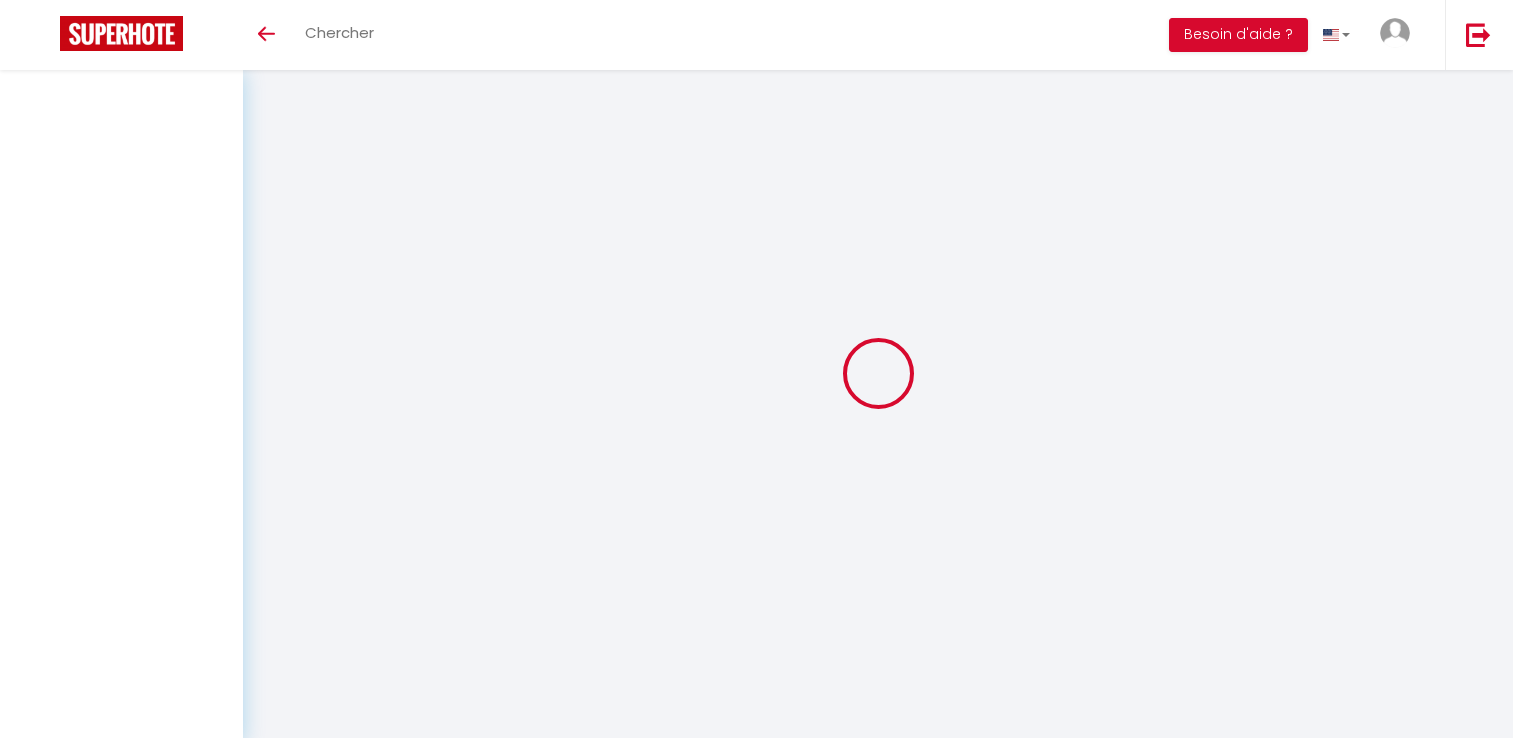 scroll, scrollTop: 0, scrollLeft: 0, axis: both 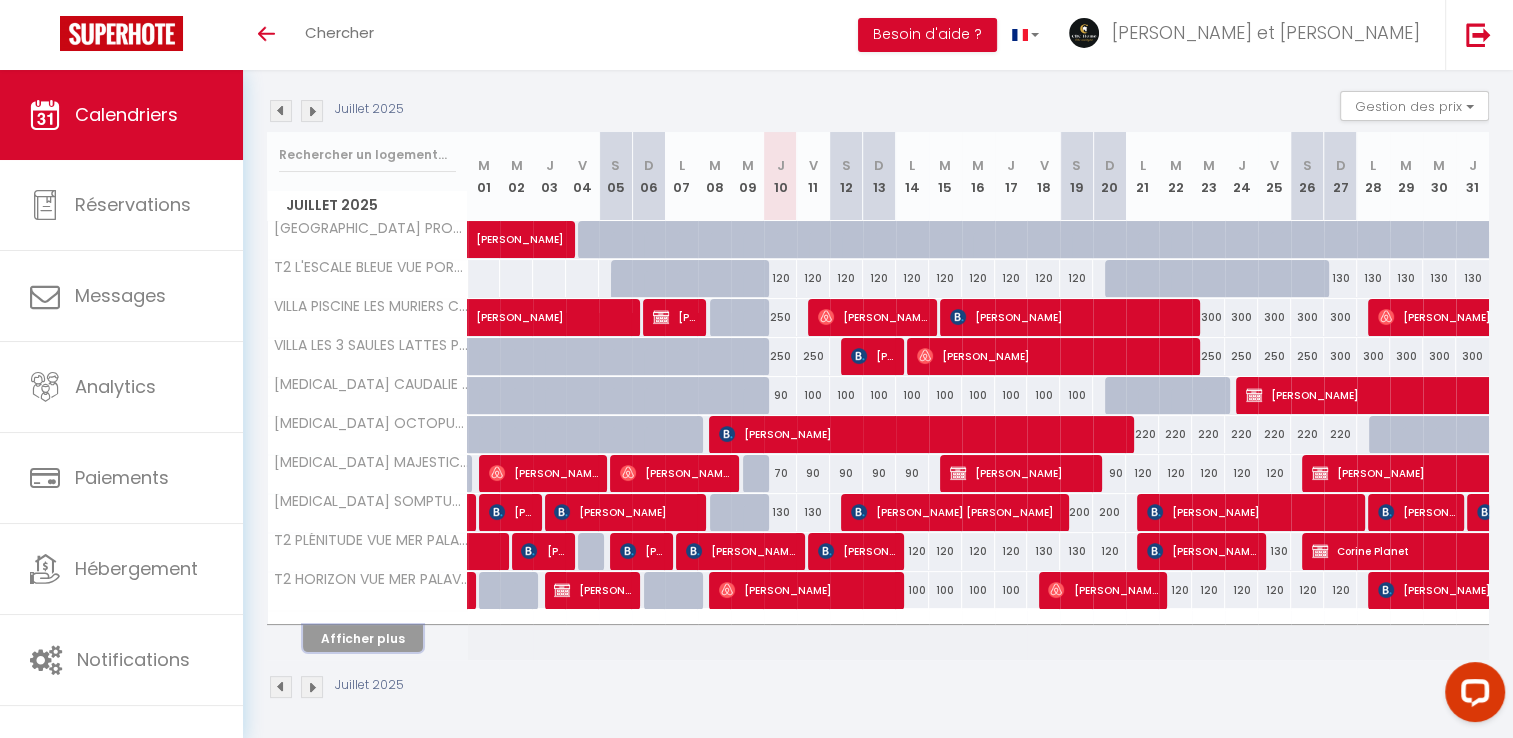 click on "Afficher plus" at bounding box center (363, 638) 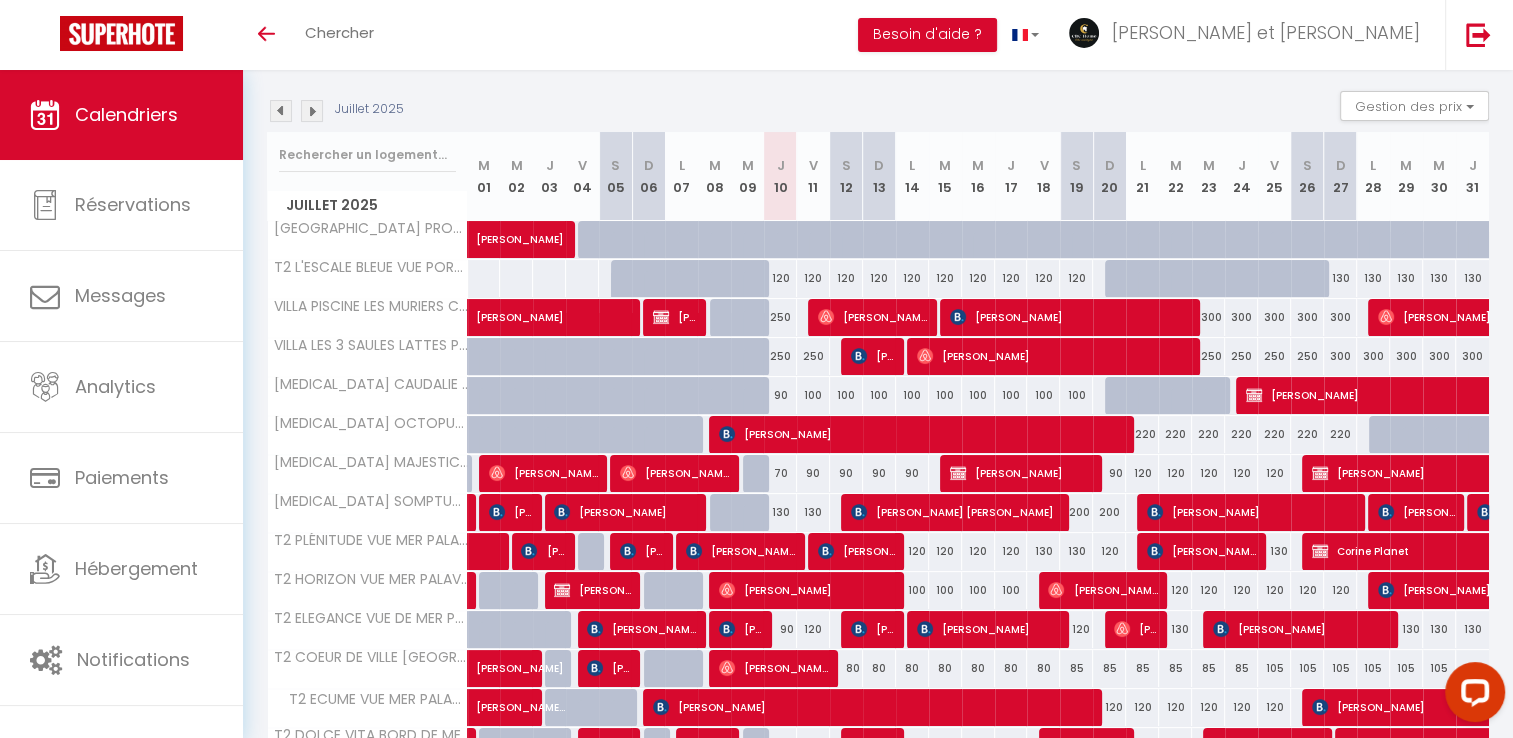 scroll, scrollTop: 264, scrollLeft: 0, axis: vertical 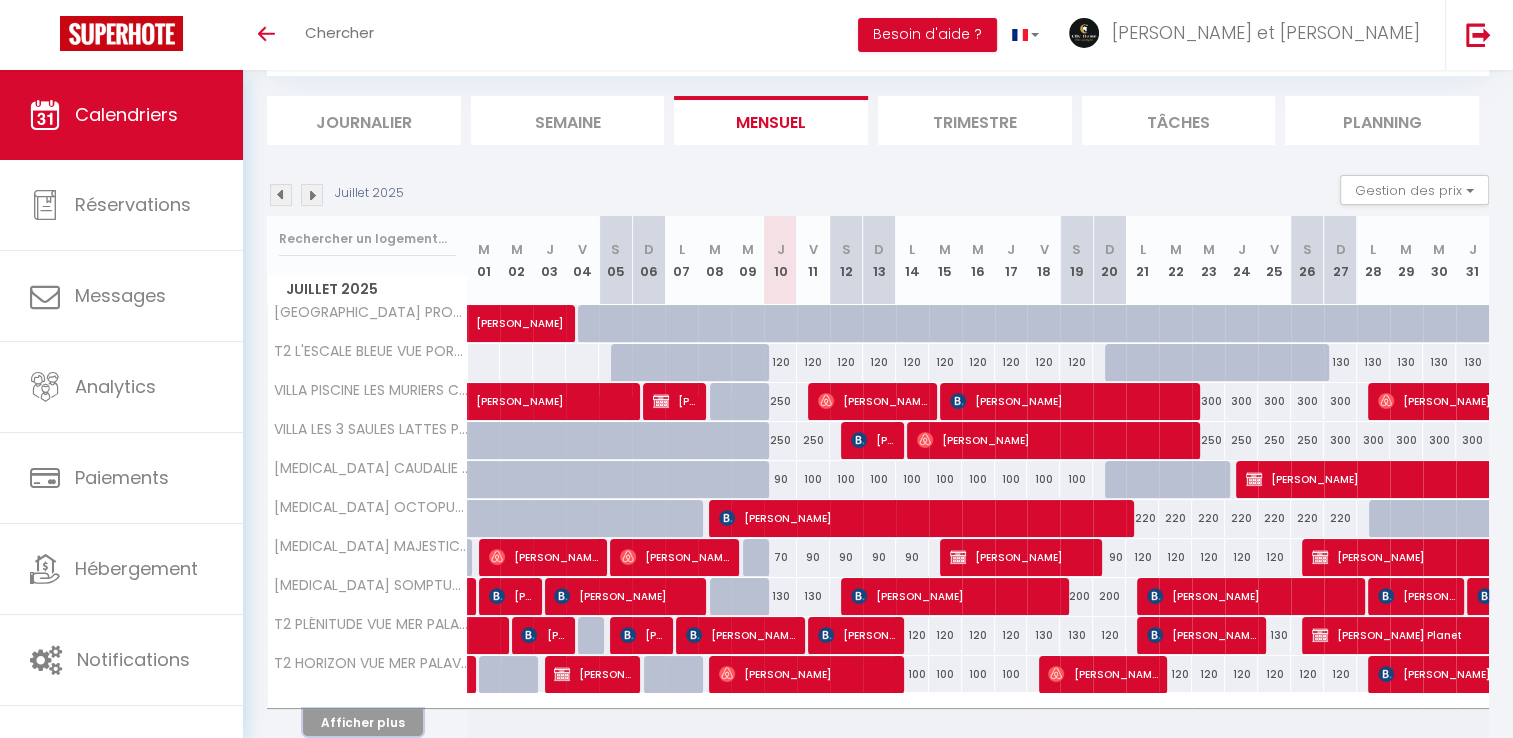 click on "Afficher plus" at bounding box center (363, 722) 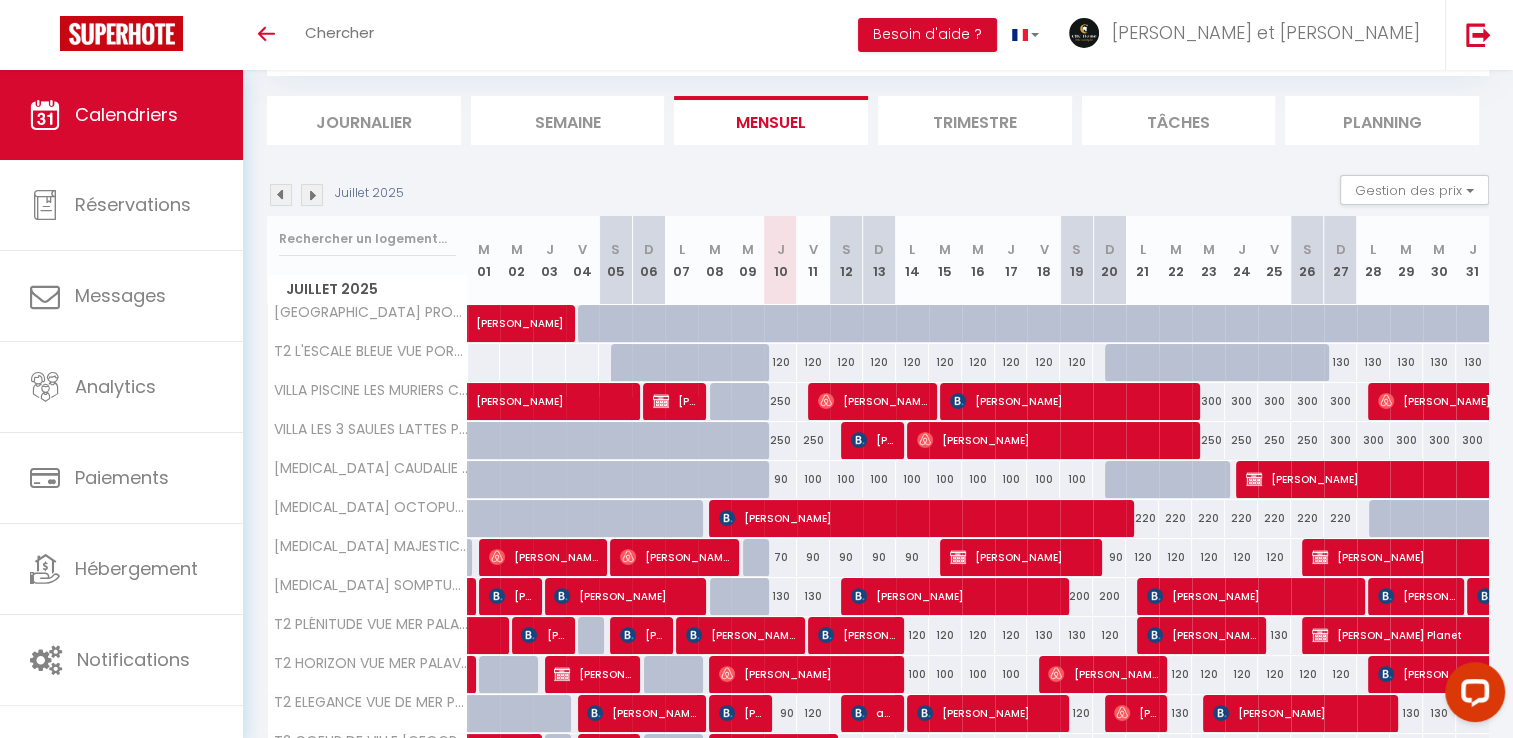 scroll, scrollTop: 0, scrollLeft: 0, axis: both 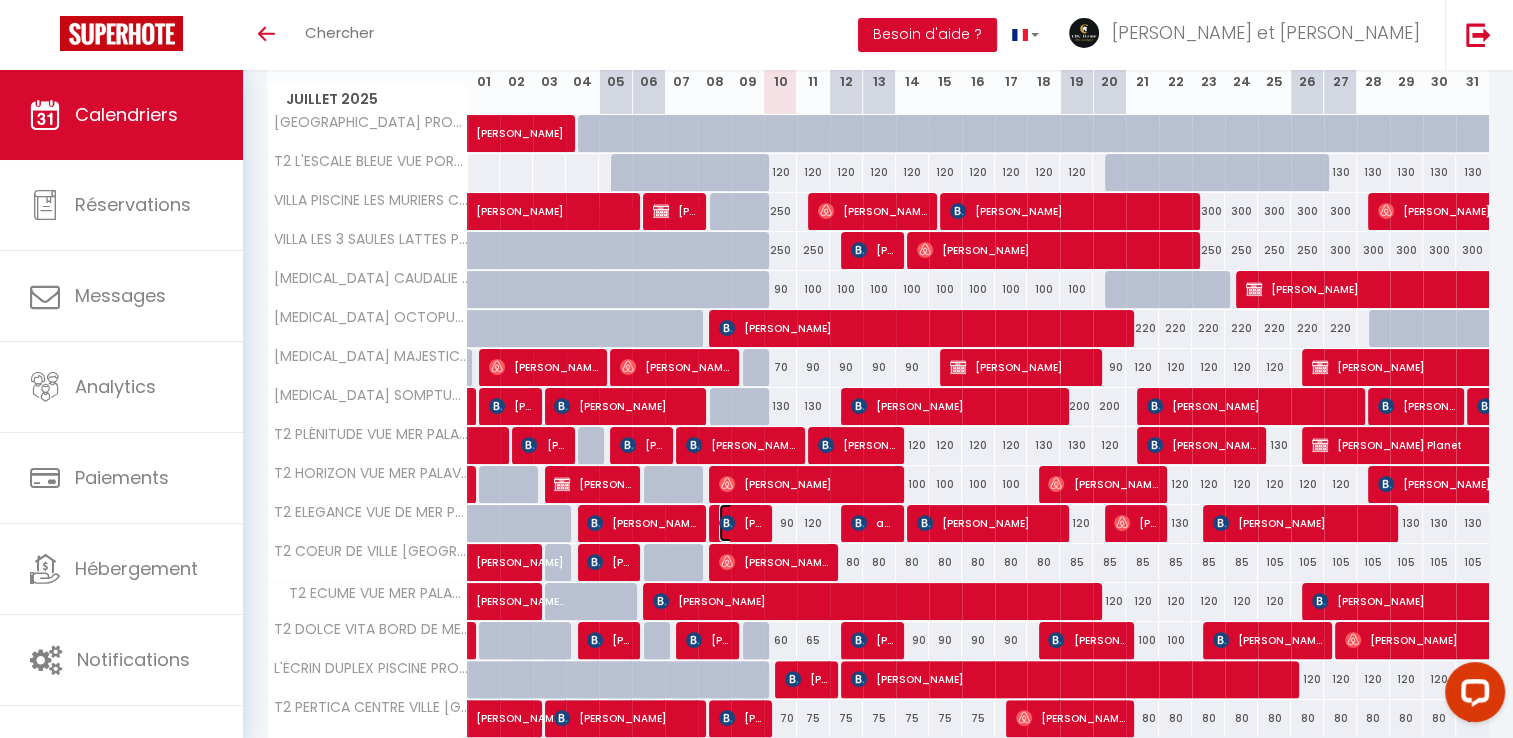 click on "Gertjan van der Hoeven" at bounding box center [741, 523] 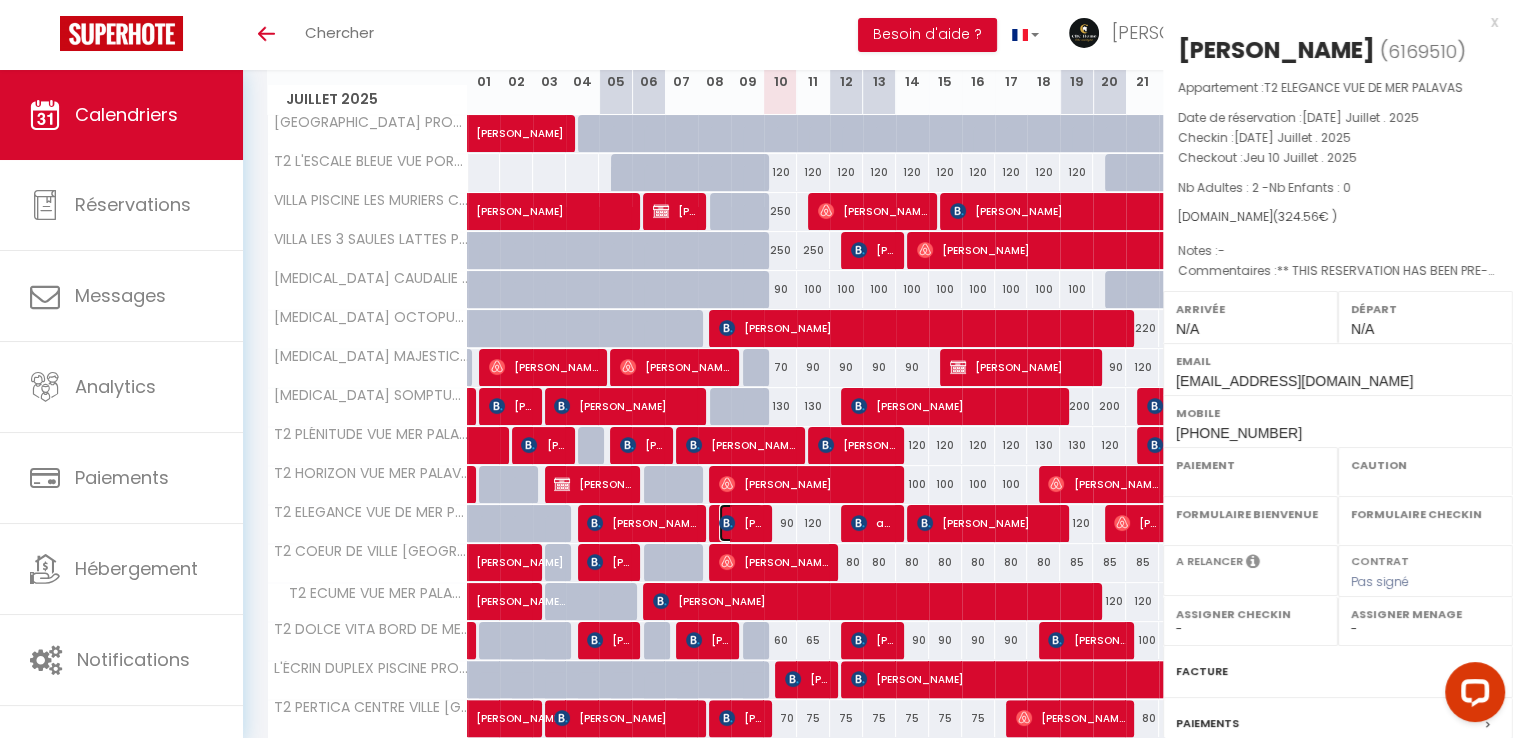 select on "OK" 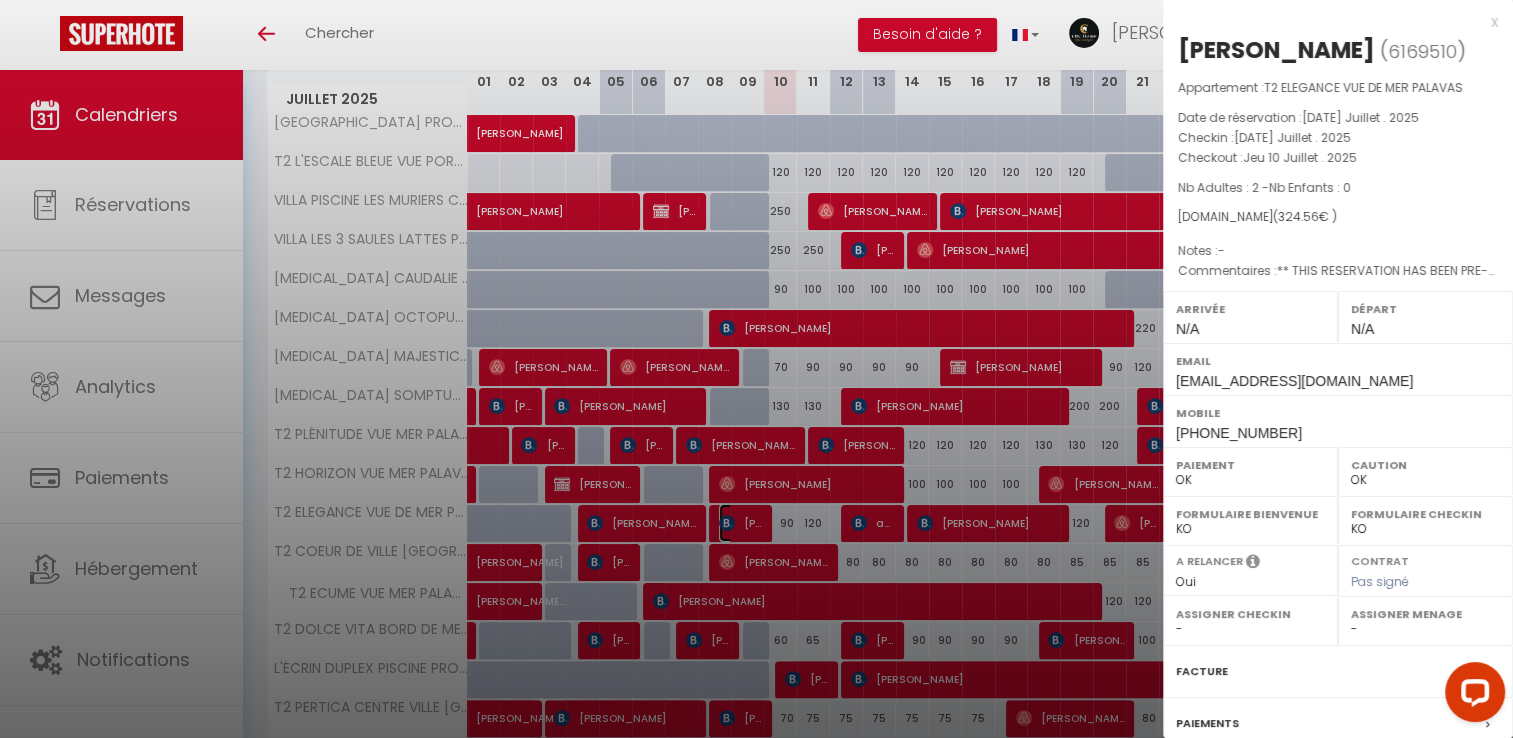 select on "34065" 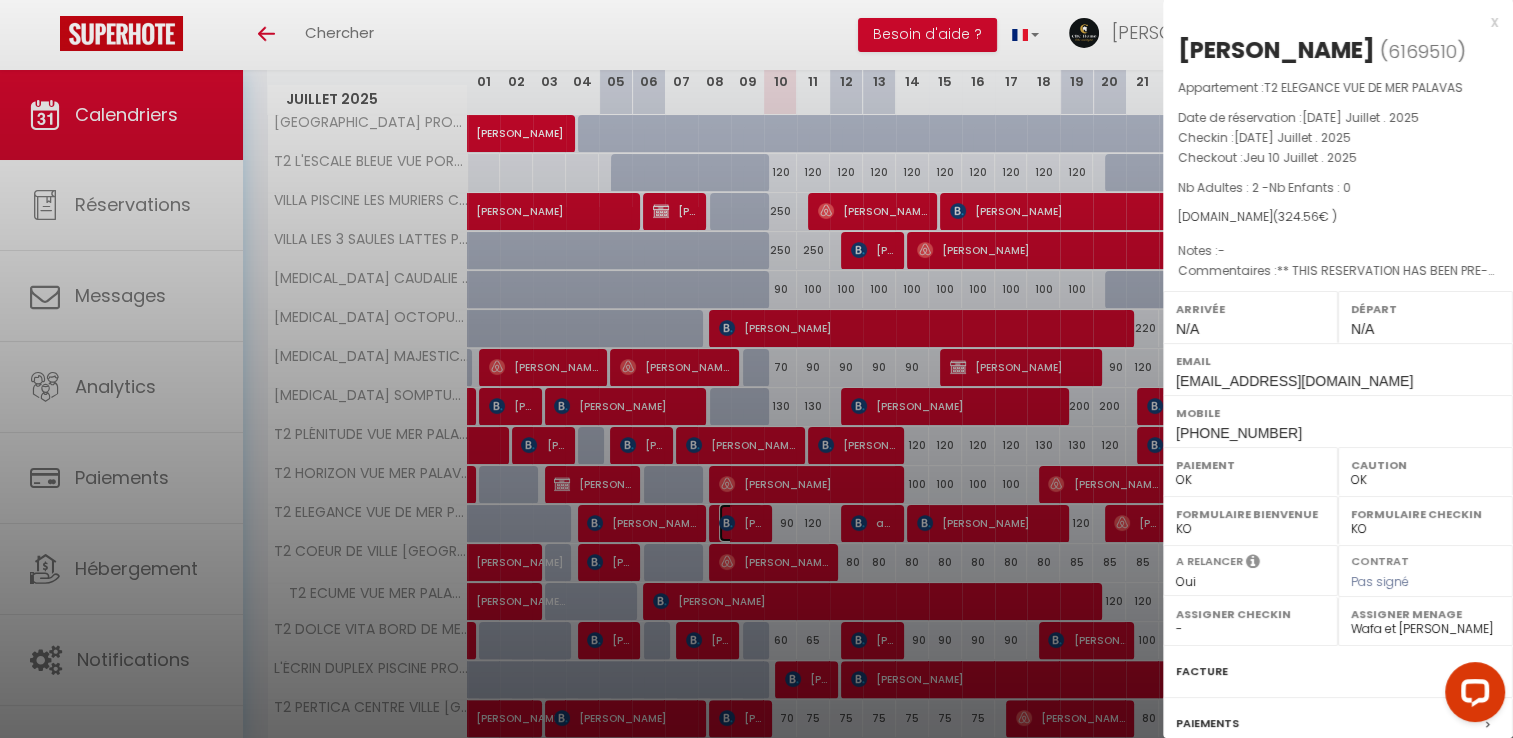 scroll, scrollTop: 222, scrollLeft: 0, axis: vertical 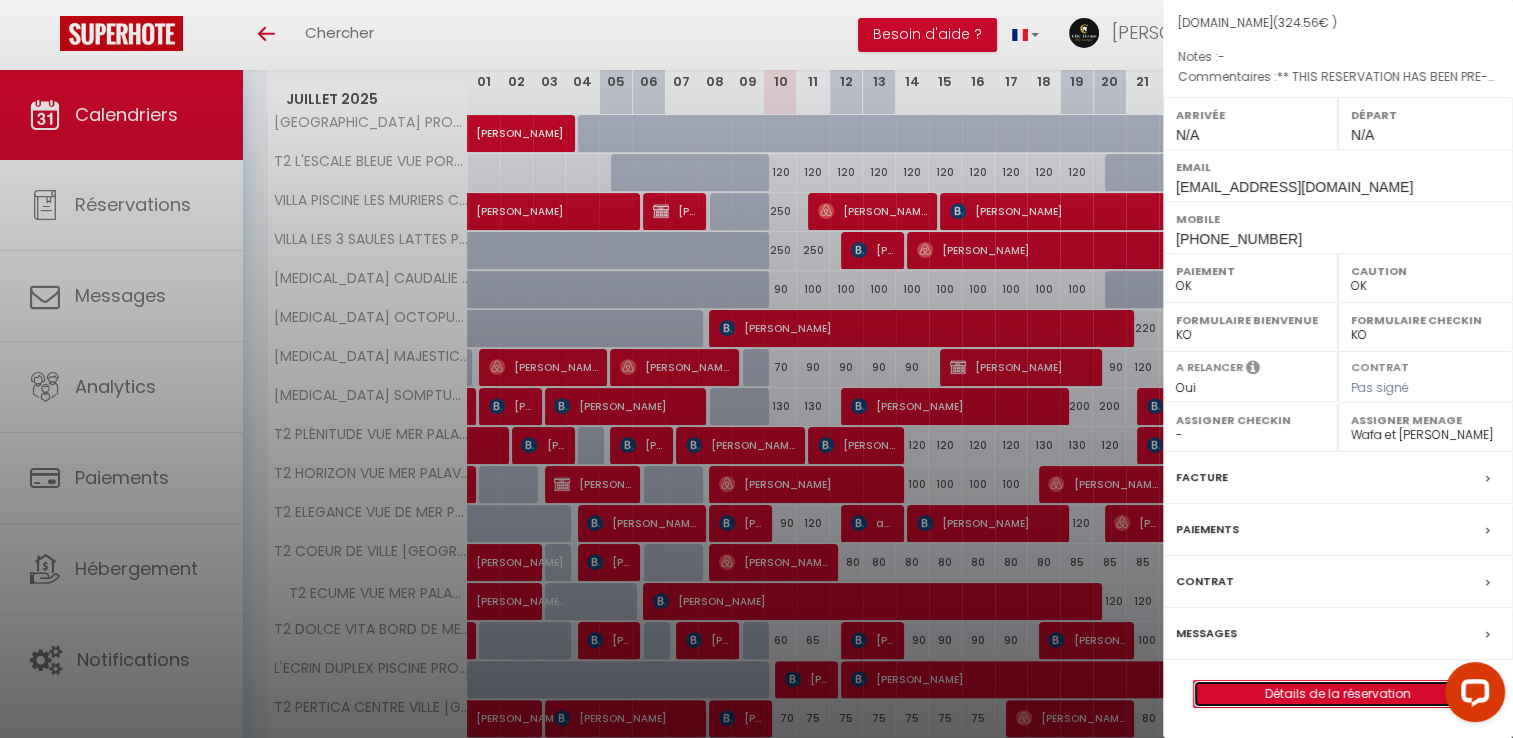 click on "Détails de la réservation" at bounding box center (1338, 694) 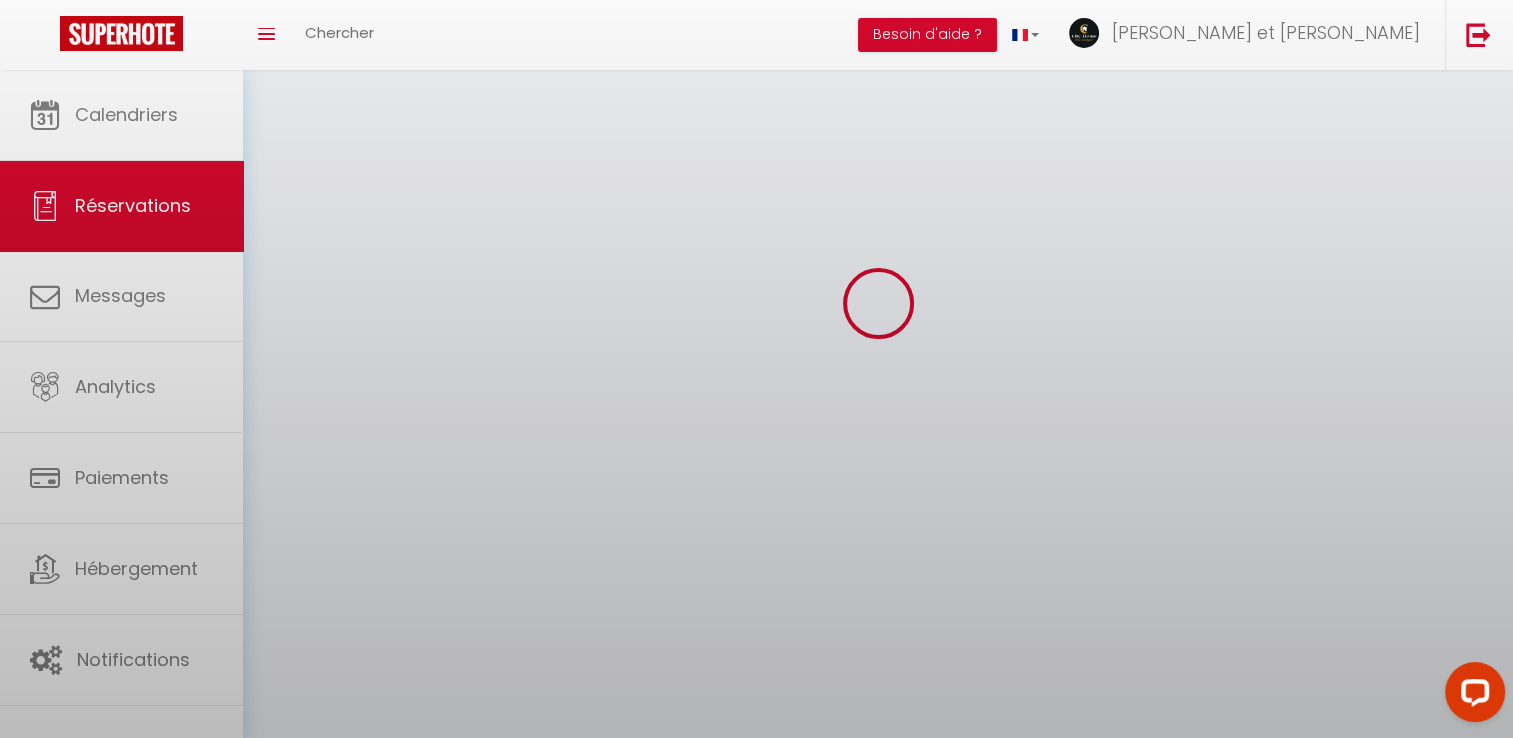 scroll, scrollTop: 0, scrollLeft: 0, axis: both 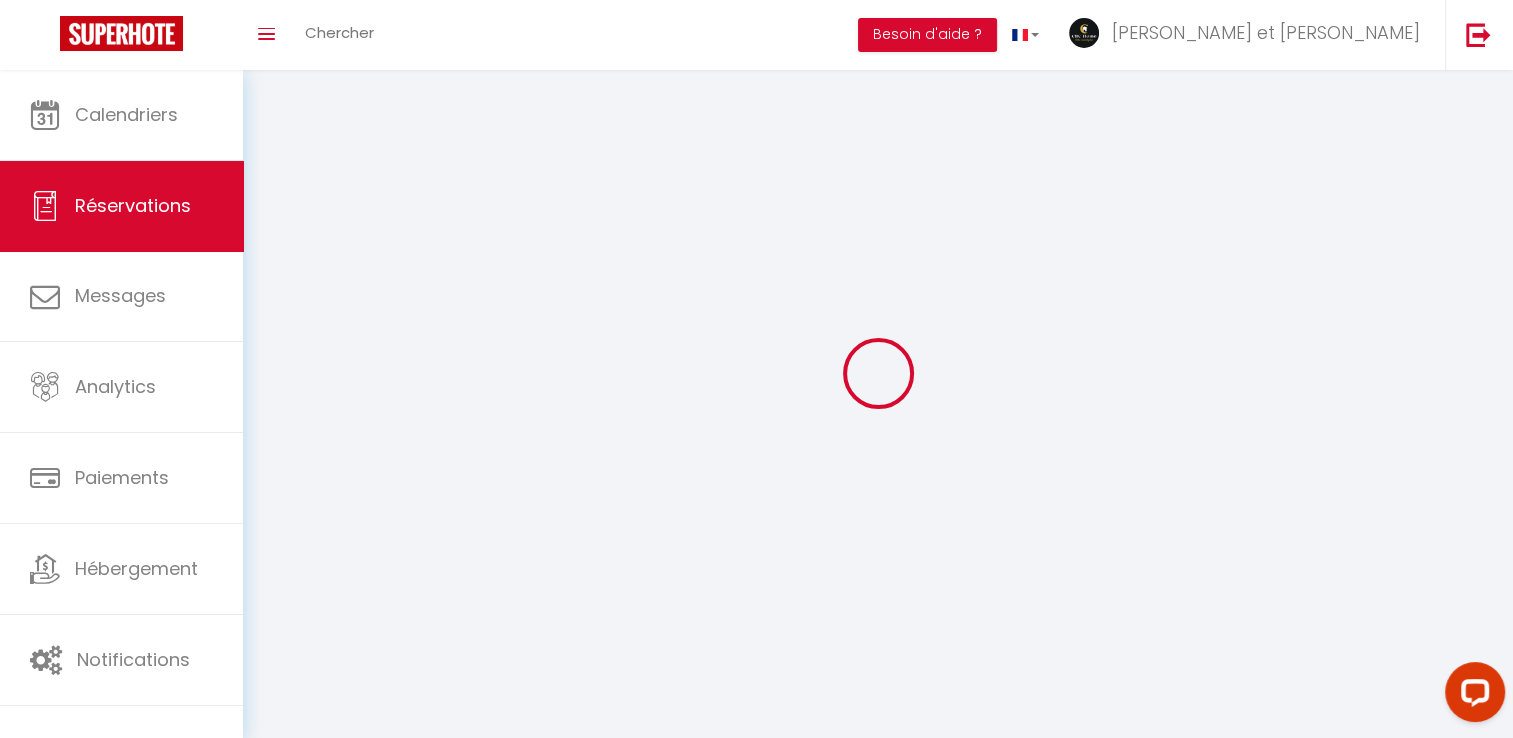 select 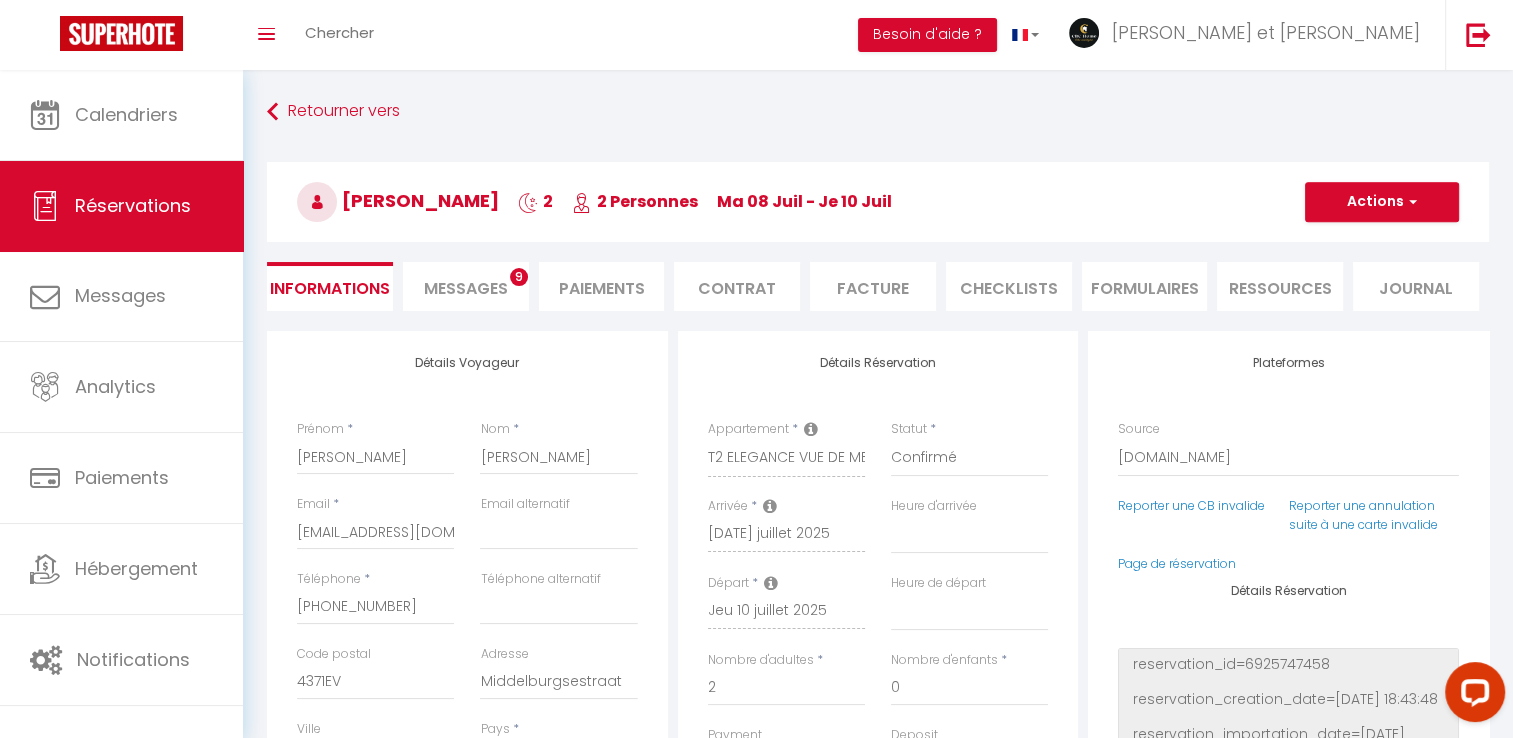 click on "Messages   9" at bounding box center (466, 286) 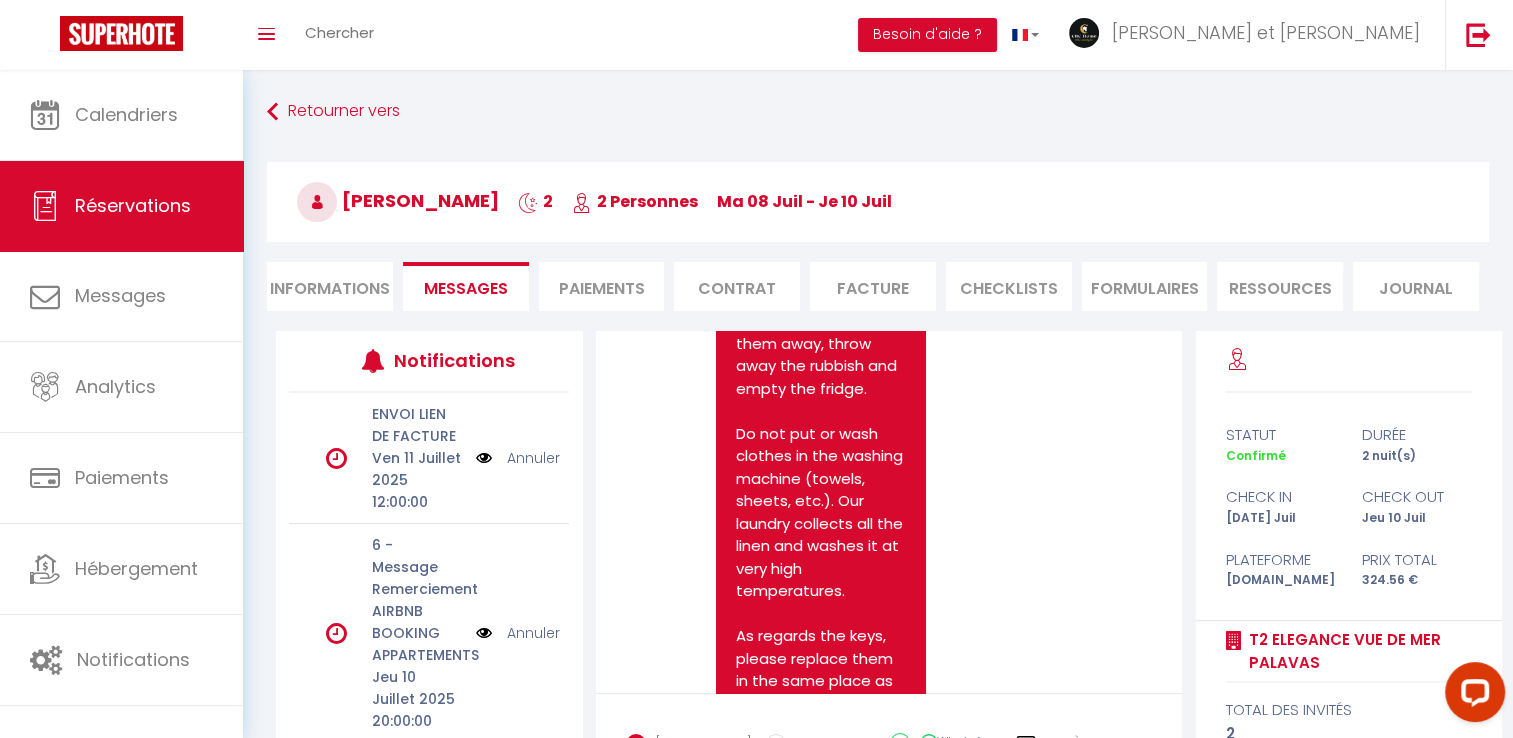 scroll, scrollTop: 10761, scrollLeft: 0, axis: vertical 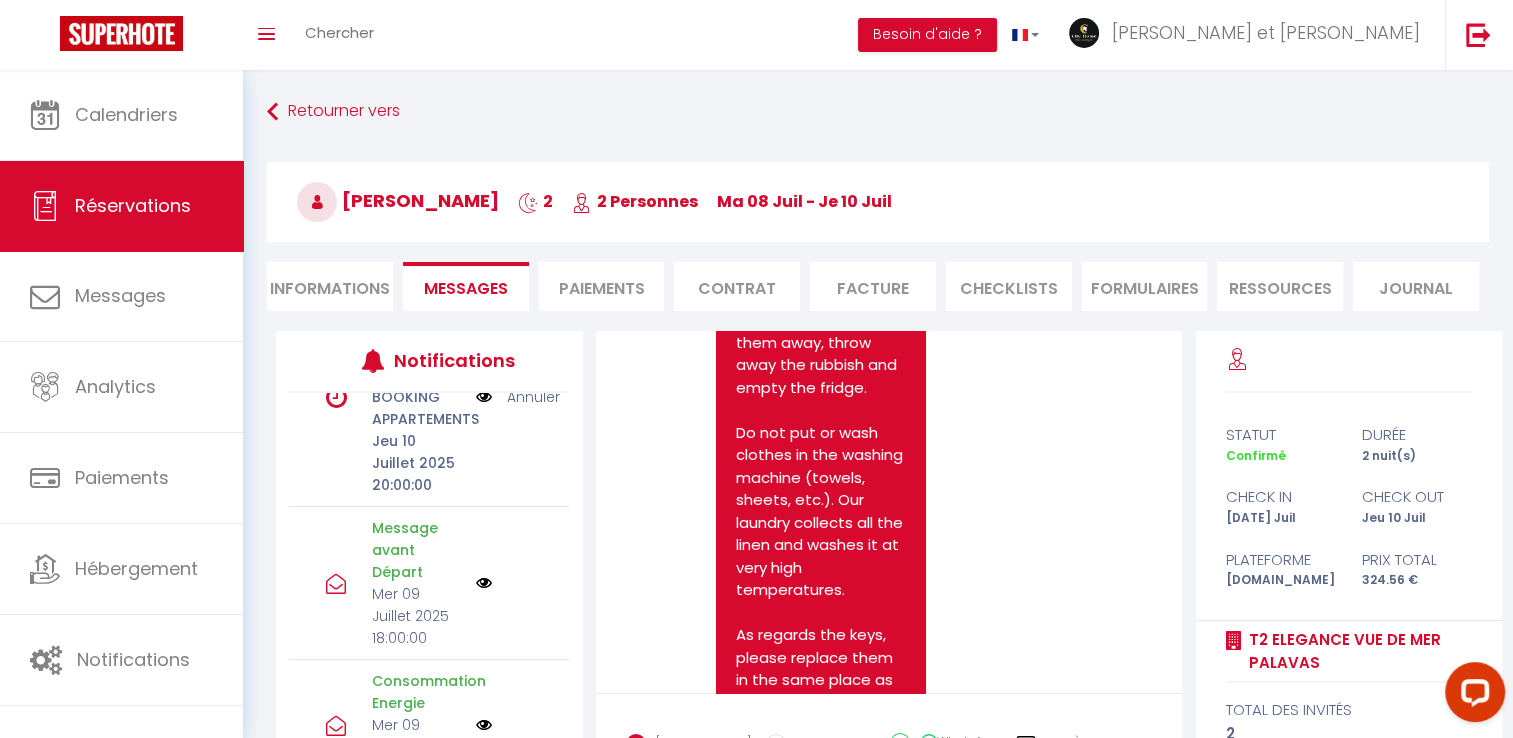 click on "Annuler" at bounding box center [533, 397] 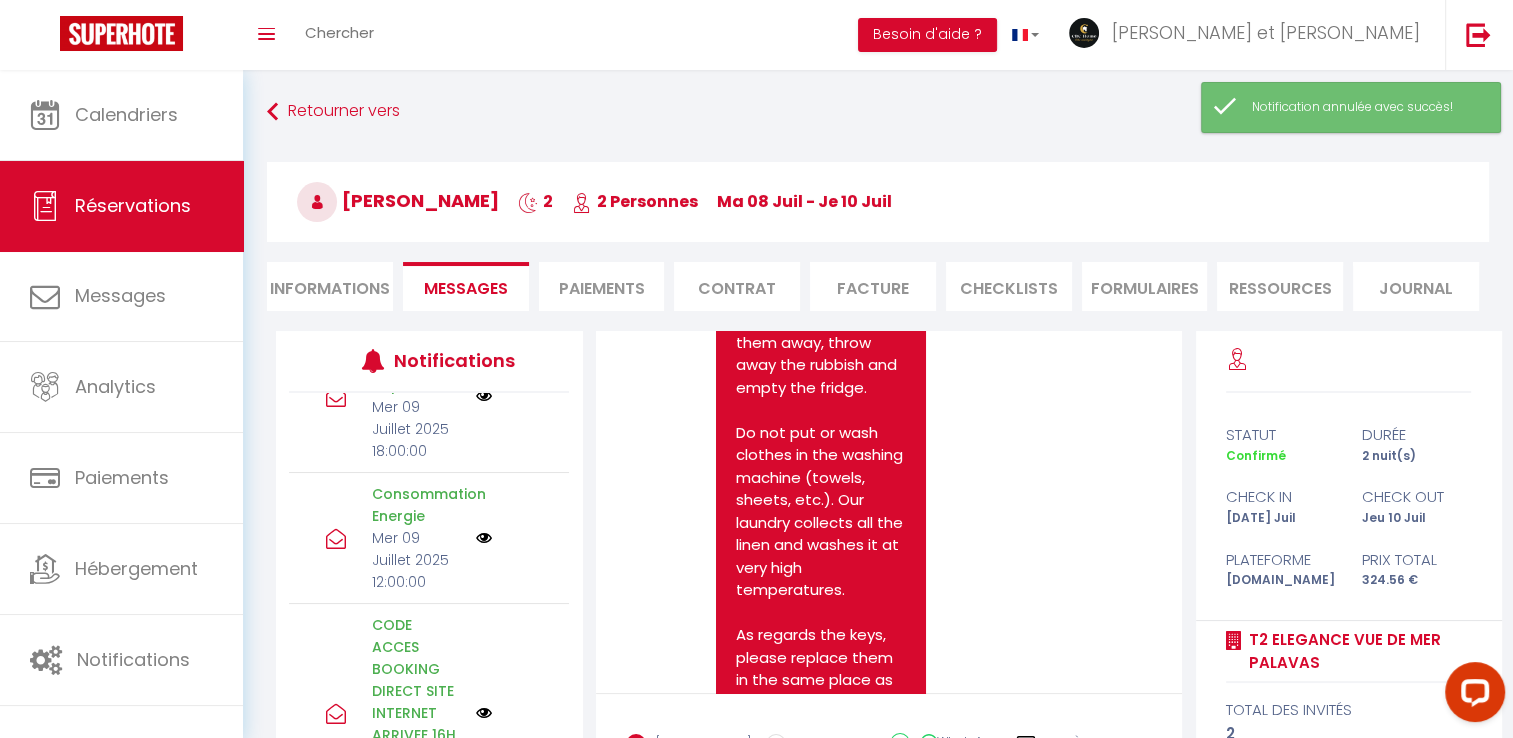 scroll, scrollTop: 0, scrollLeft: 0, axis: both 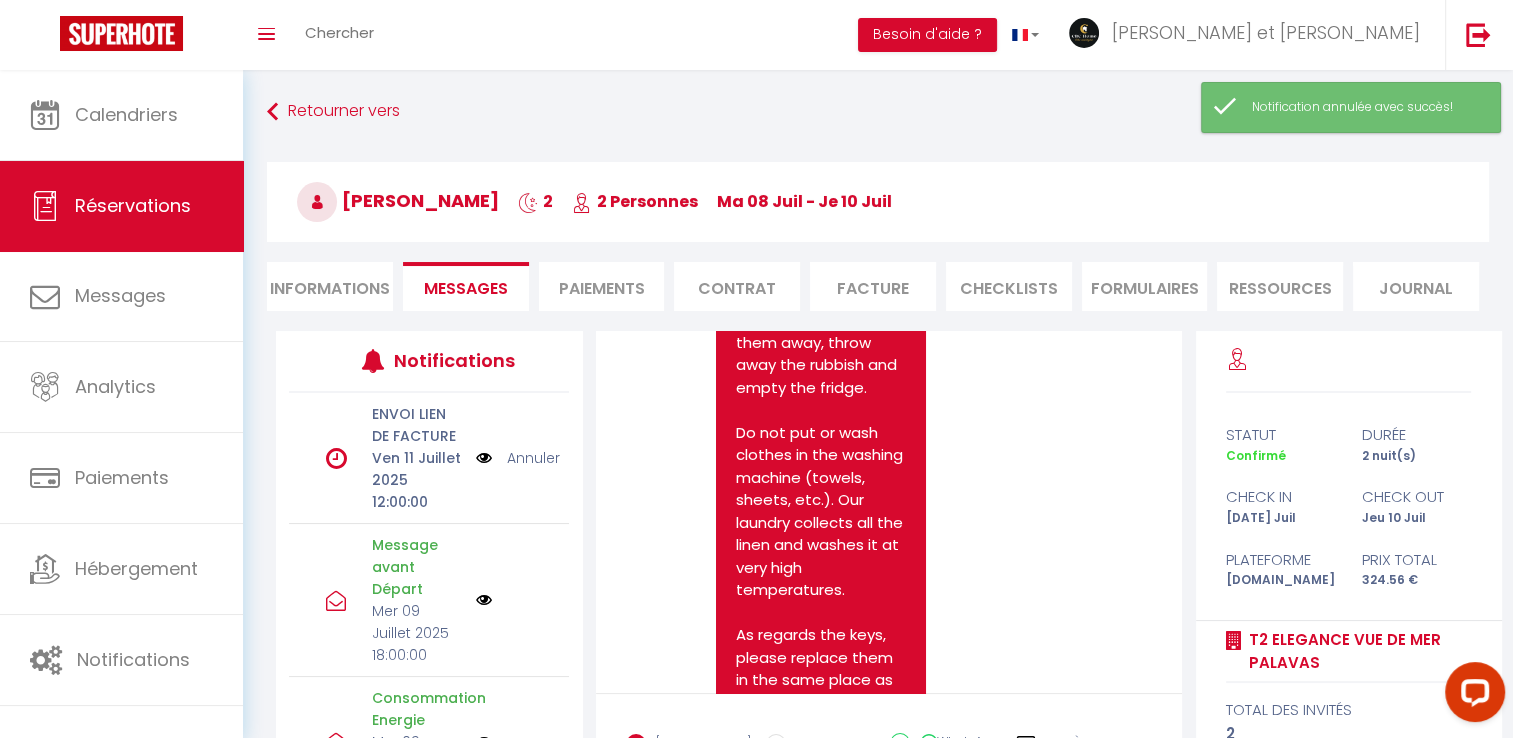 click on "Informations" at bounding box center (330, 286) 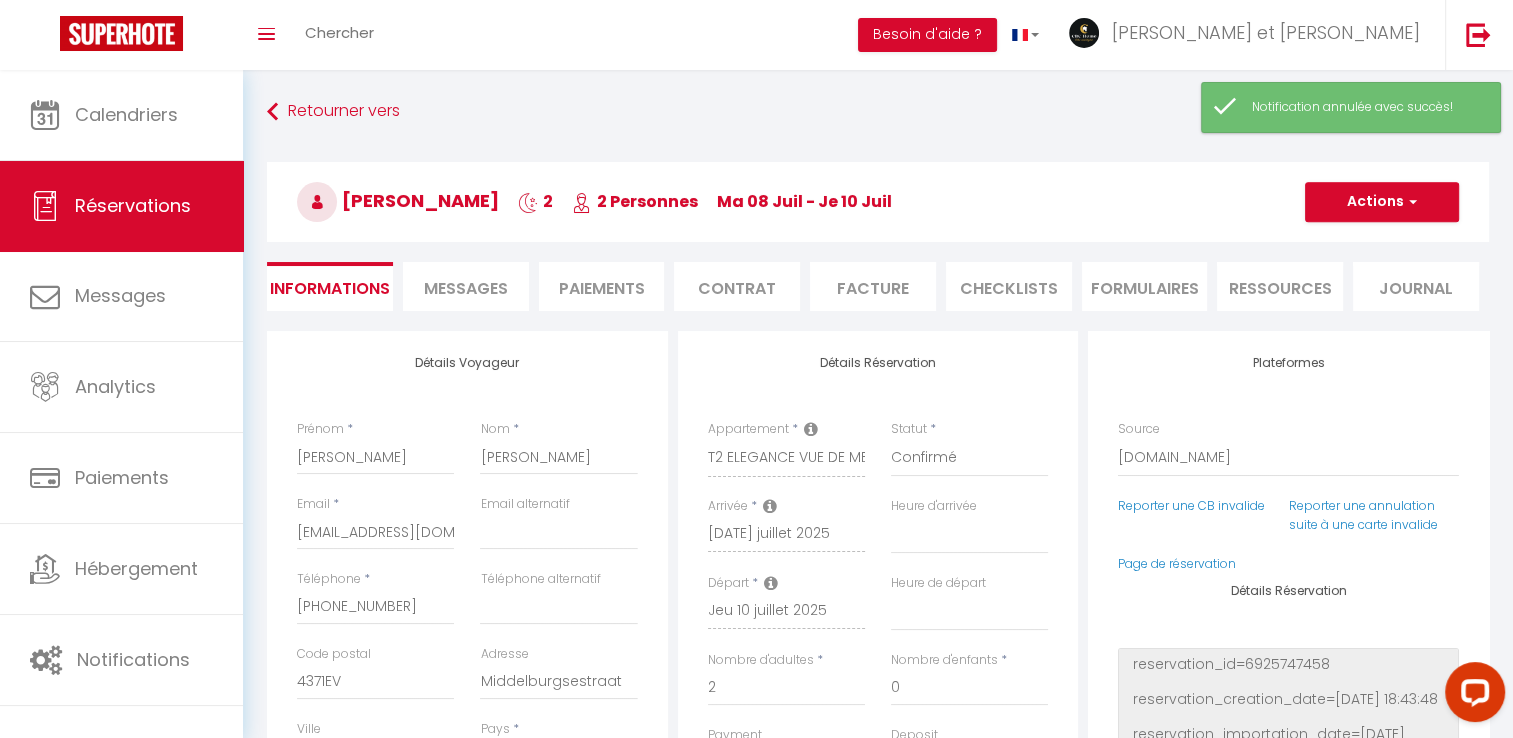 select 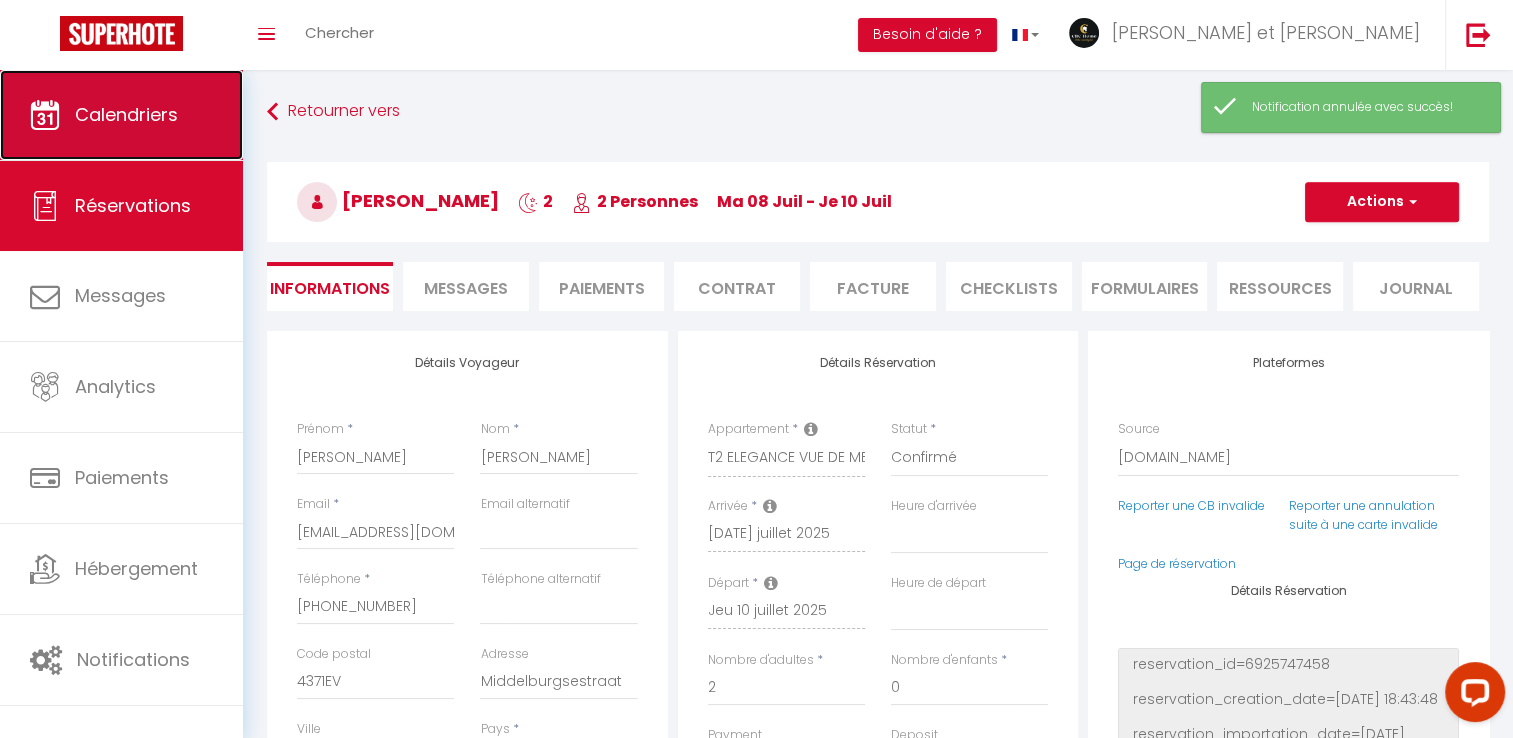 click on "Calendriers" at bounding box center [121, 115] 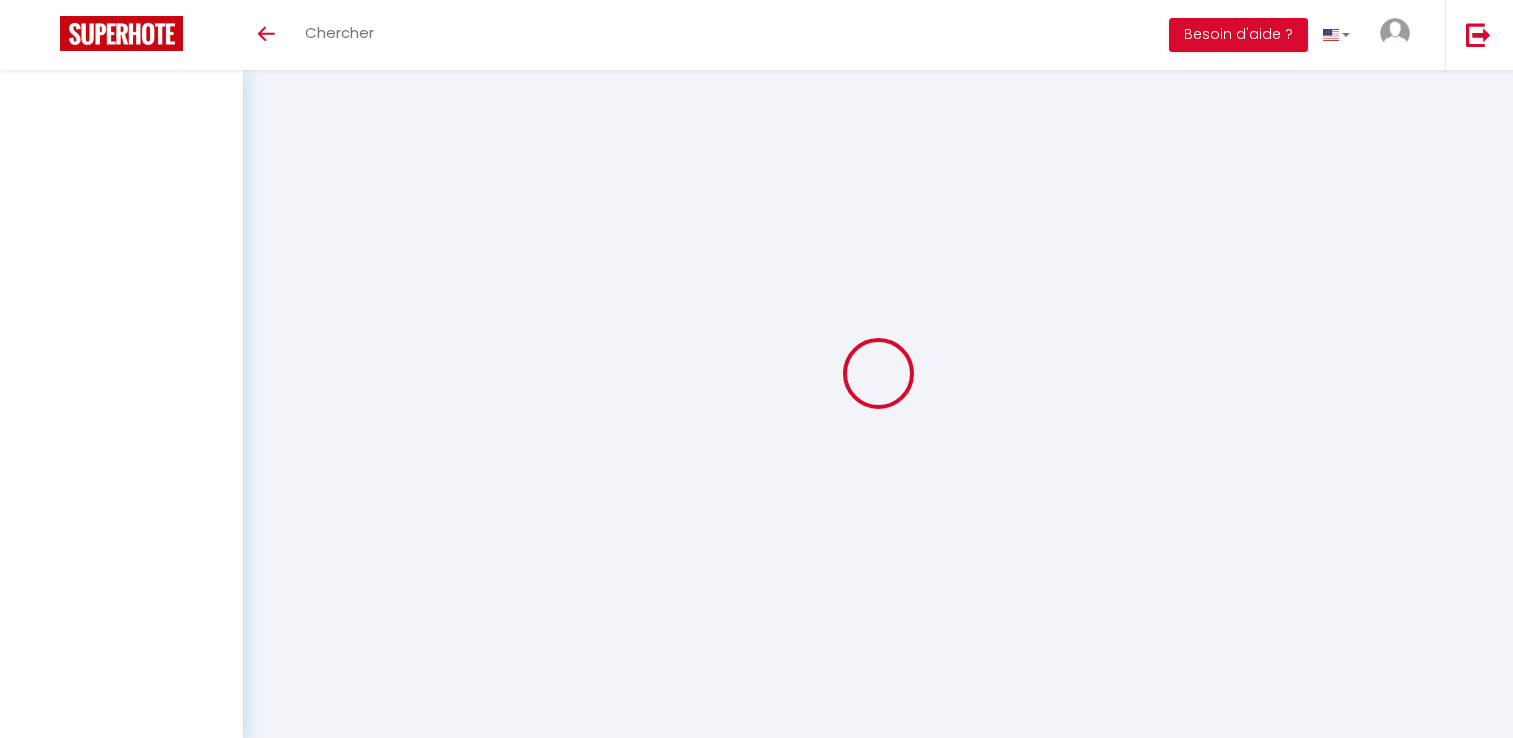 scroll, scrollTop: 0, scrollLeft: 0, axis: both 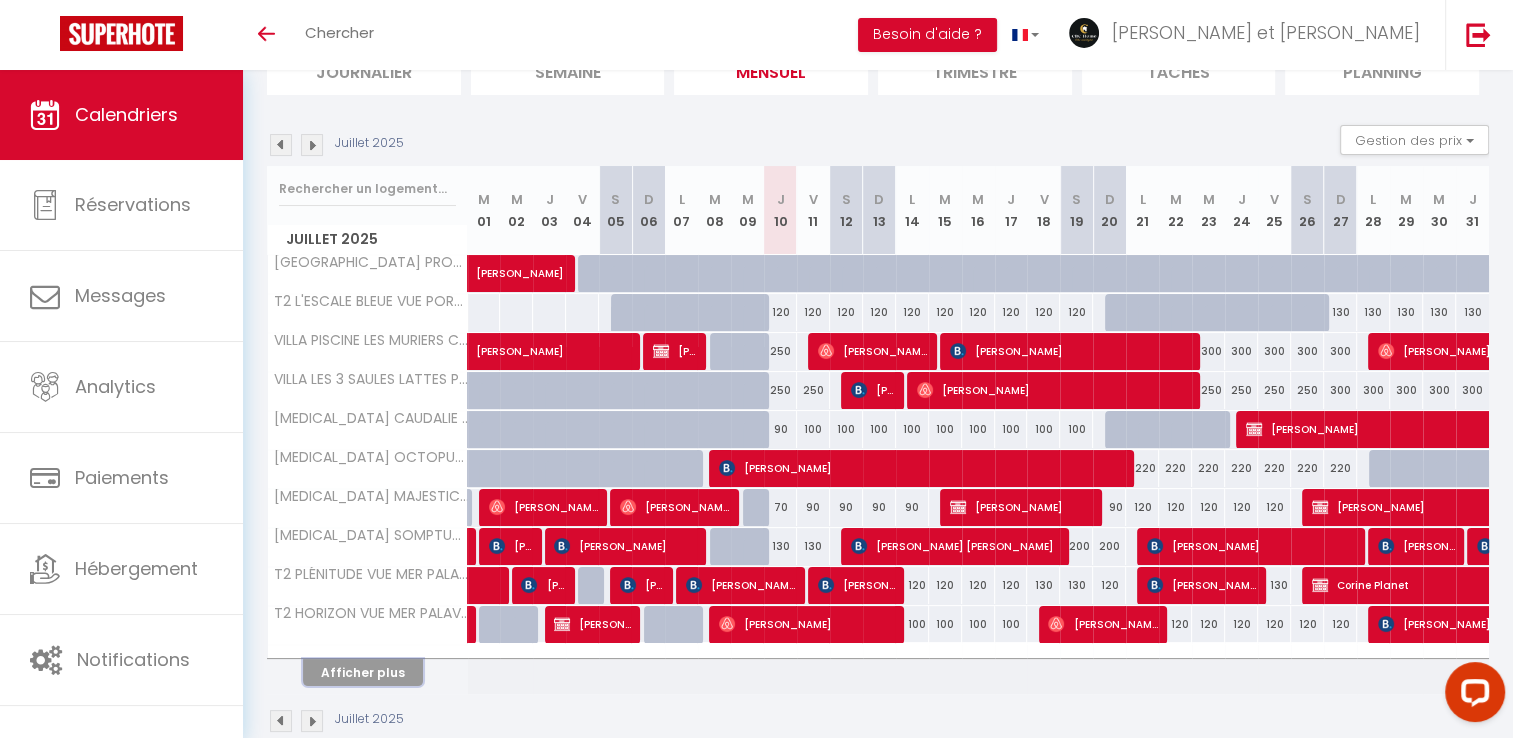 click on "Afficher plus" at bounding box center [363, 672] 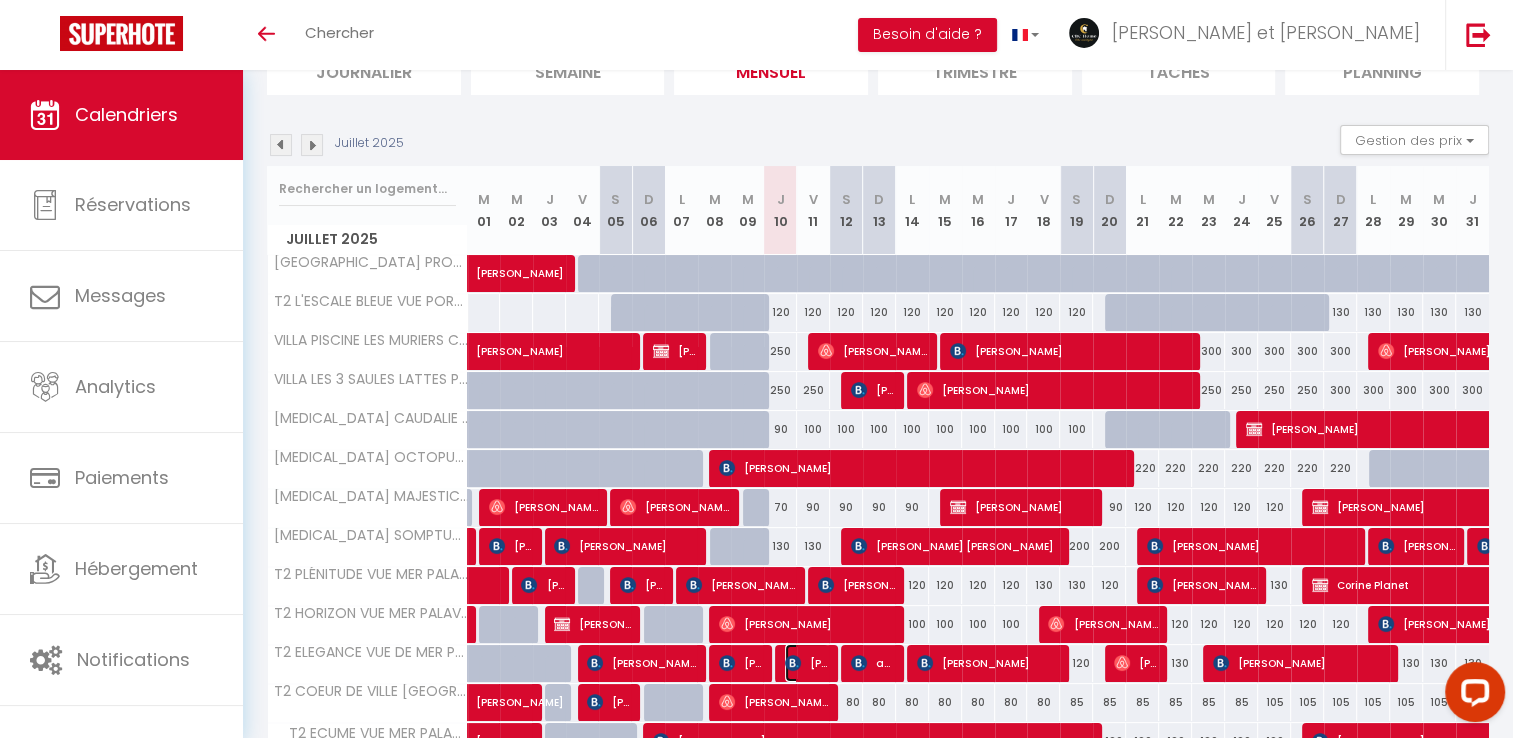 click on "Gertjan van der Hoeven" at bounding box center (807, 663) 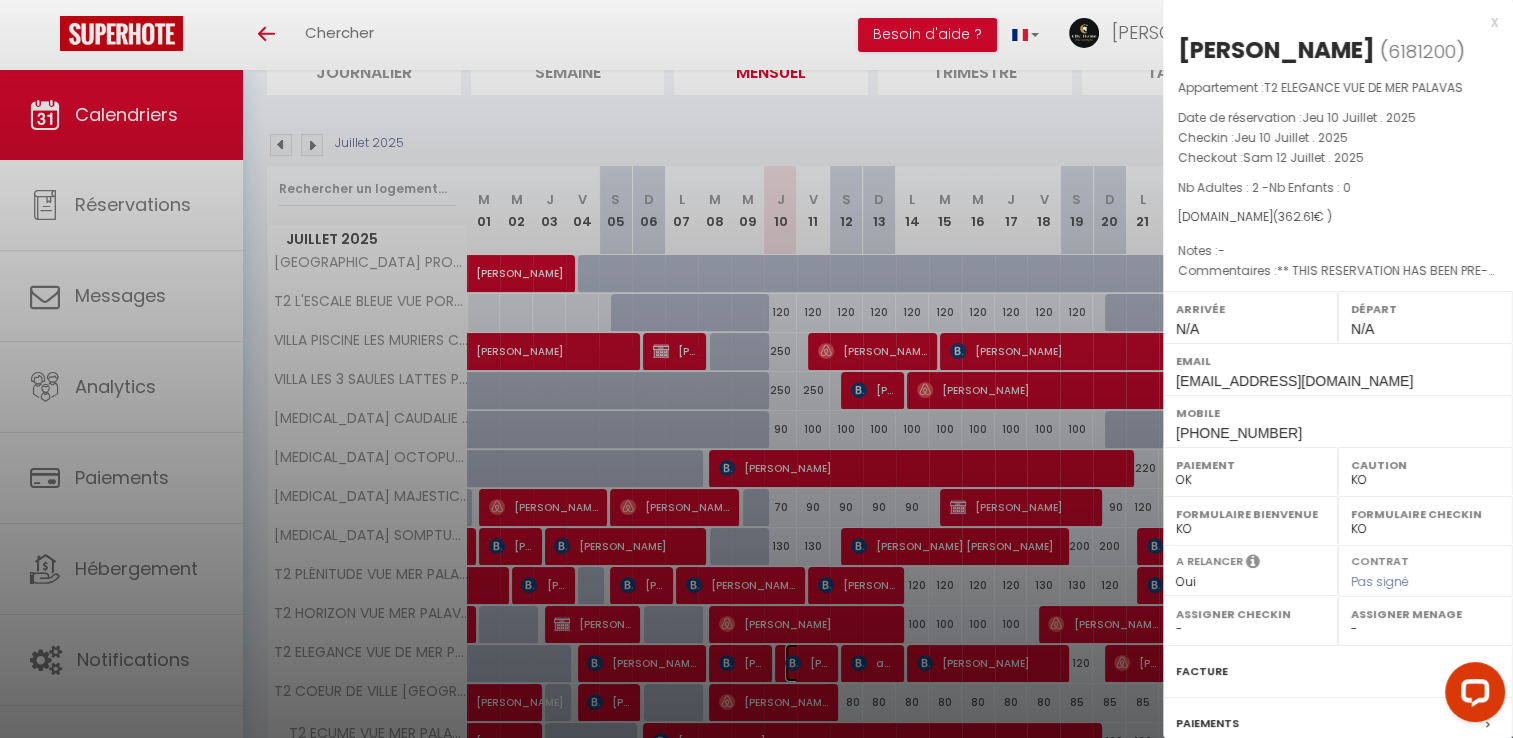 select on "34065" 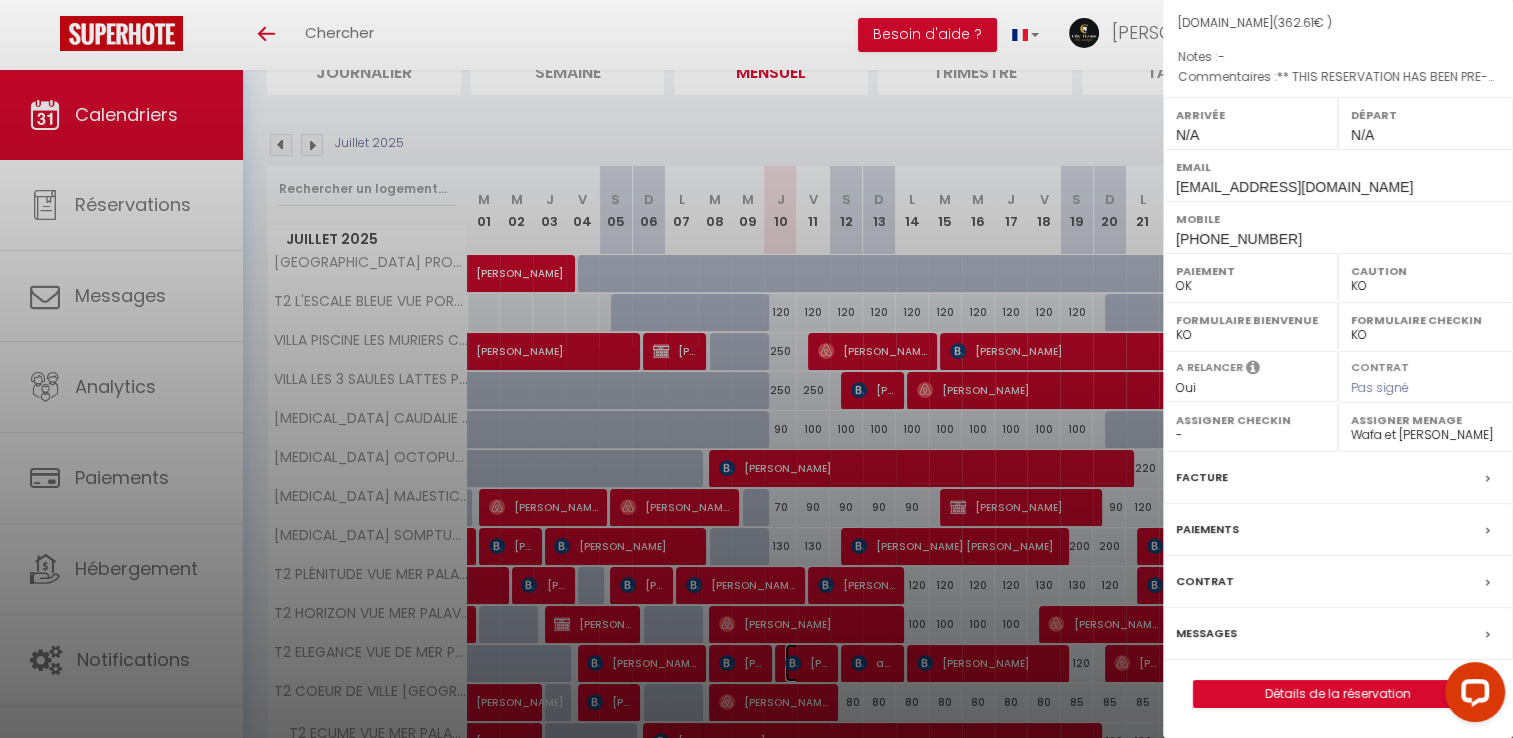 scroll, scrollTop: 222, scrollLeft: 0, axis: vertical 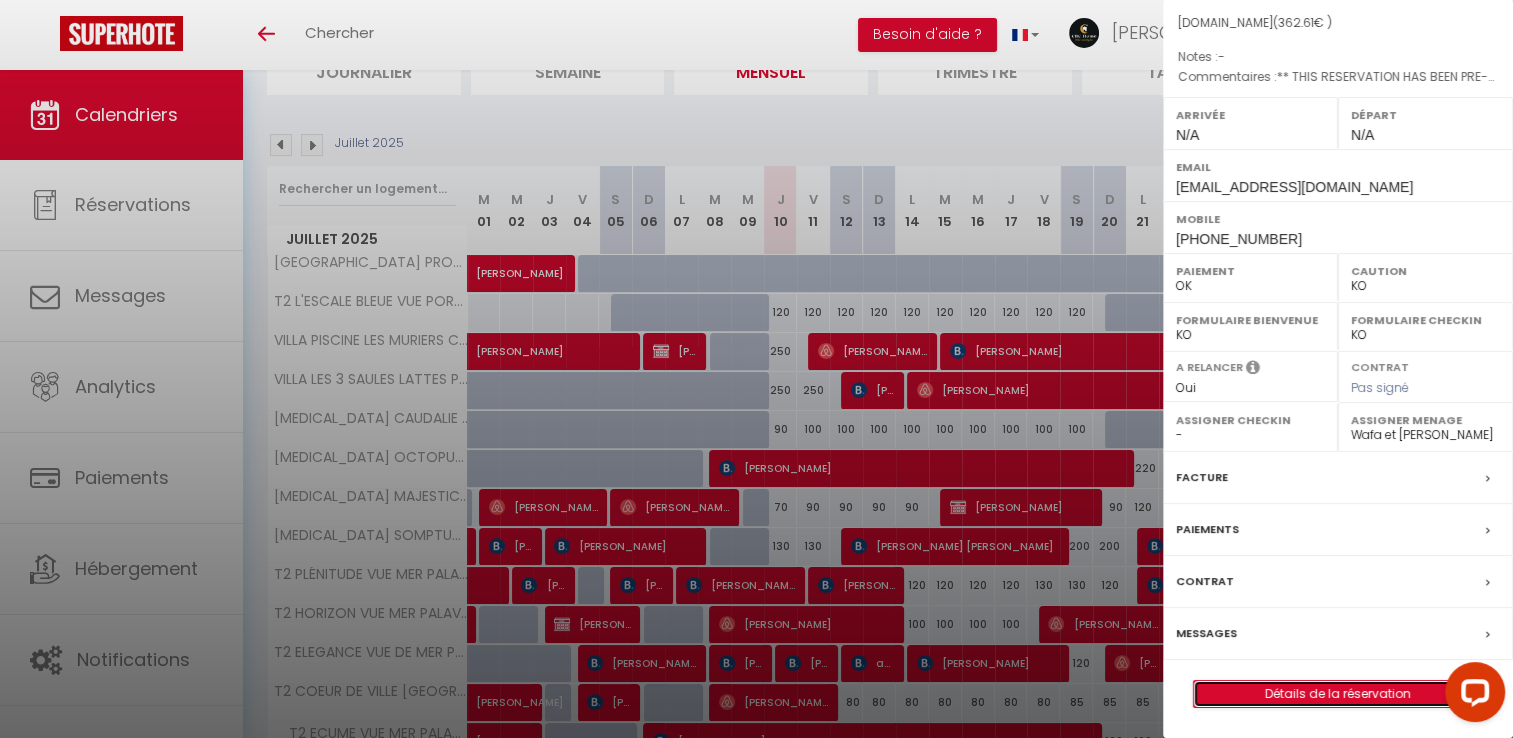 click on "Détails de la réservation" at bounding box center [1338, 694] 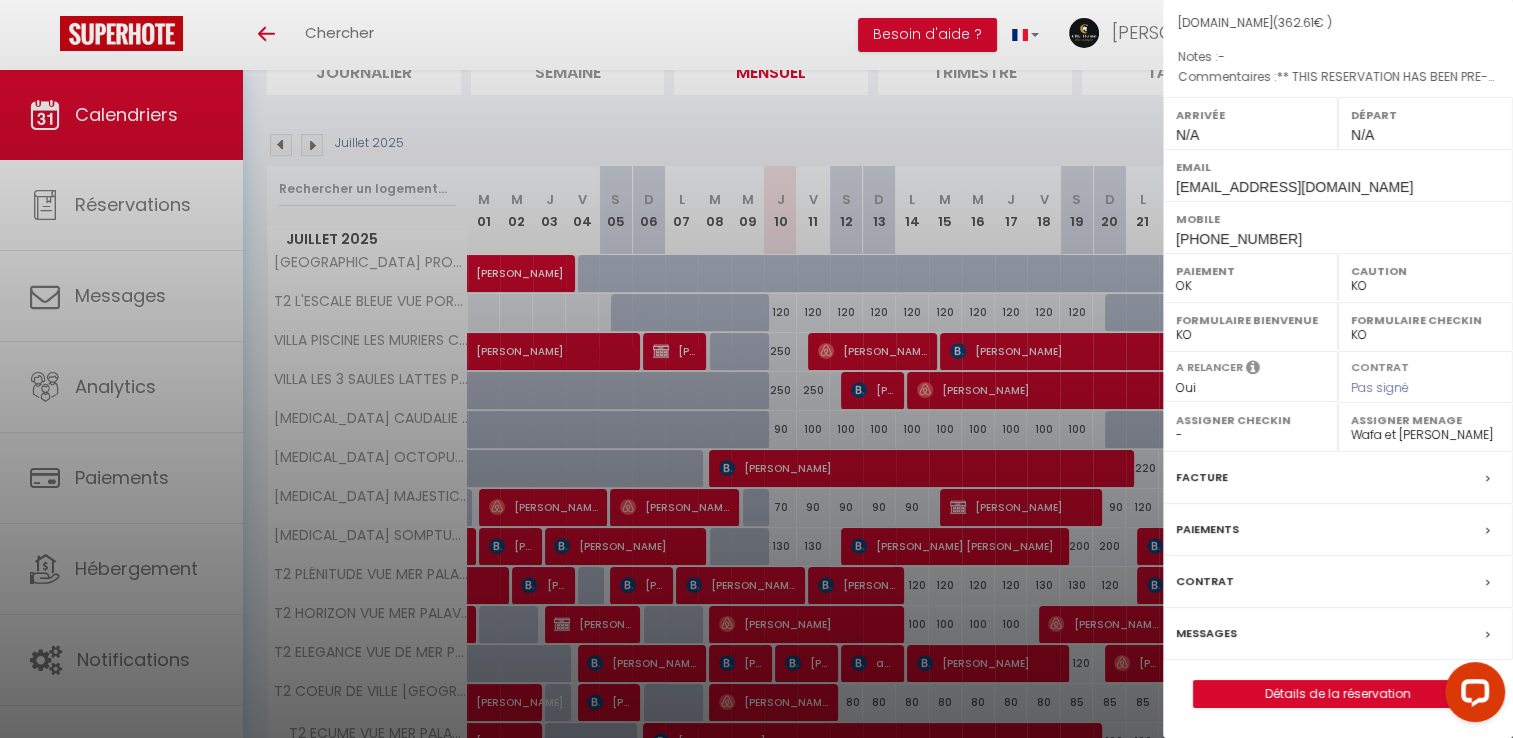 scroll, scrollTop: 0, scrollLeft: 0, axis: both 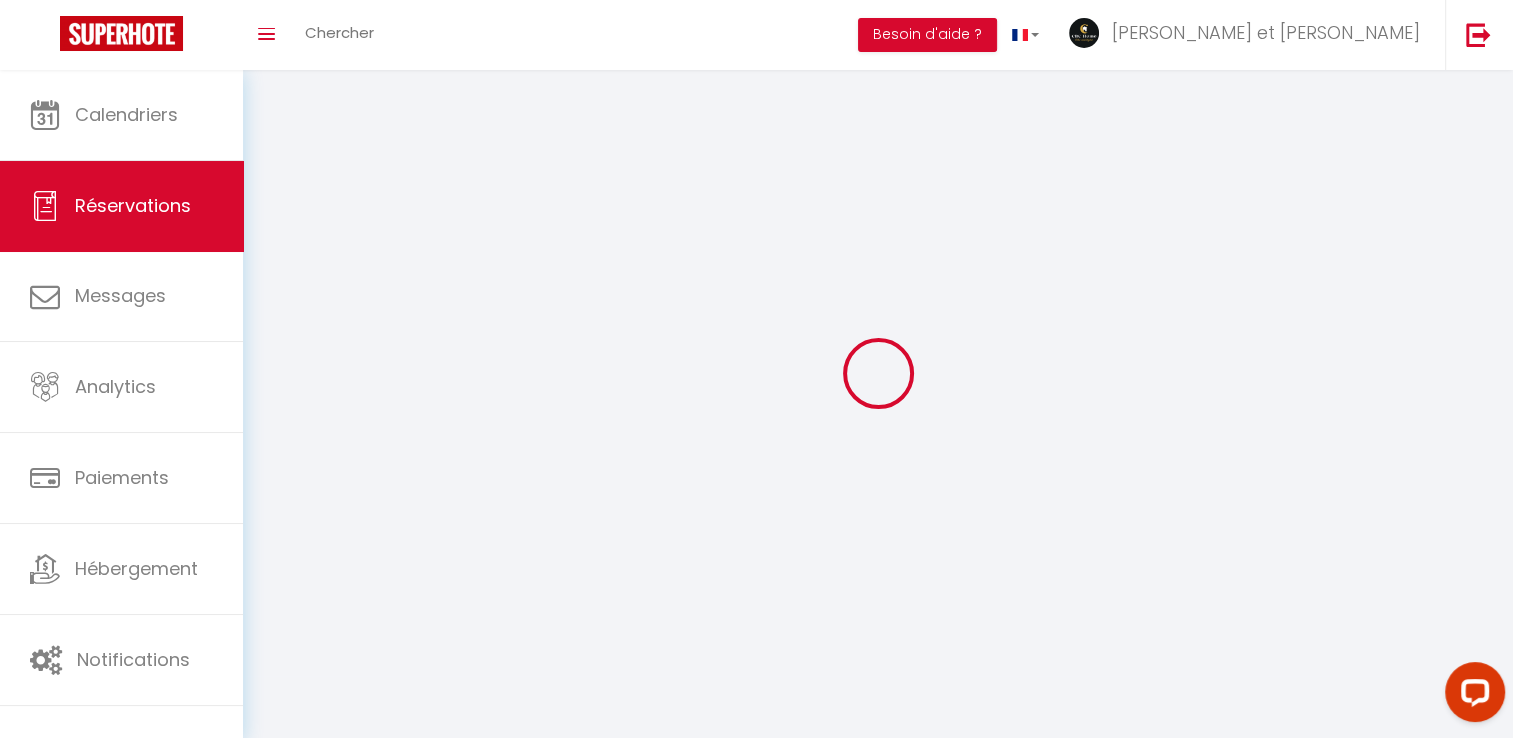type on "Gertjan" 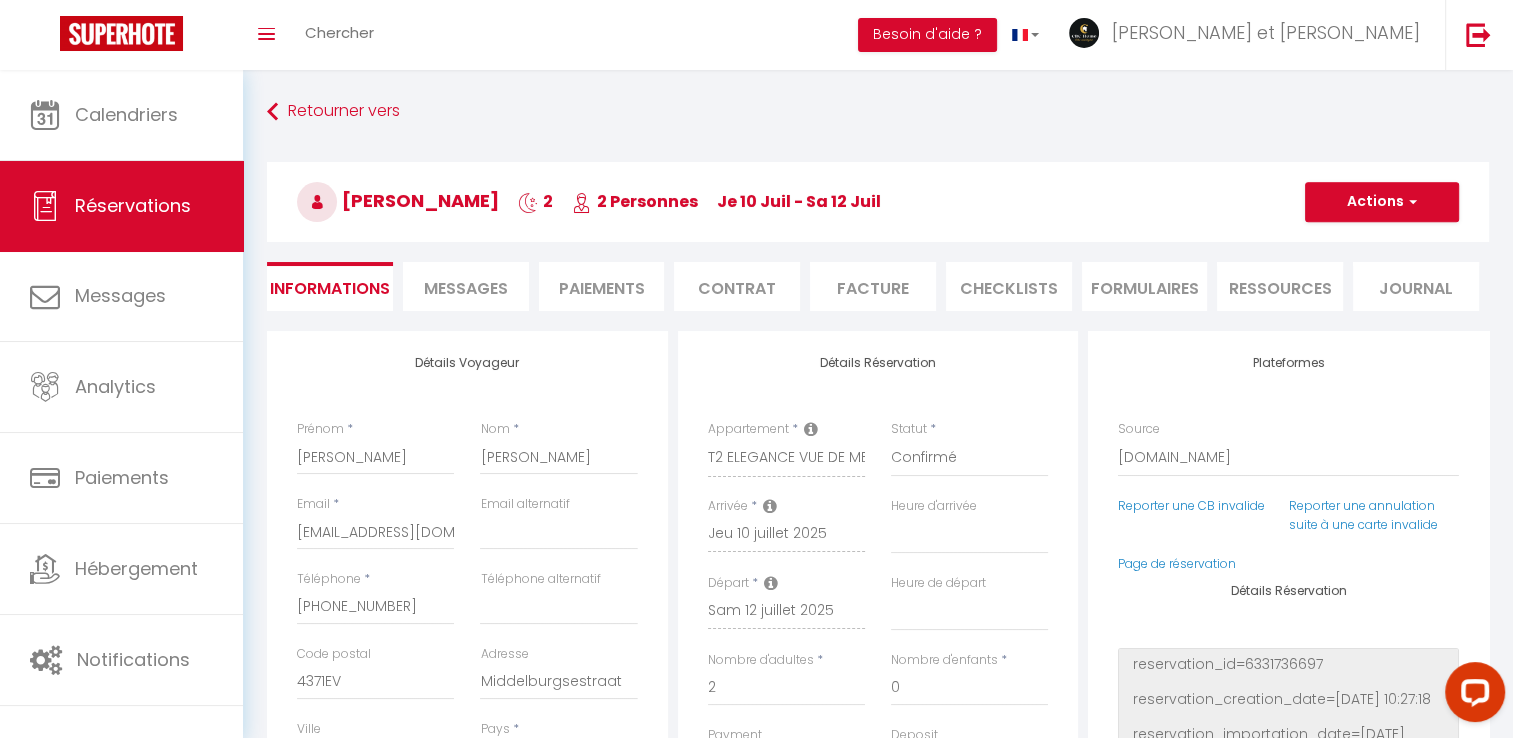 type on "68" 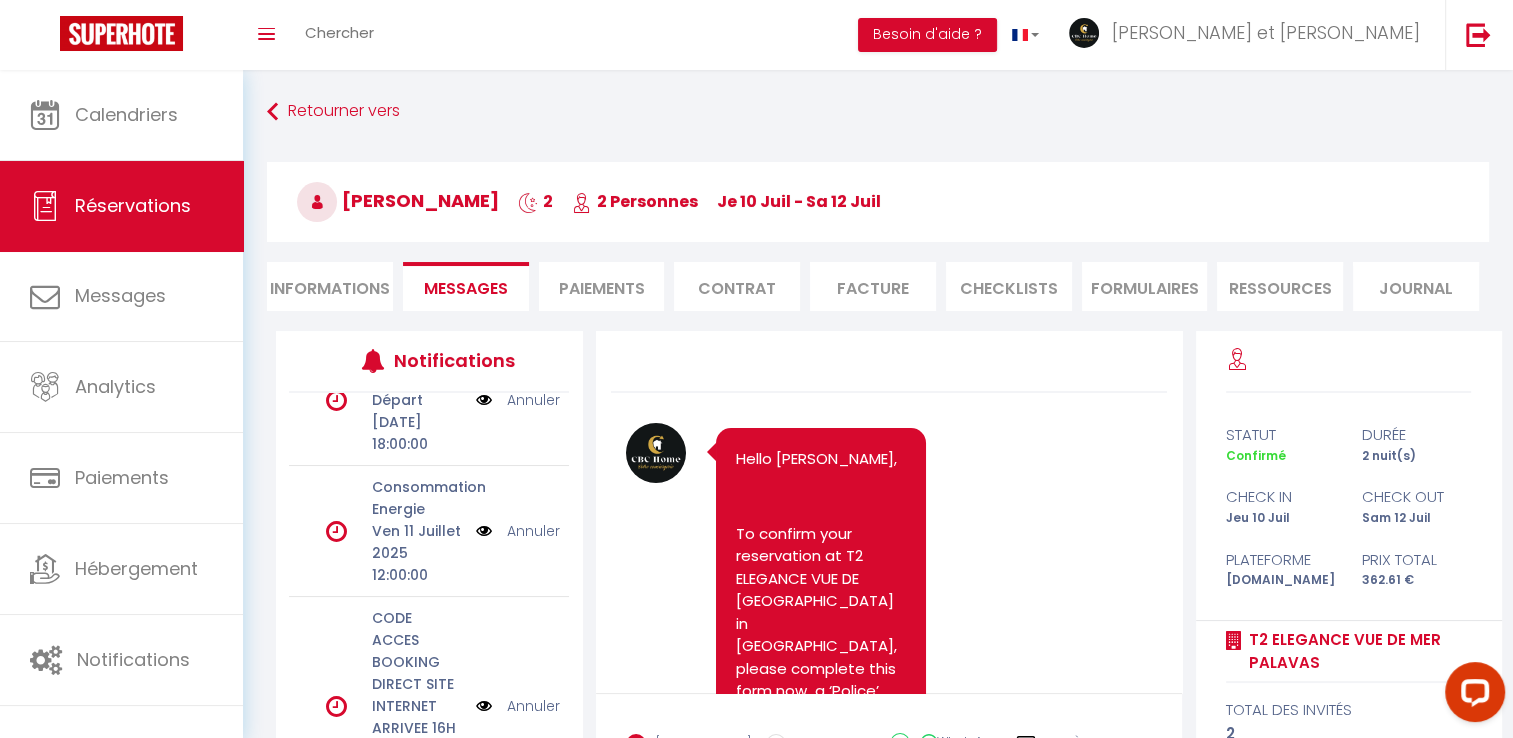 scroll, scrollTop: 410, scrollLeft: 0, axis: vertical 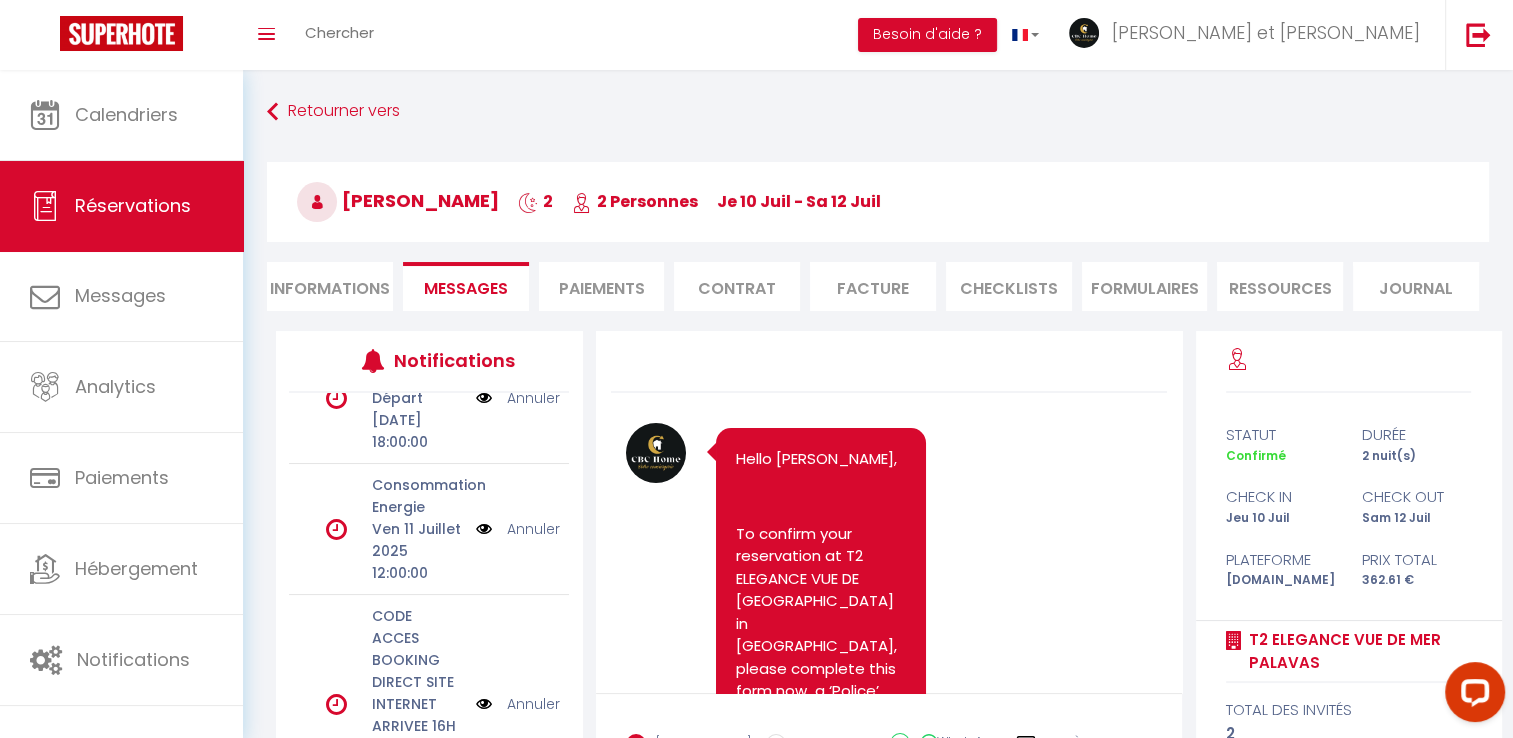 click on "Annuler" at bounding box center [533, 529] 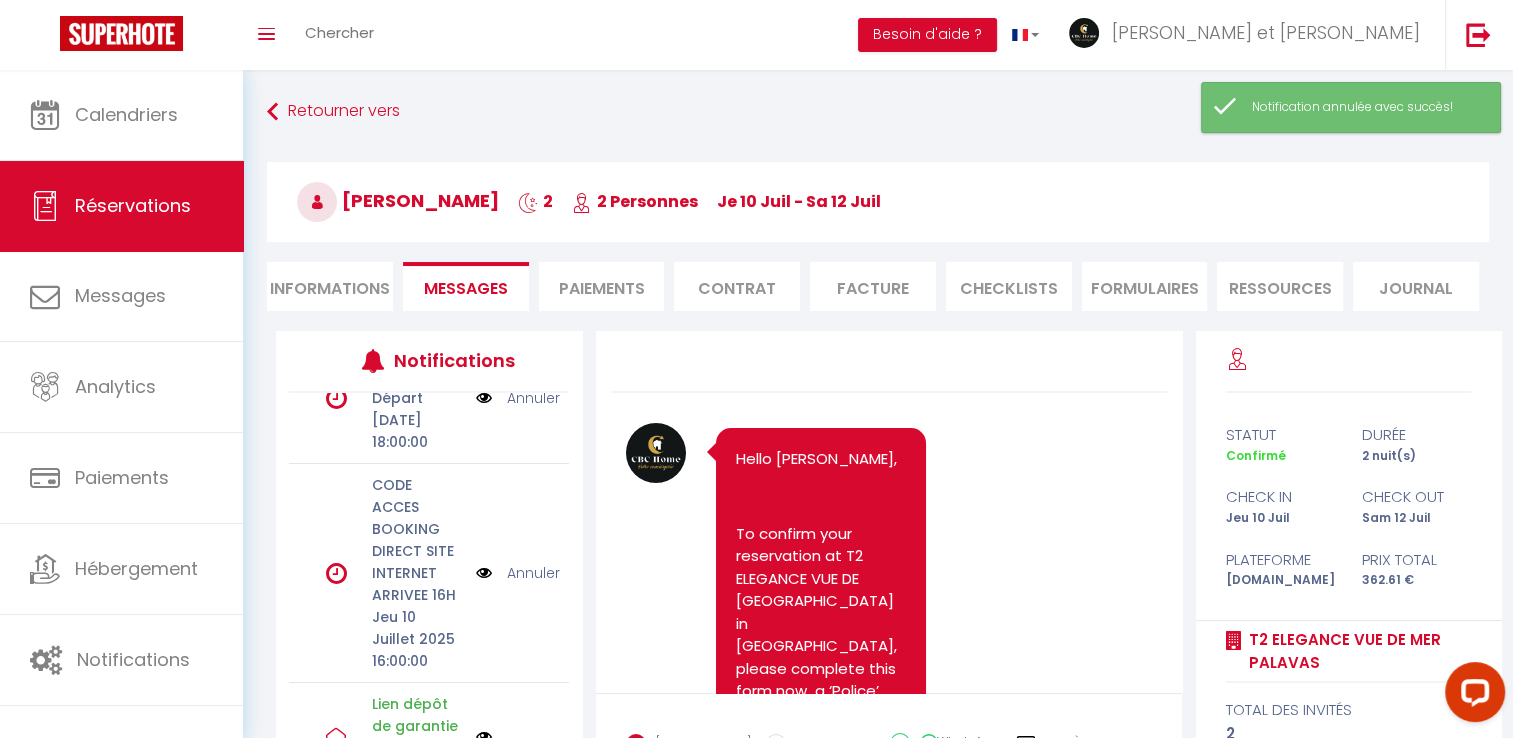 click on "Annuler" at bounding box center (533, 573) 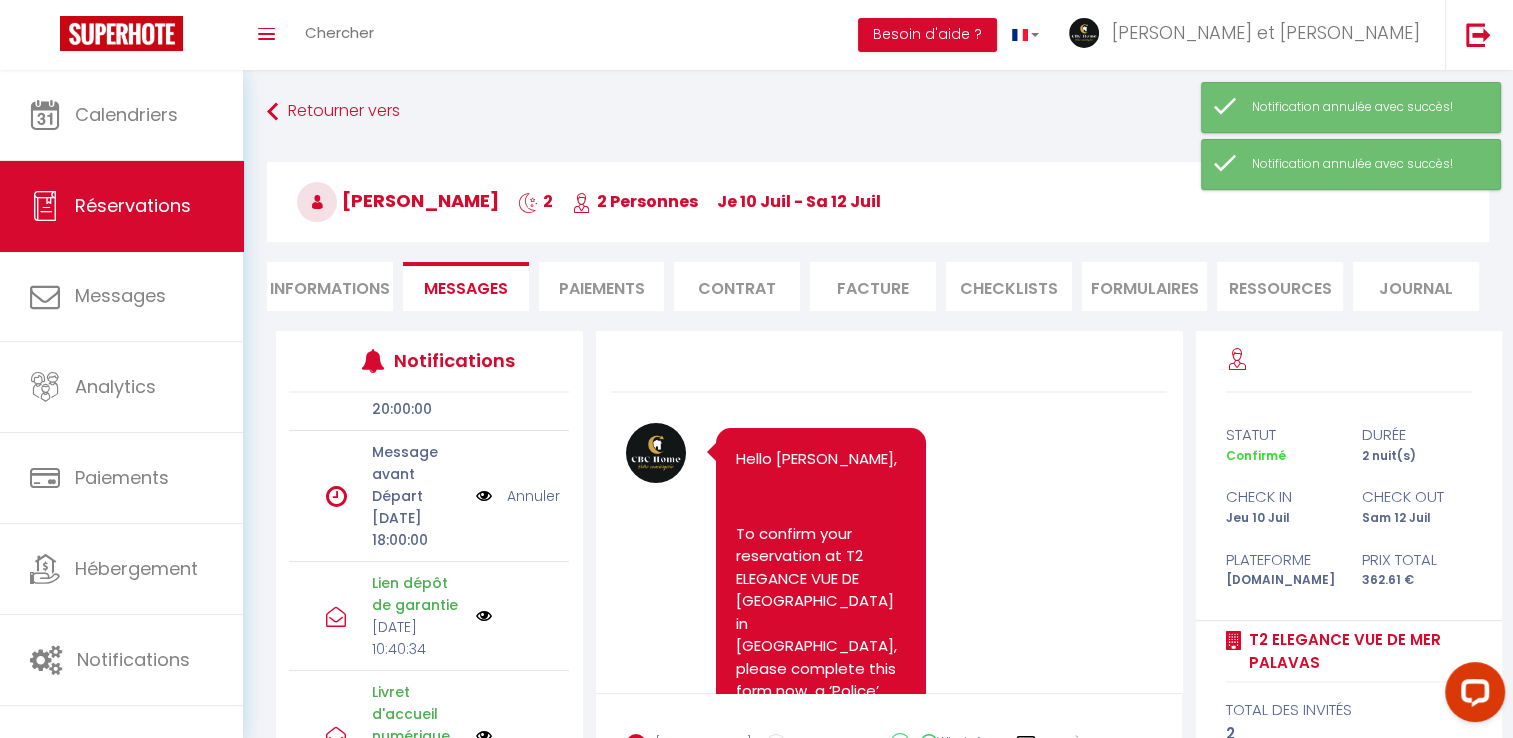 scroll, scrollTop: 208, scrollLeft: 0, axis: vertical 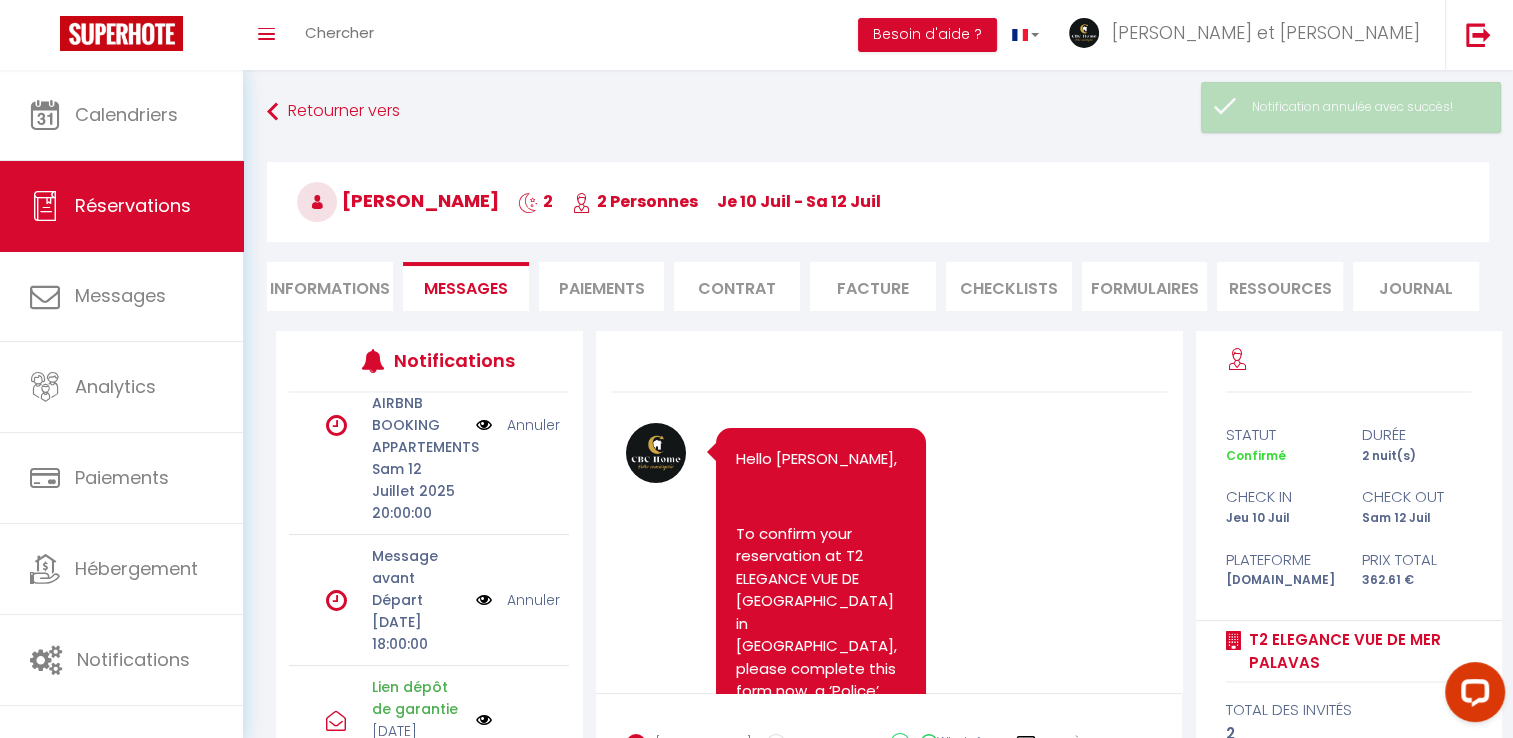click on "Annuler" at bounding box center (533, 600) 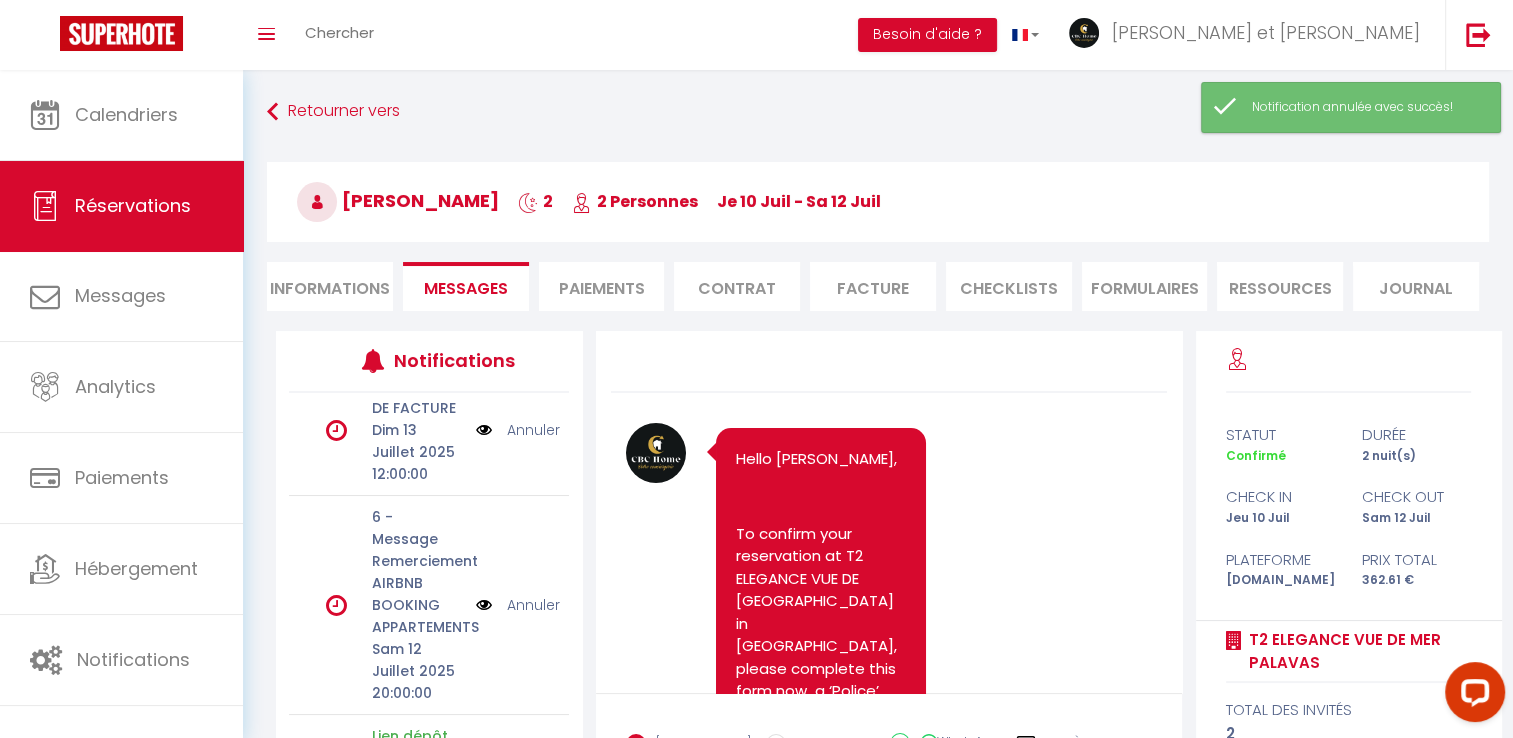 scroll, scrollTop: 0, scrollLeft: 0, axis: both 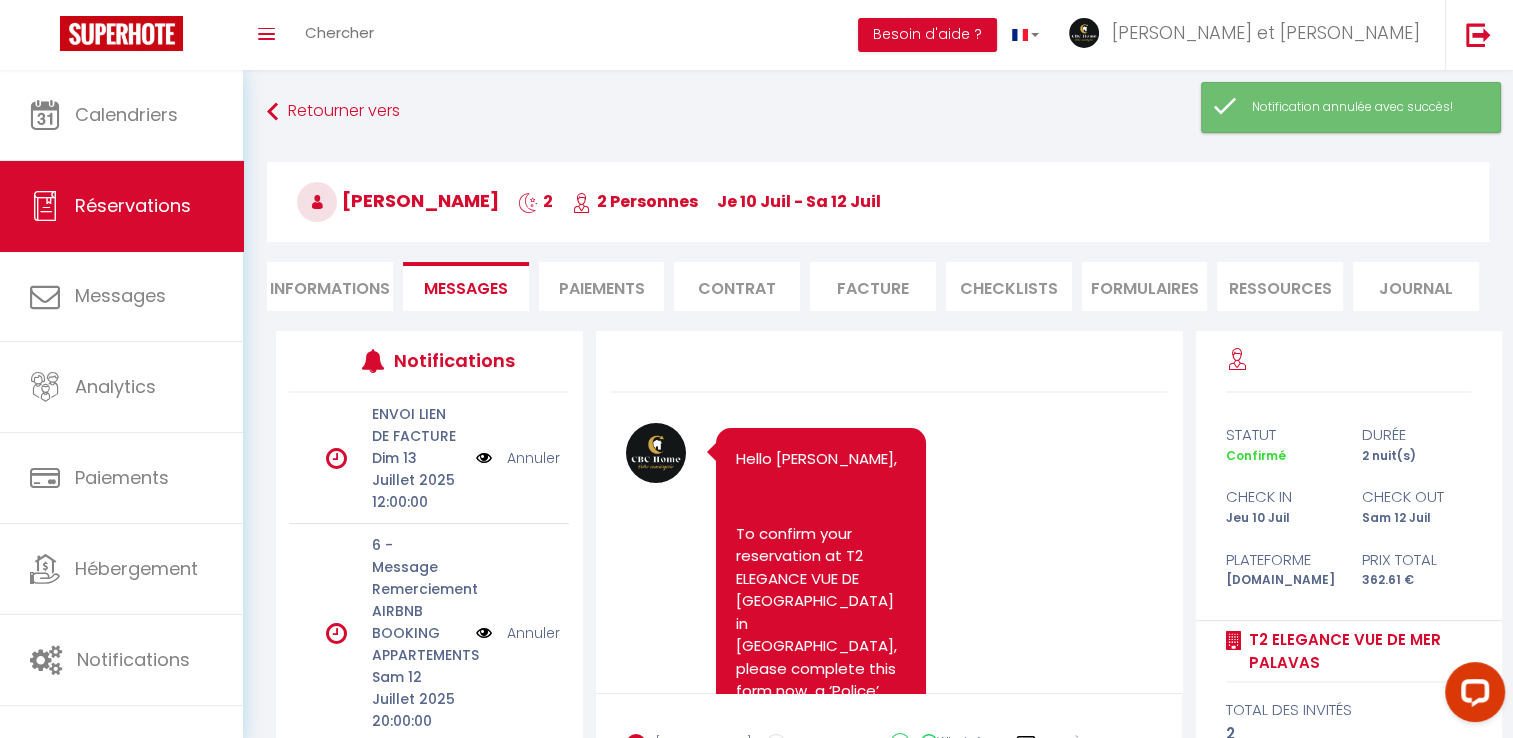 click on "Informations" at bounding box center [330, 286] 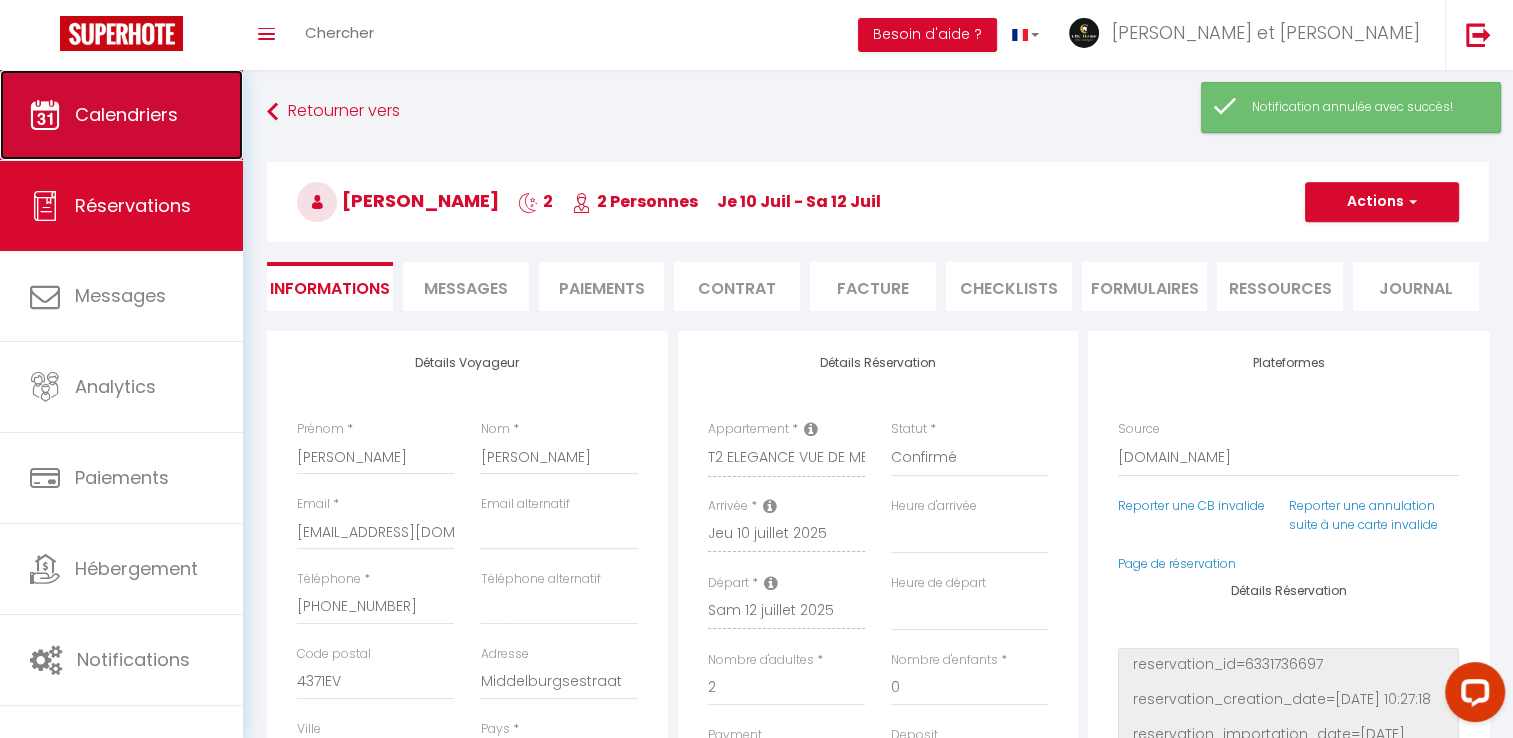 click on "Calendriers" at bounding box center (126, 114) 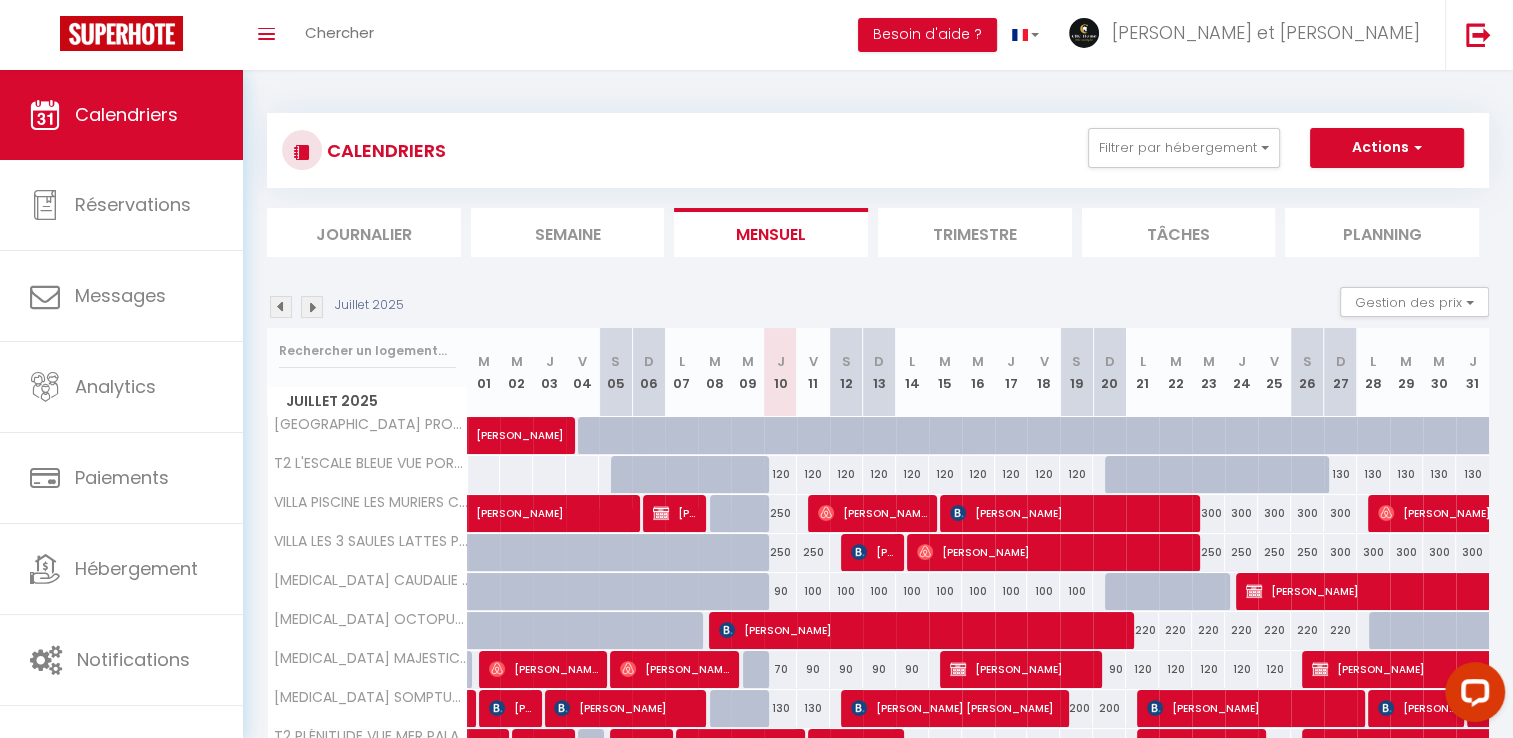 scroll, scrollTop: 196, scrollLeft: 0, axis: vertical 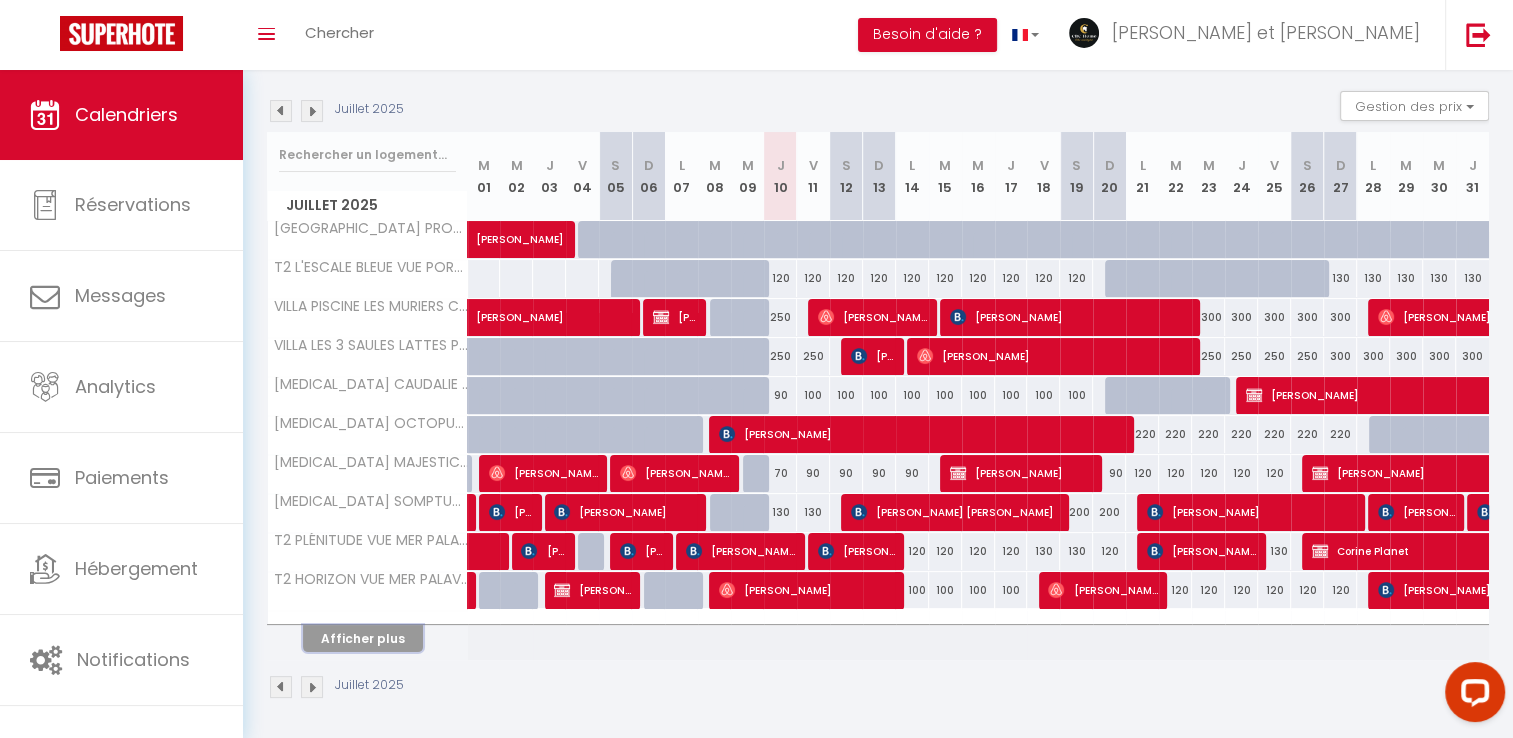click on "Afficher plus" at bounding box center [363, 638] 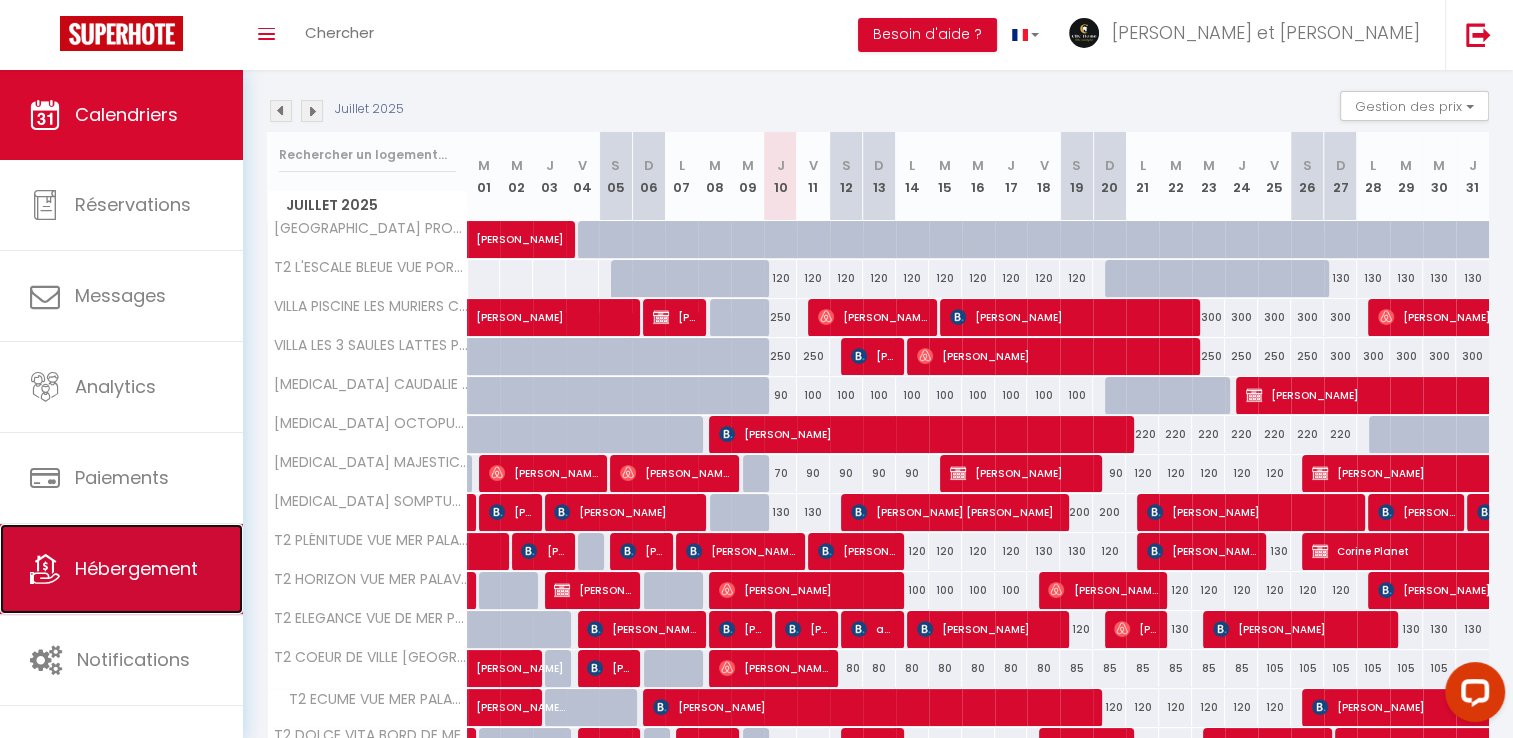 click on "Hébergement" at bounding box center [121, 569] 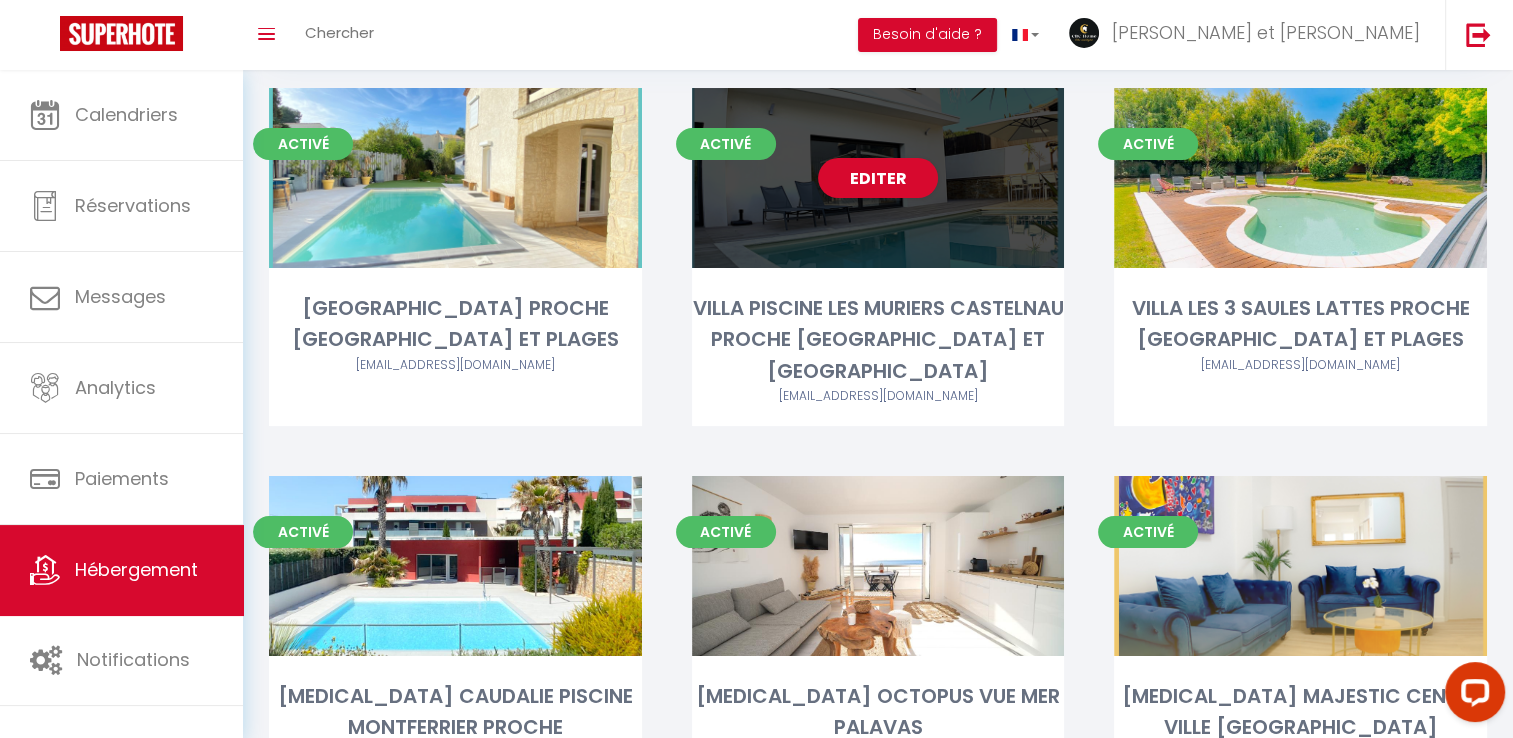 scroll, scrollTop: 140, scrollLeft: 0, axis: vertical 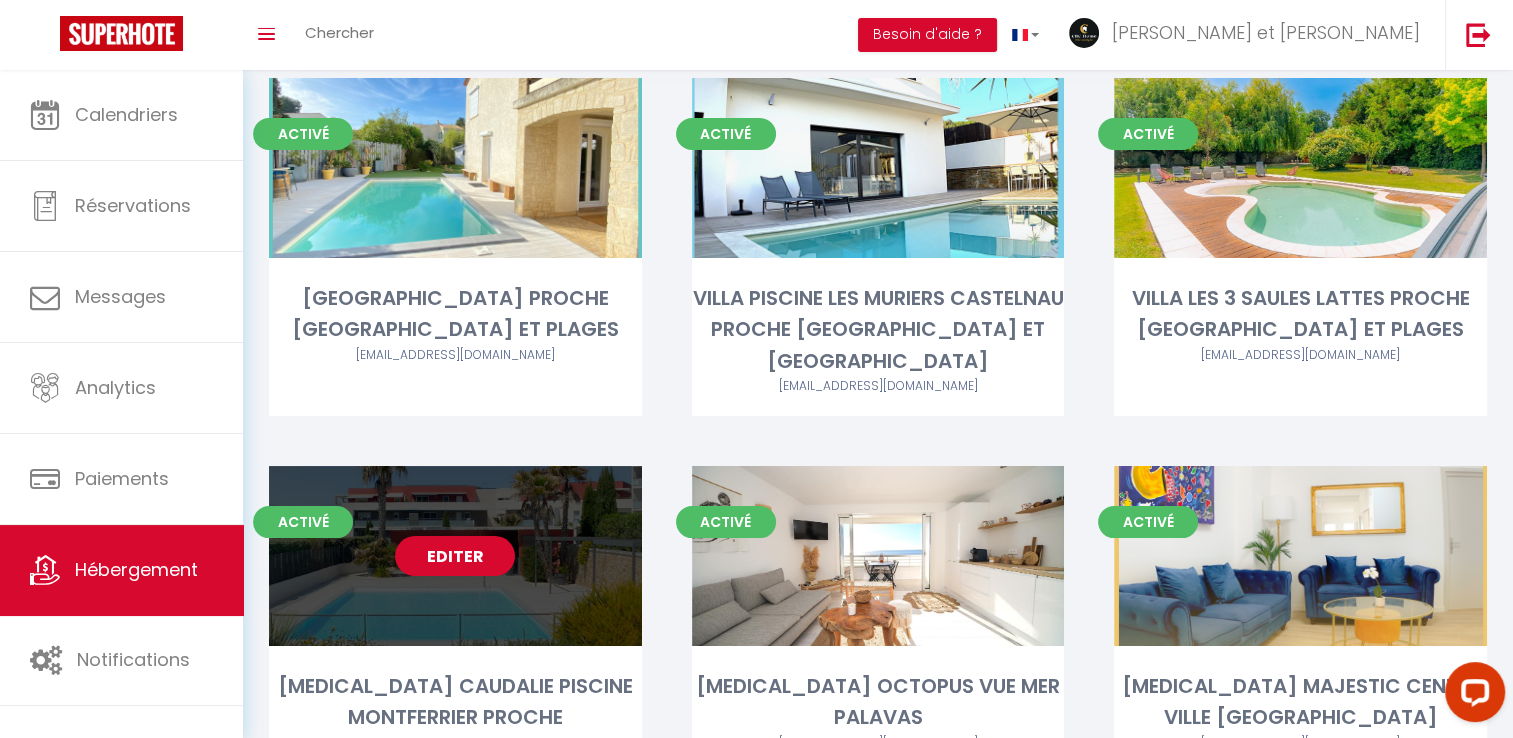 click on "Editer" at bounding box center [455, 556] 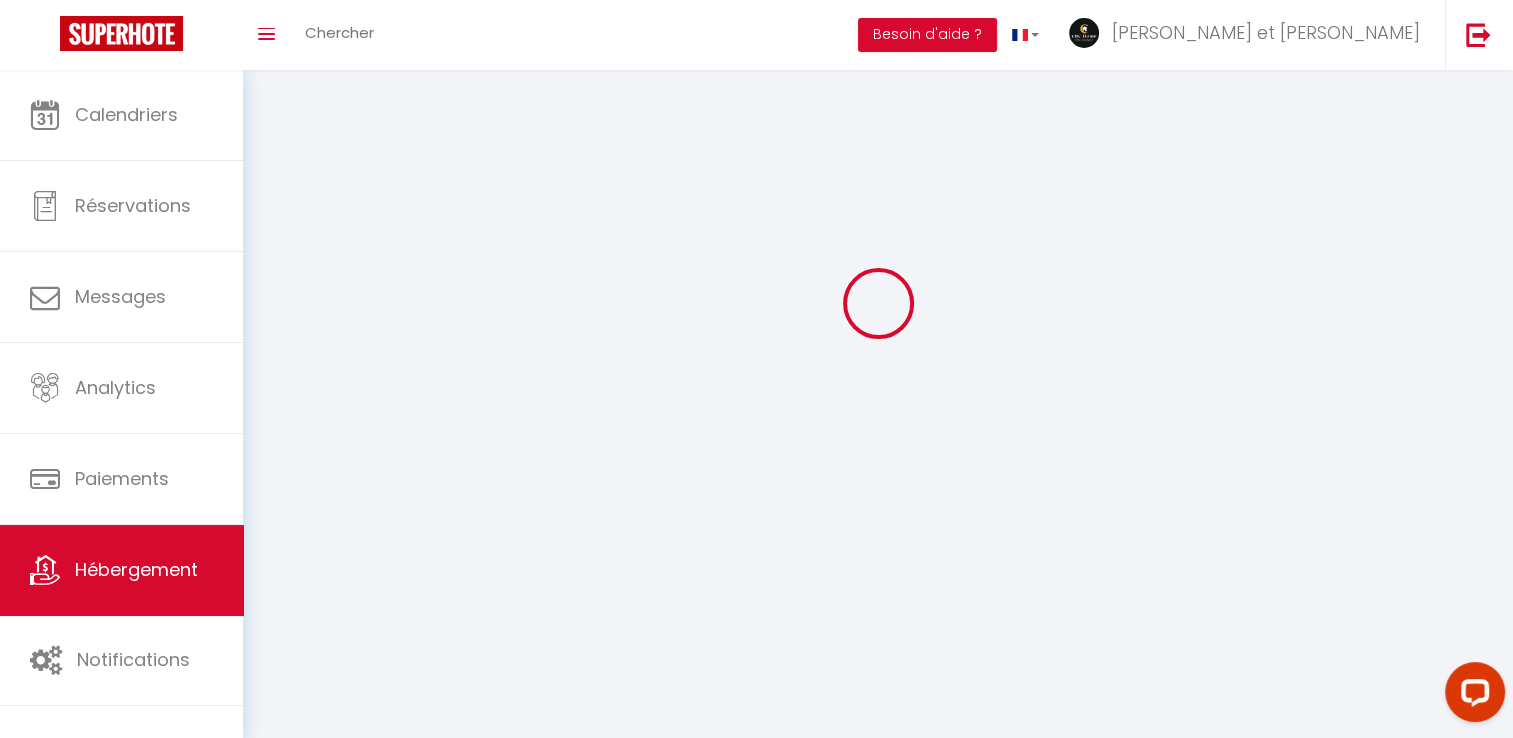 scroll, scrollTop: 0, scrollLeft: 0, axis: both 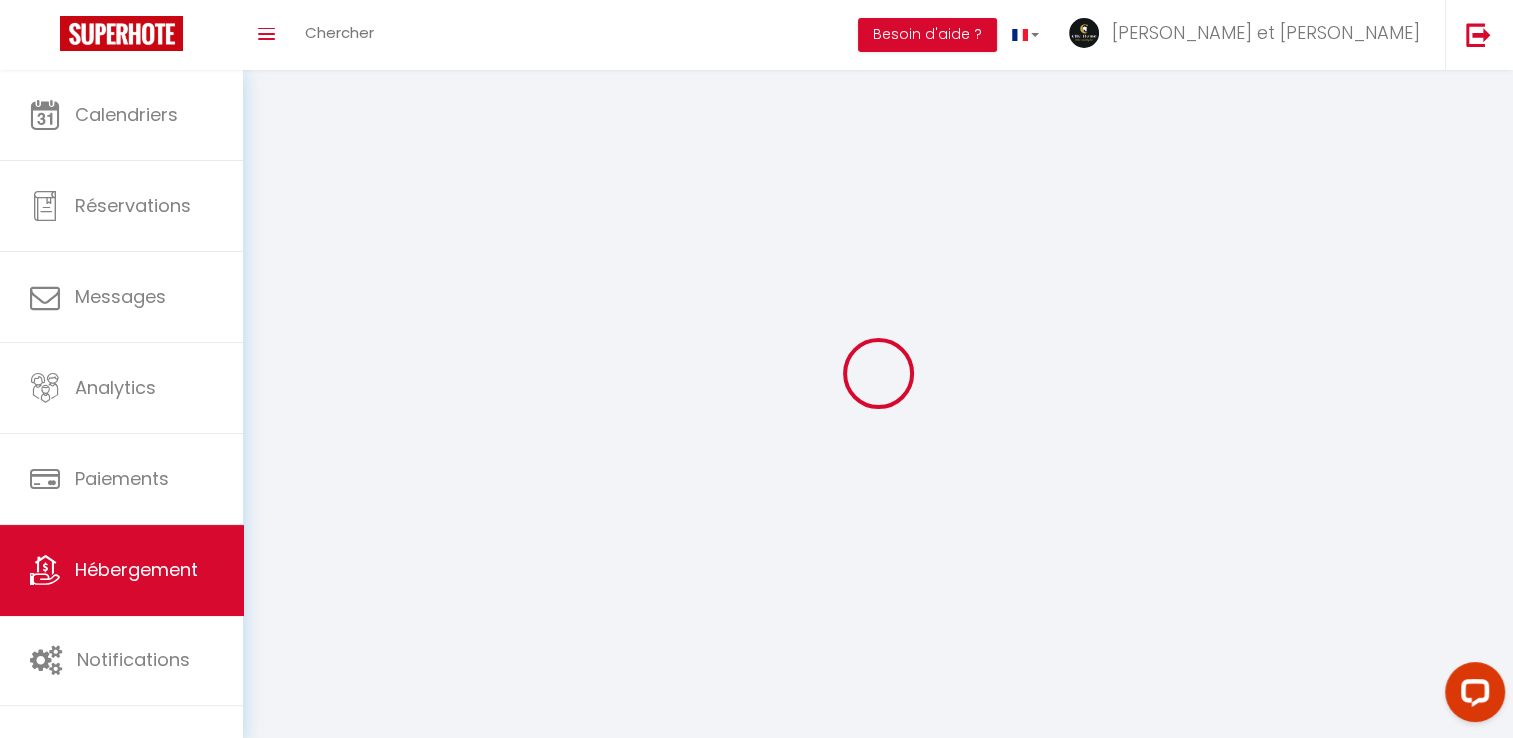 select on "1" 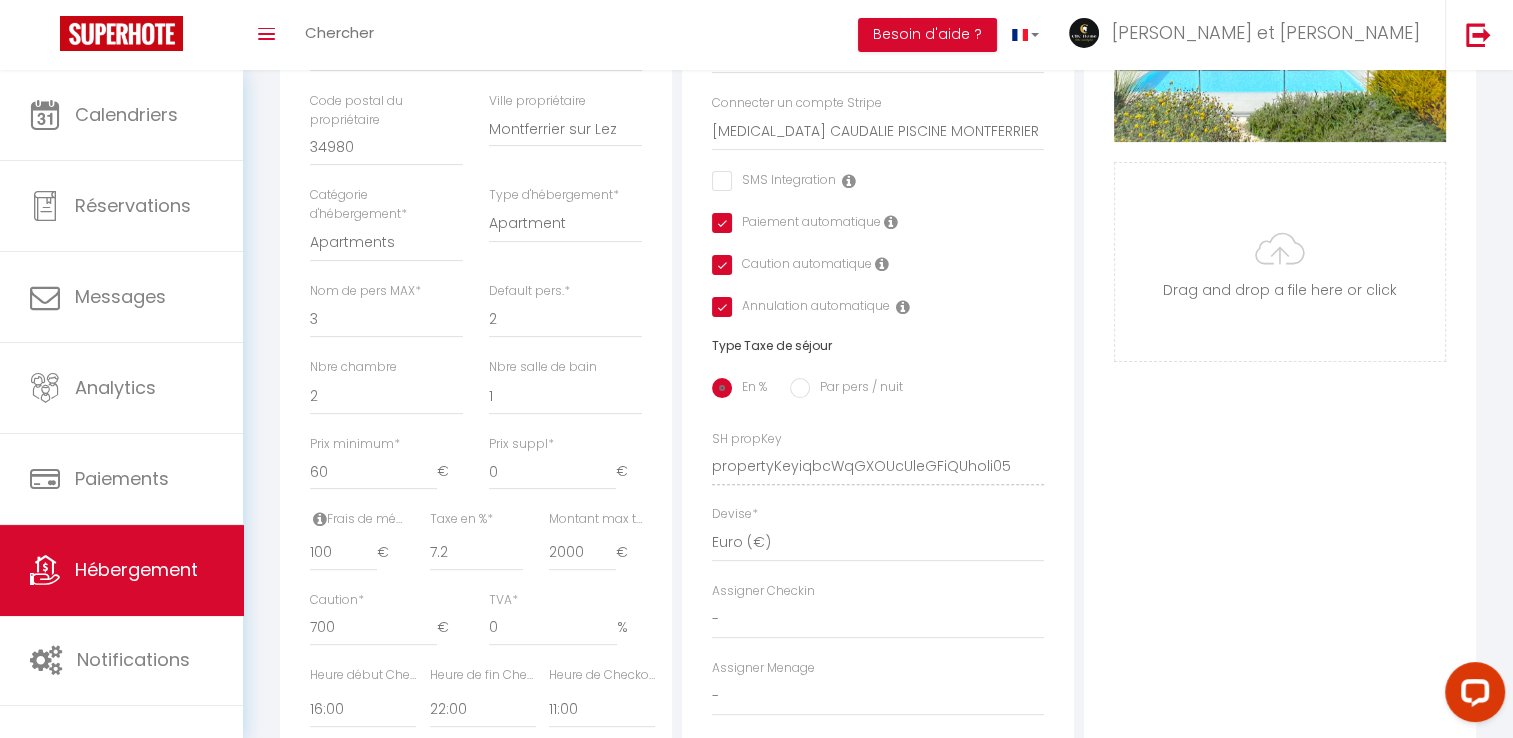scroll, scrollTop: 552, scrollLeft: 0, axis: vertical 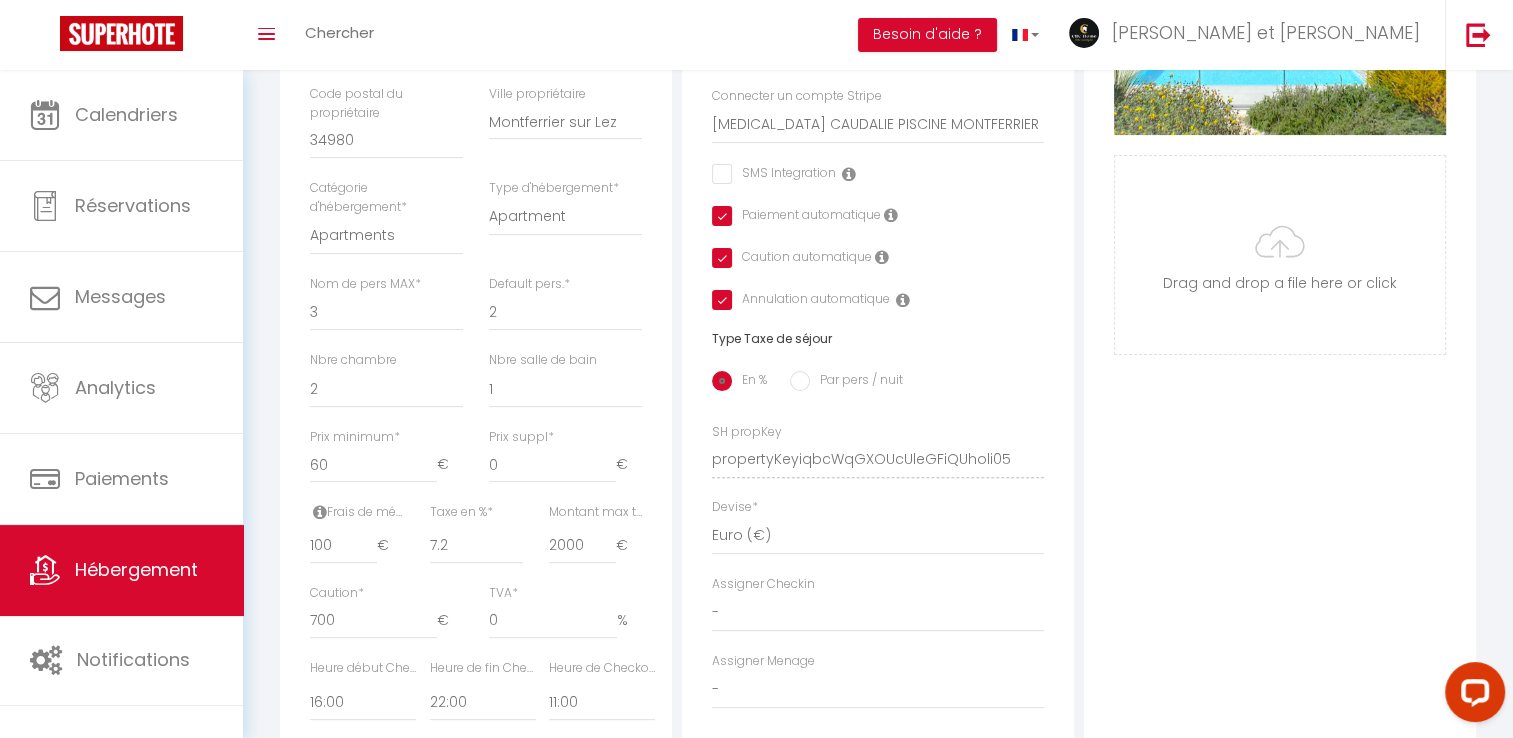 checkbox on "false" 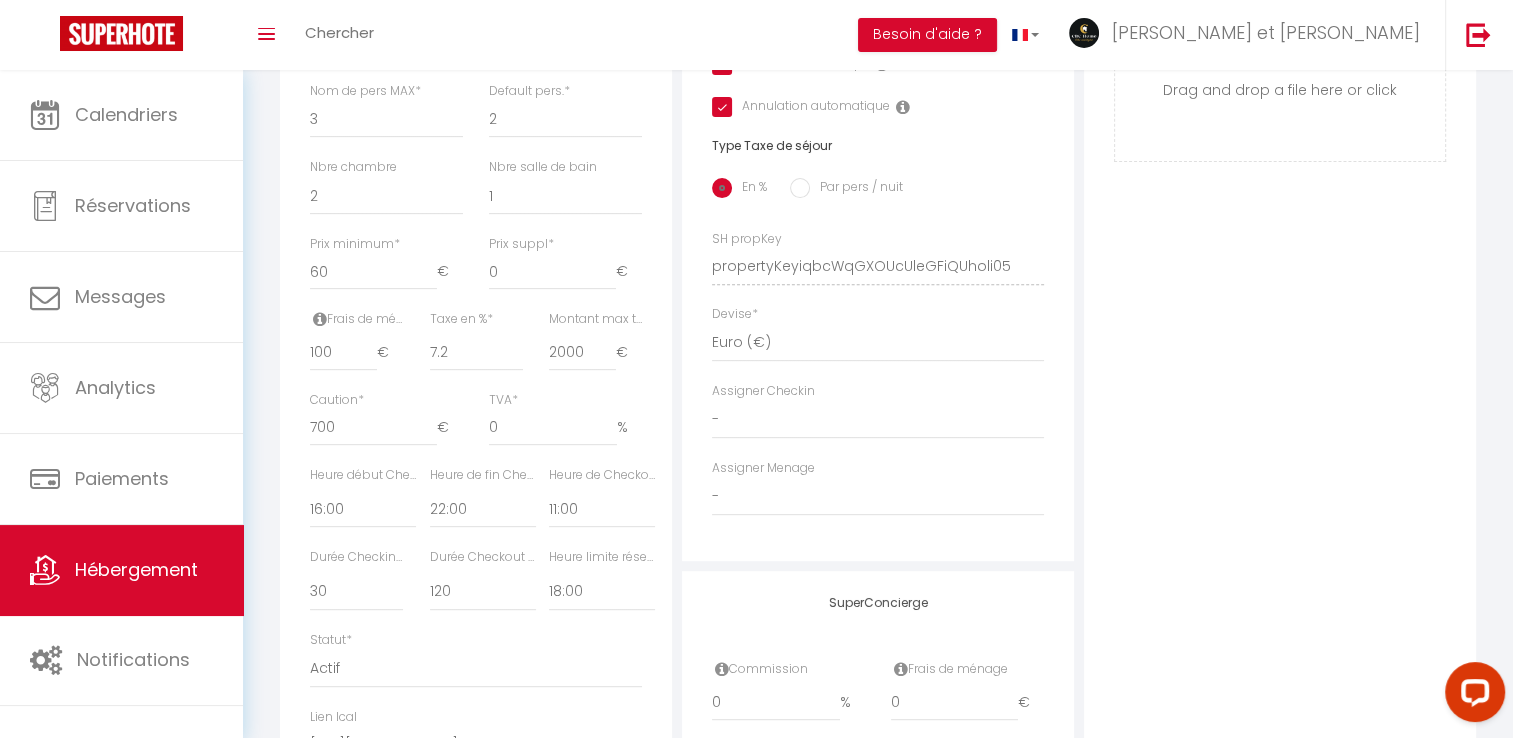 scroll, scrollTop: 863, scrollLeft: 0, axis: vertical 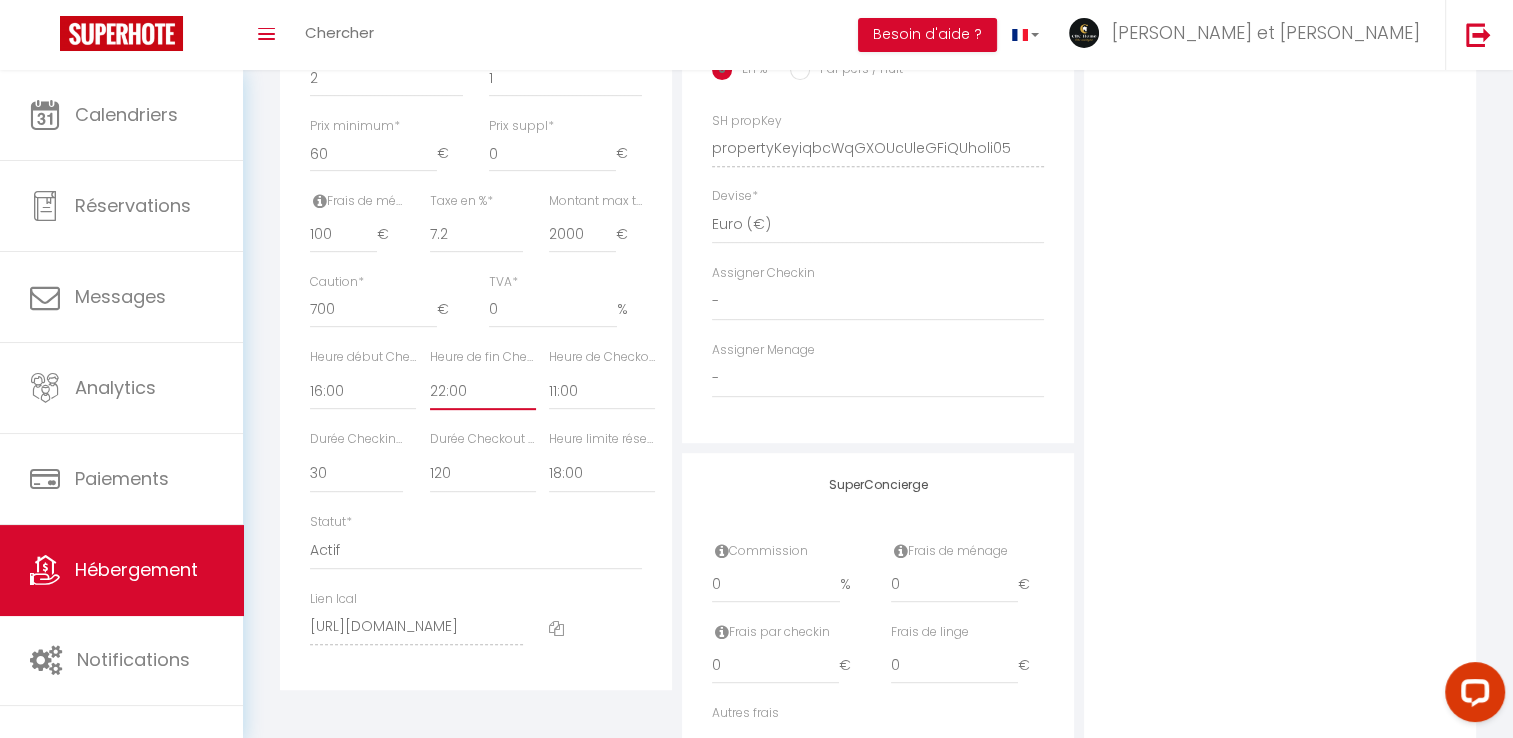 click on "00:00
00:15
00:30
00:45
01:00
01:15
01:30
01:45
02:00
02:15
02:30
02:45
03:00" at bounding box center (483, 391) 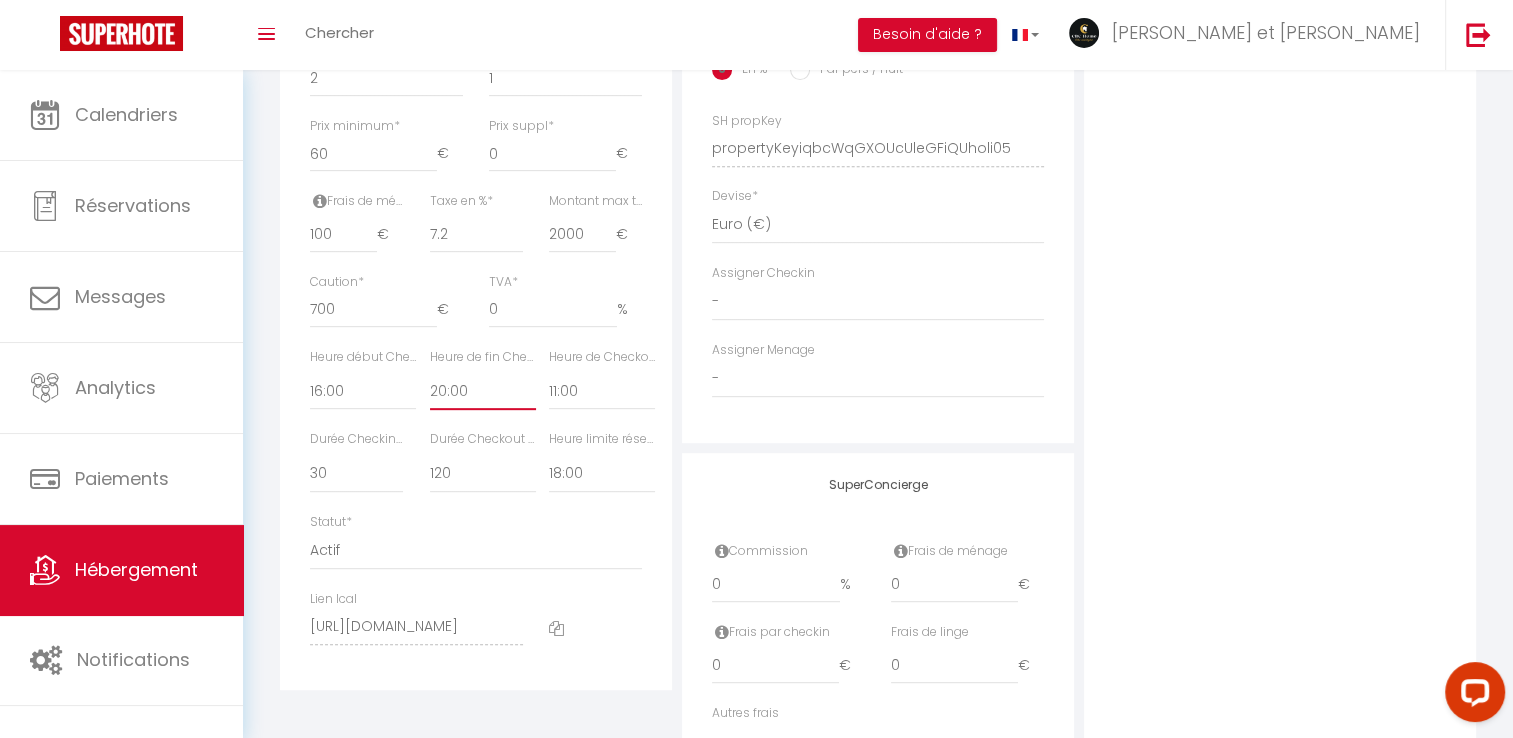 click on "00:00
00:15
00:30
00:45
01:00
01:15
01:30
01:45
02:00
02:15
02:30
02:45
03:00" at bounding box center [483, 391] 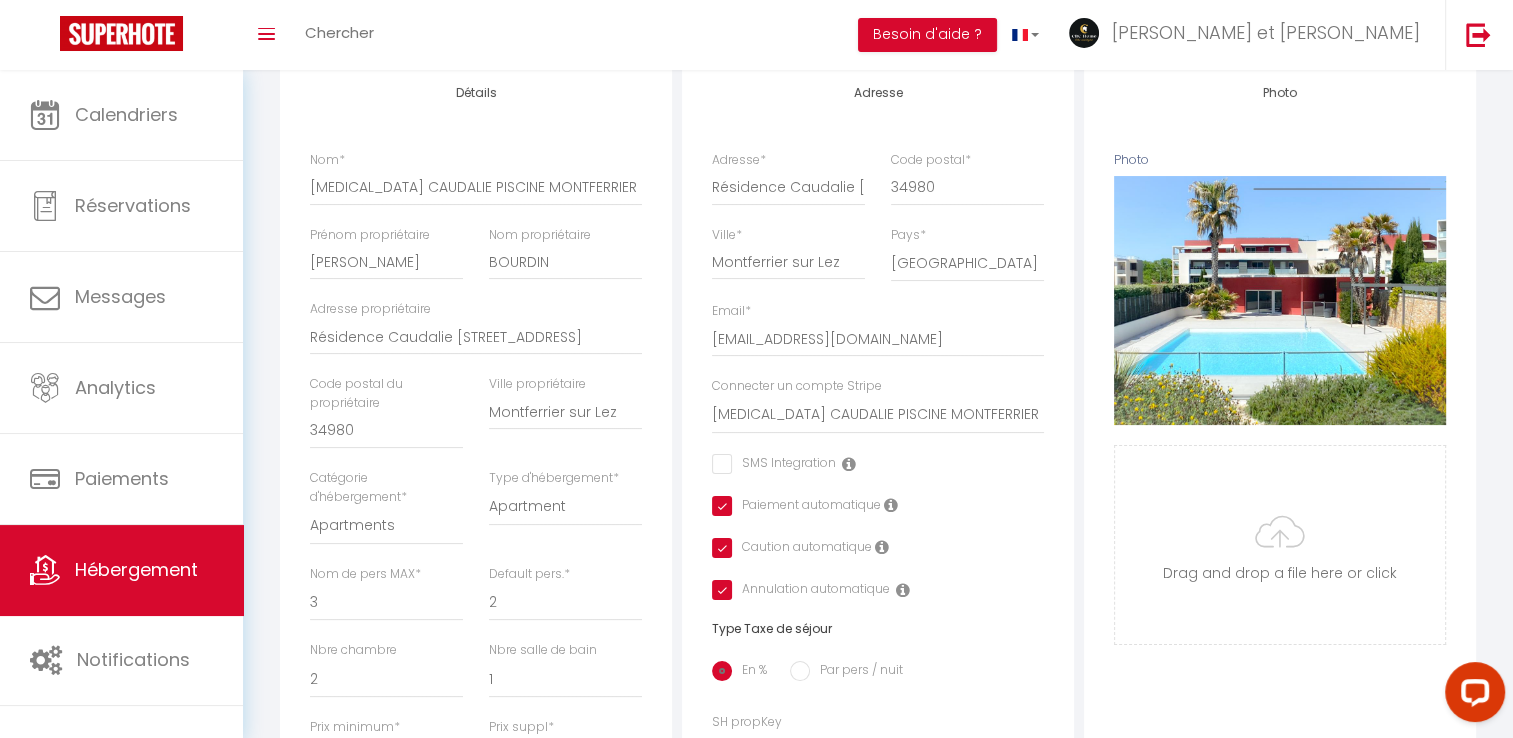 scroll, scrollTop: 0, scrollLeft: 0, axis: both 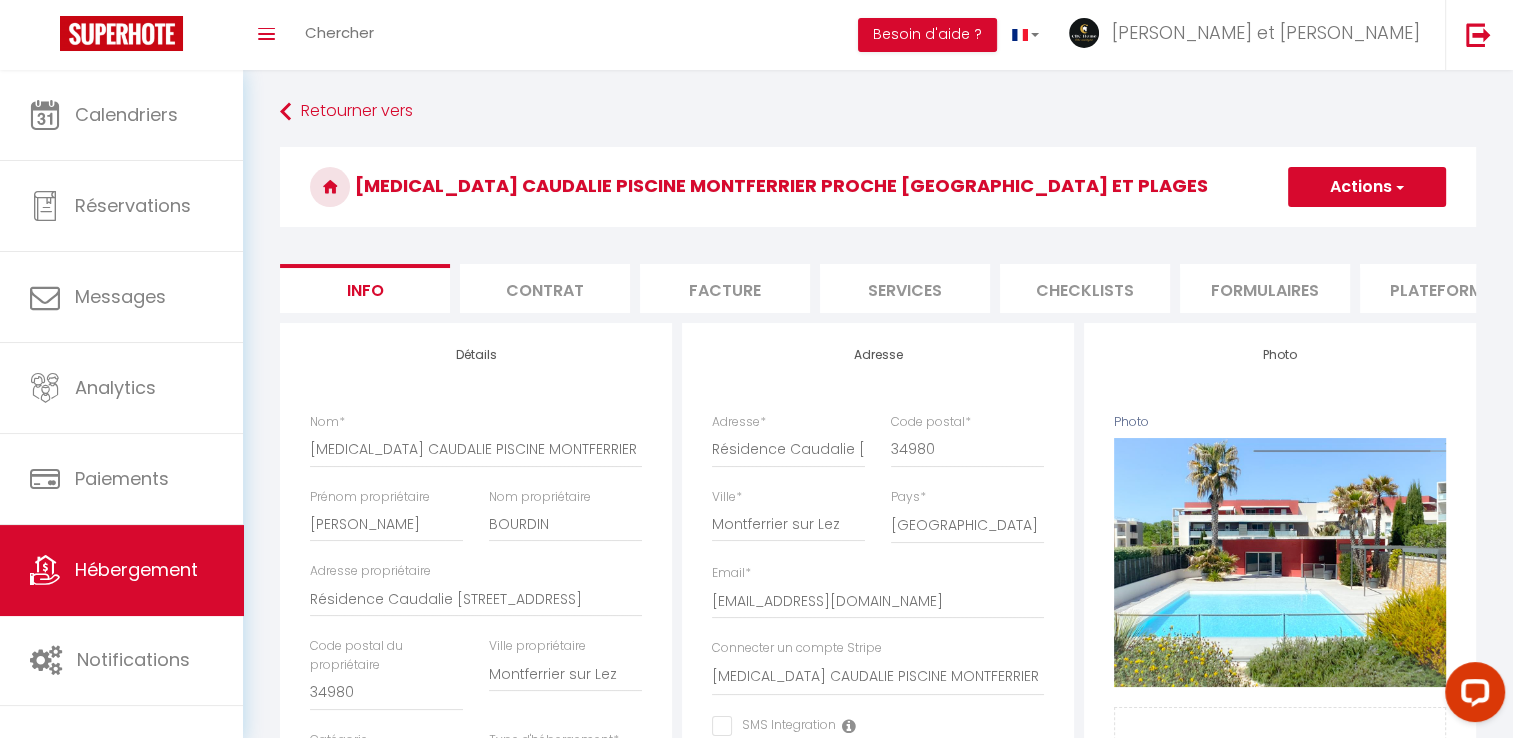 click on "Actions" at bounding box center [1367, 187] 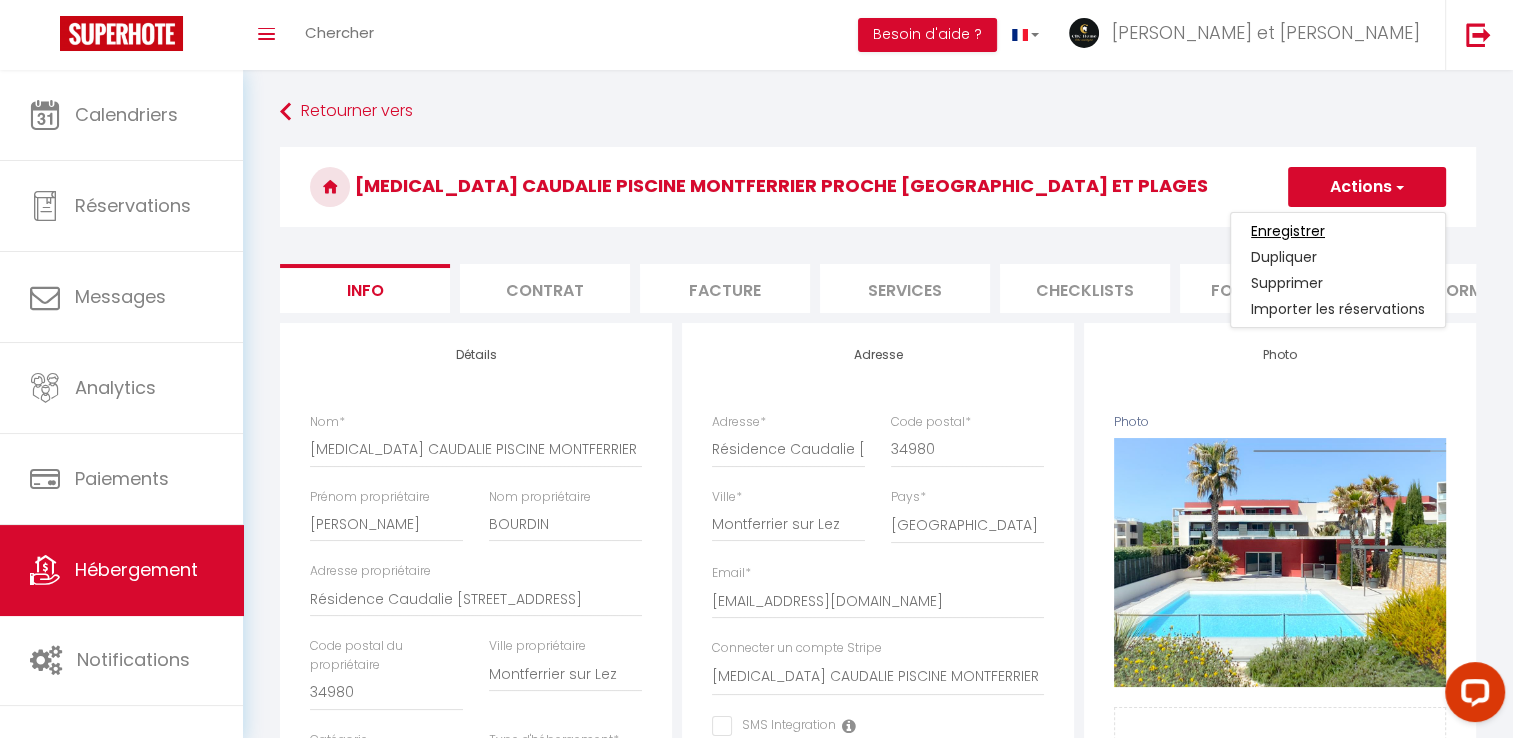 click on "Enregistrer" at bounding box center [1288, 231] 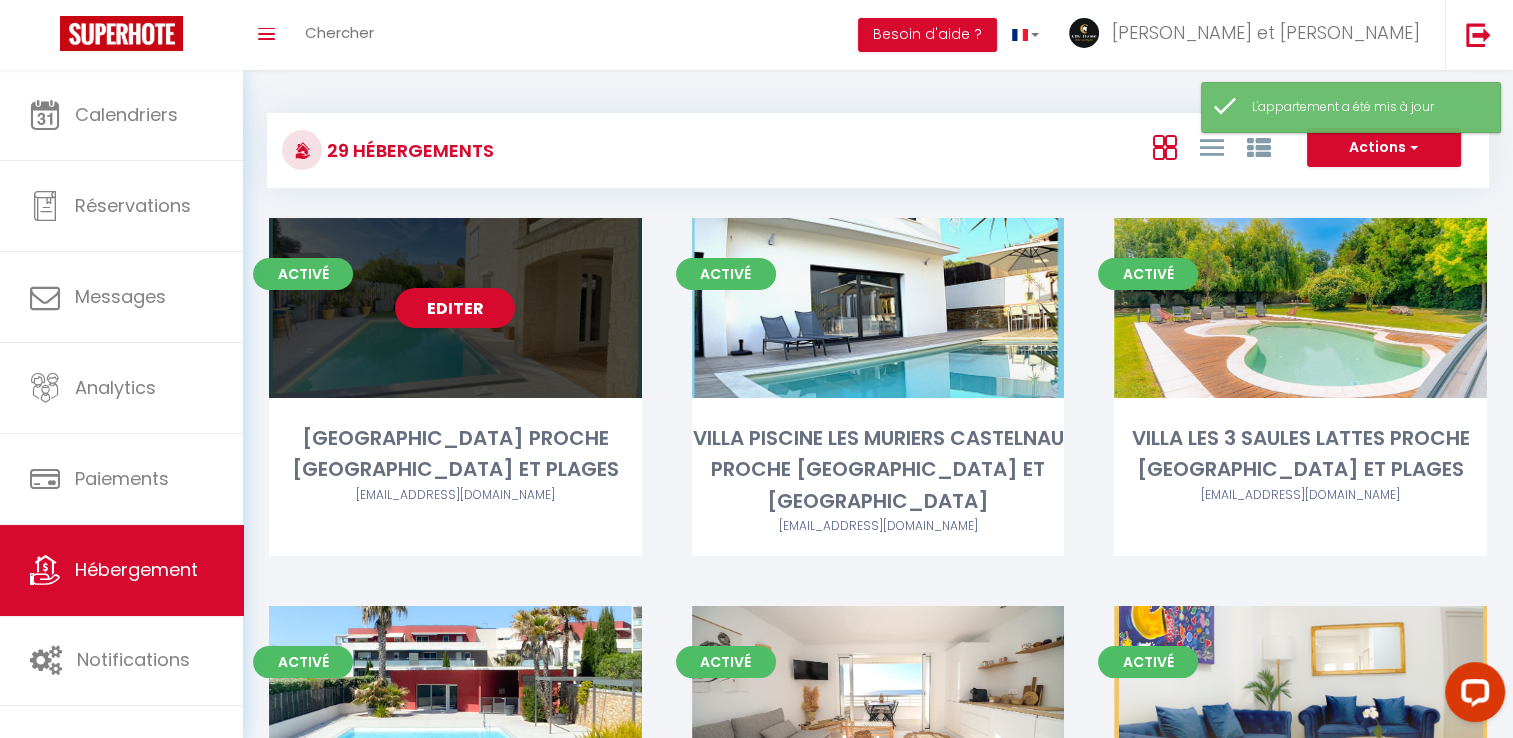 scroll, scrollTop: 164, scrollLeft: 0, axis: vertical 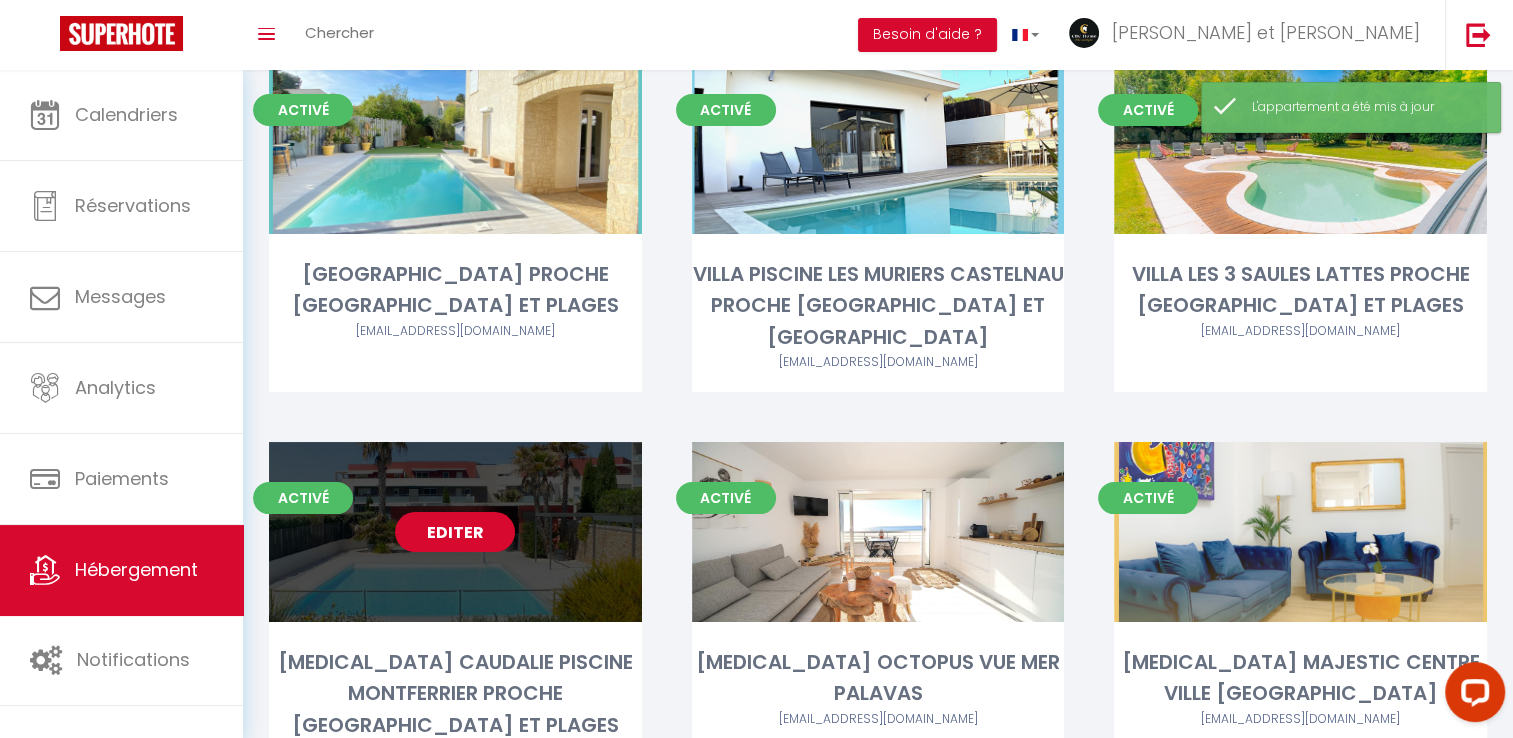 click on "Editer" at bounding box center [455, 532] 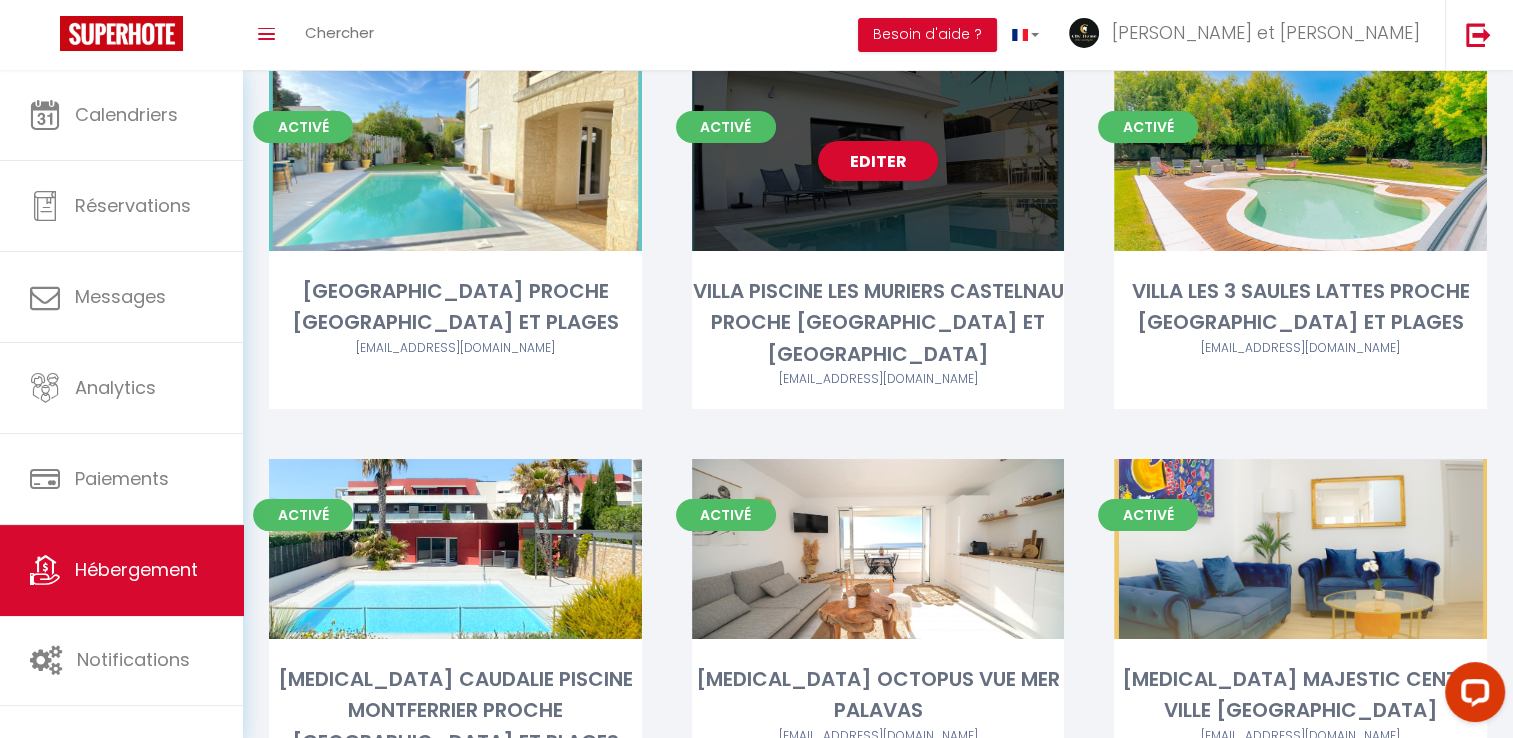 scroll, scrollTop: 148, scrollLeft: 0, axis: vertical 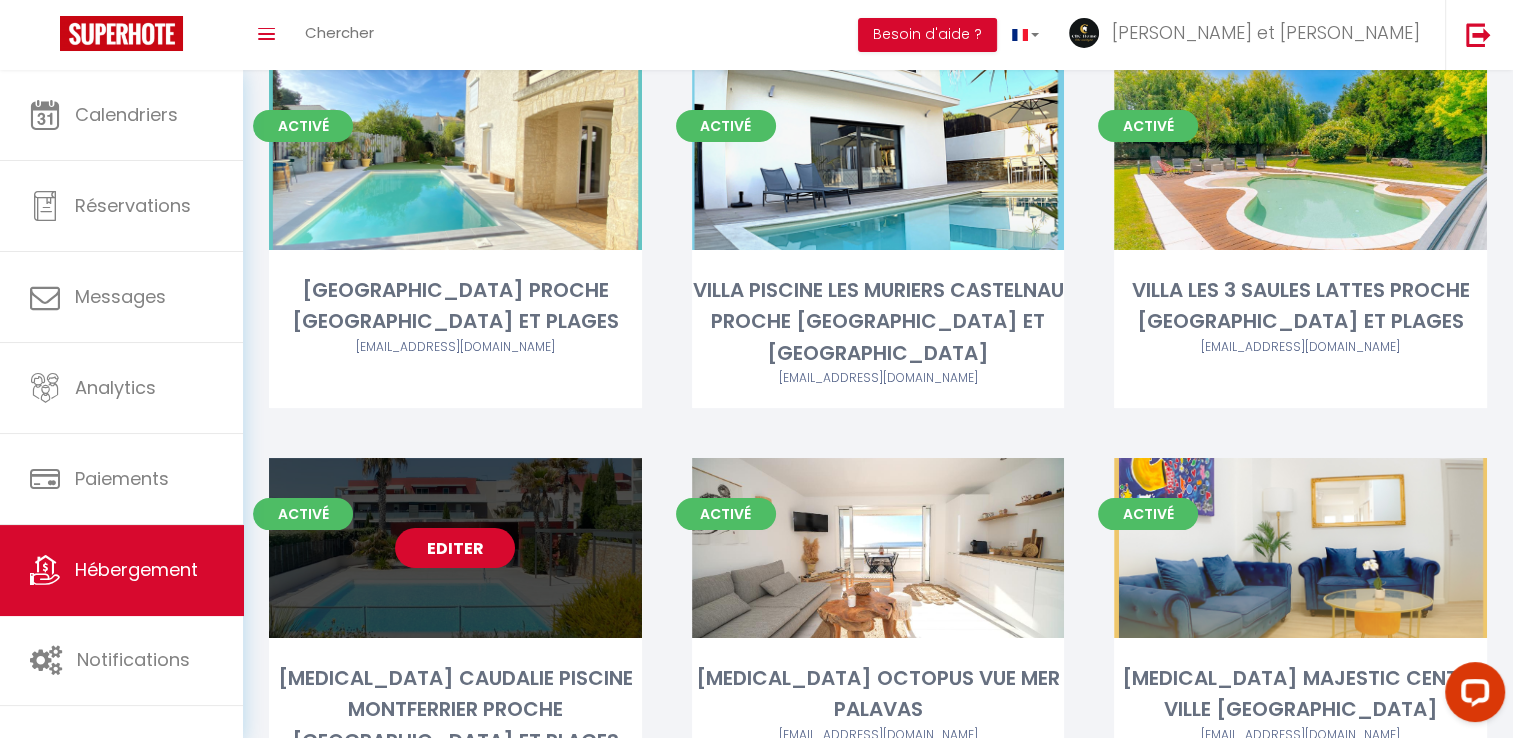 click on "Editer" at bounding box center (455, 548) 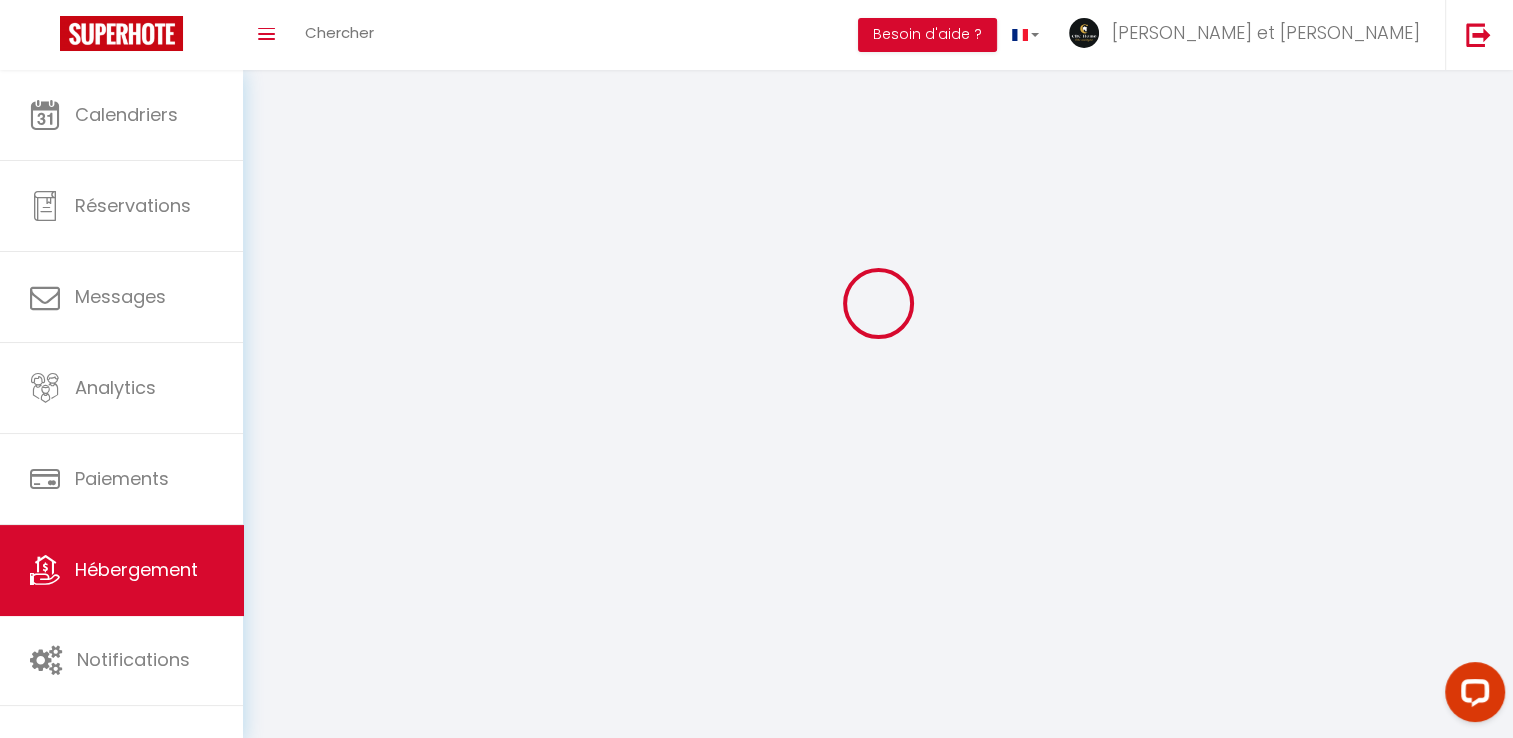 scroll, scrollTop: 0, scrollLeft: 0, axis: both 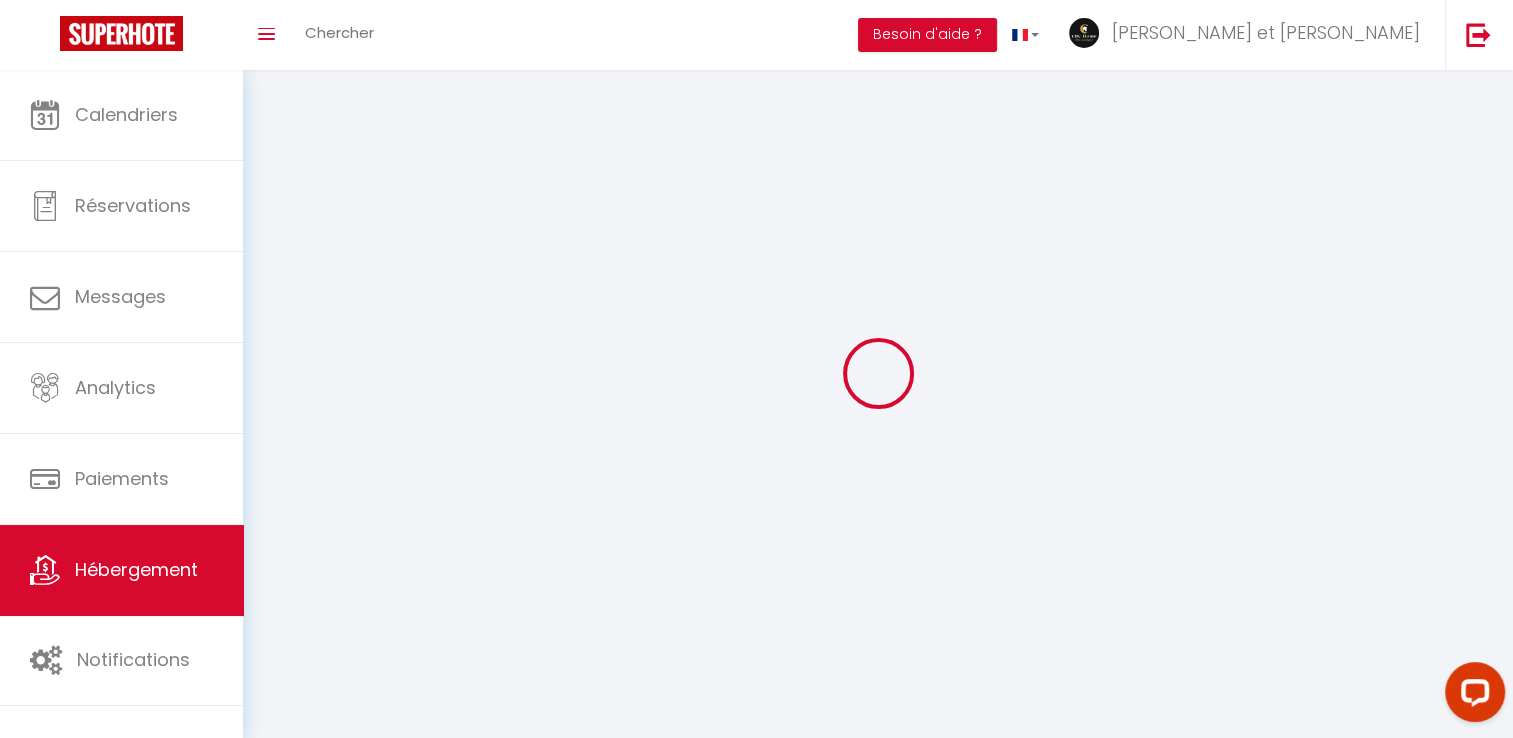 select 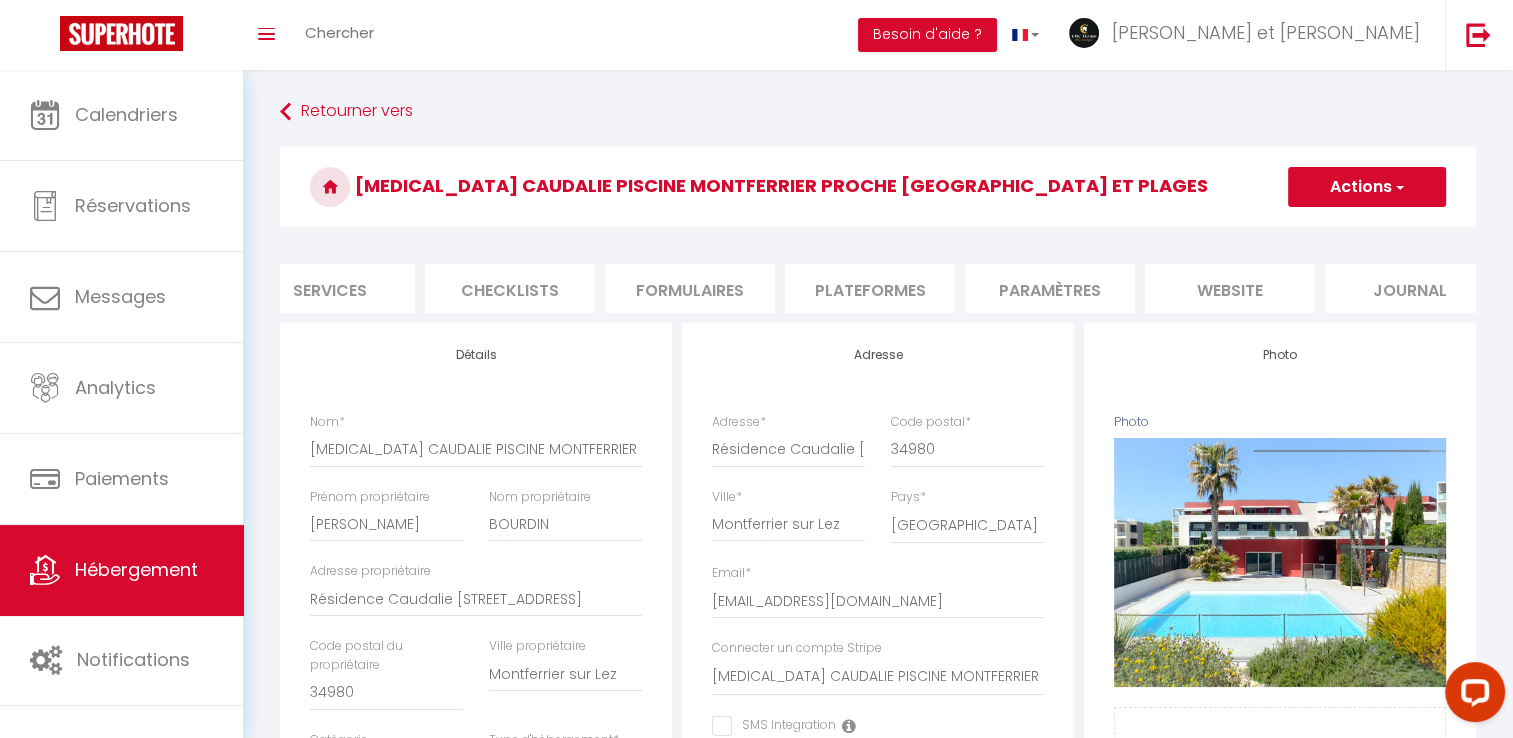 scroll, scrollTop: 0, scrollLeft: 580, axis: horizontal 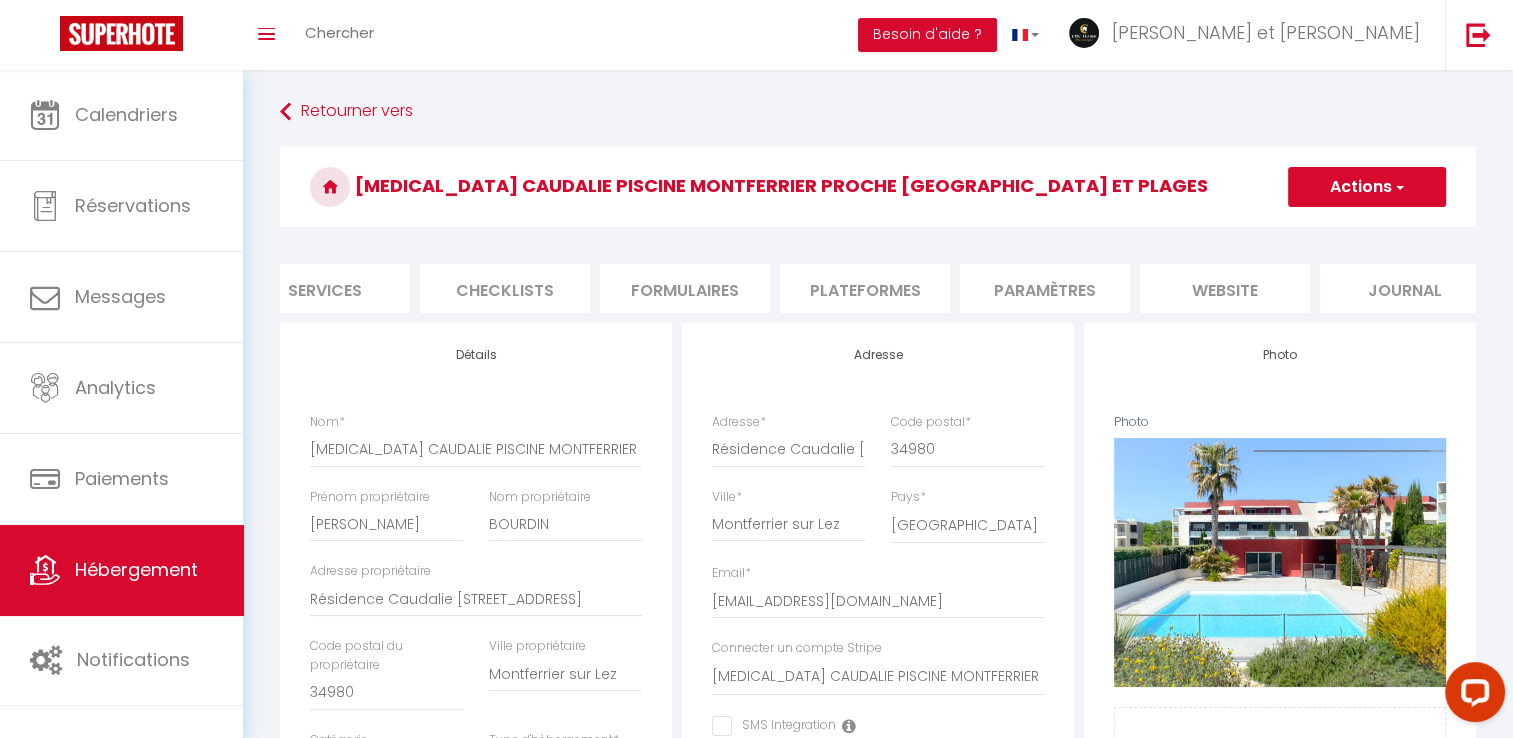 click on "website" at bounding box center [1225, 288] 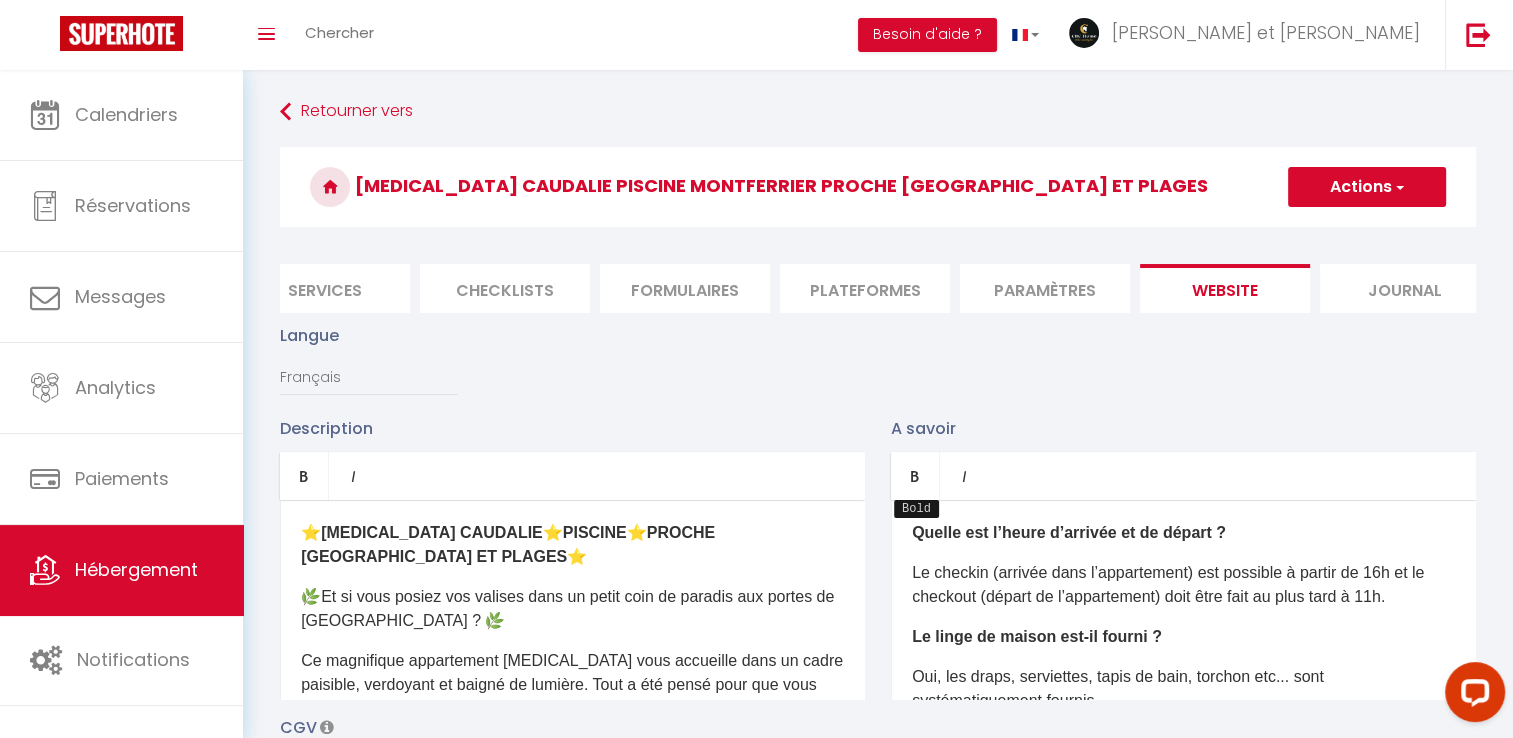 scroll, scrollTop: 271, scrollLeft: 0, axis: vertical 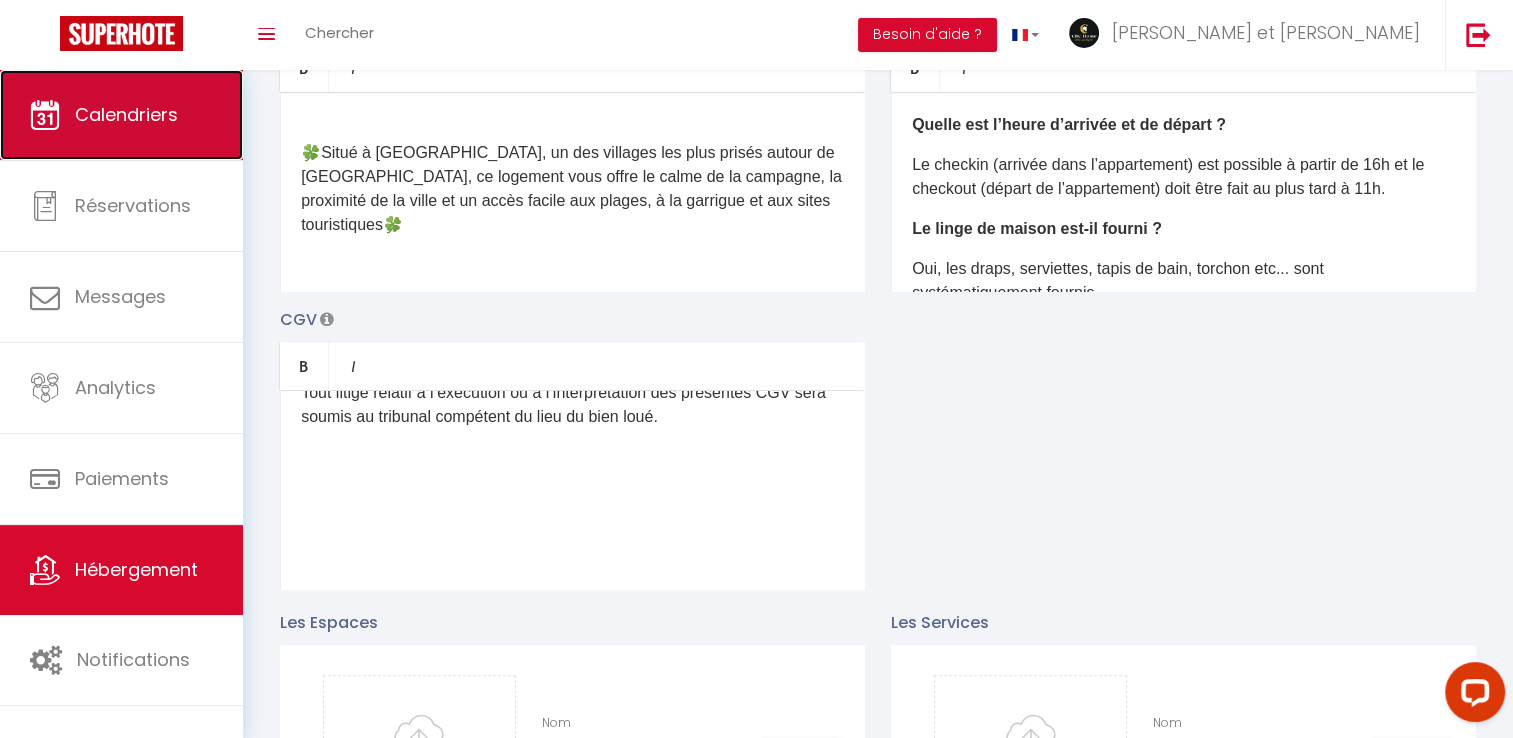 click on "Calendriers" at bounding box center [121, 115] 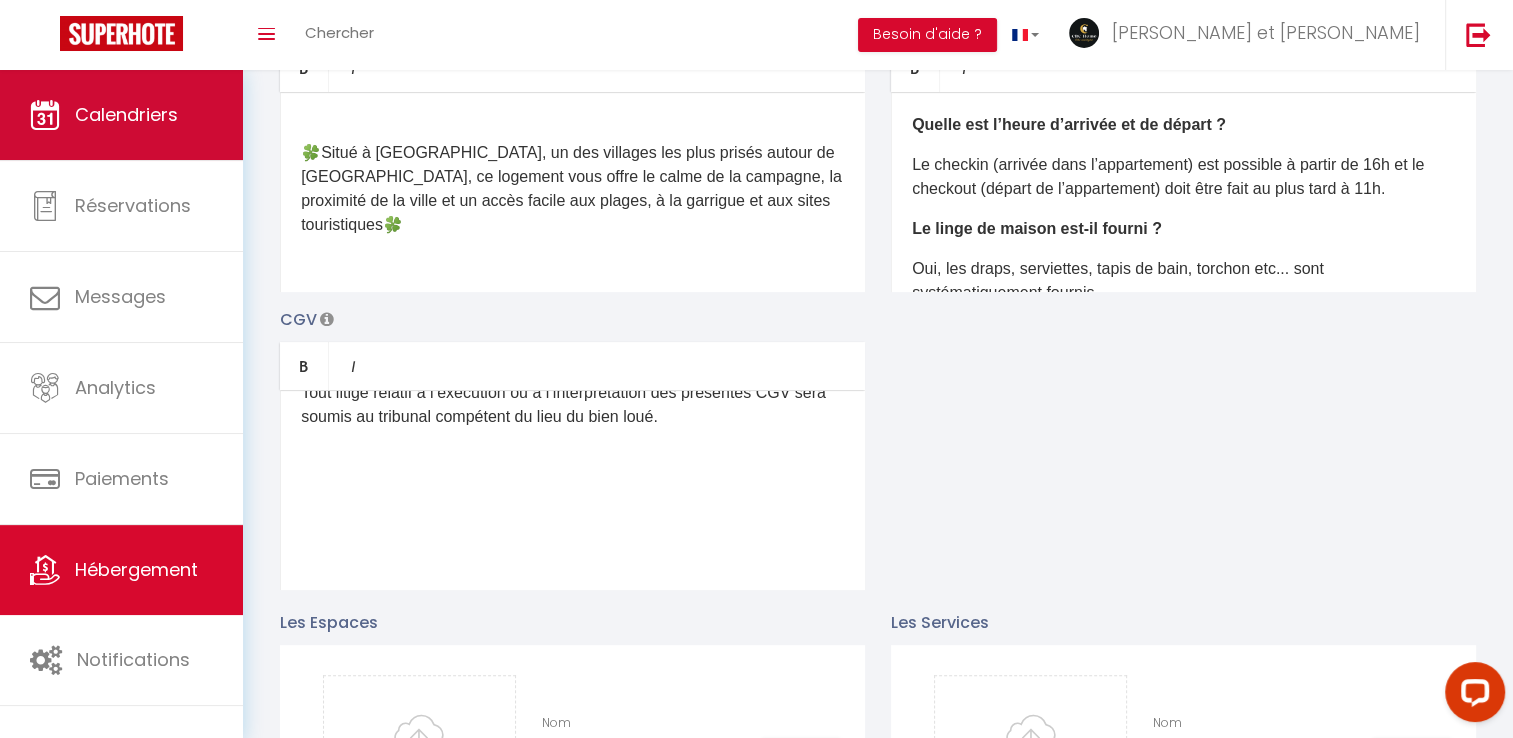 scroll, scrollTop: 0, scrollLeft: 0, axis: both 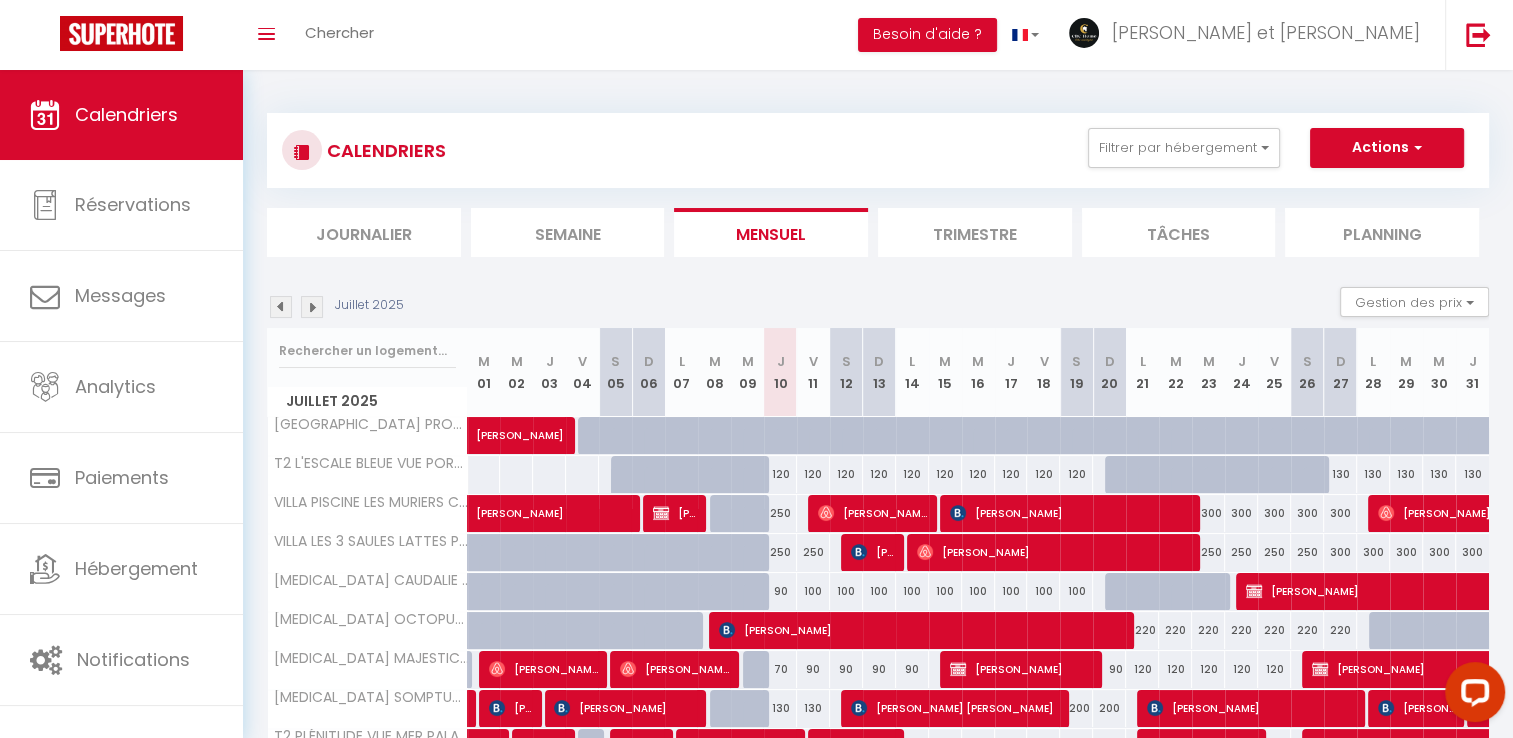 click on "90" at bounding box center (780, 591) 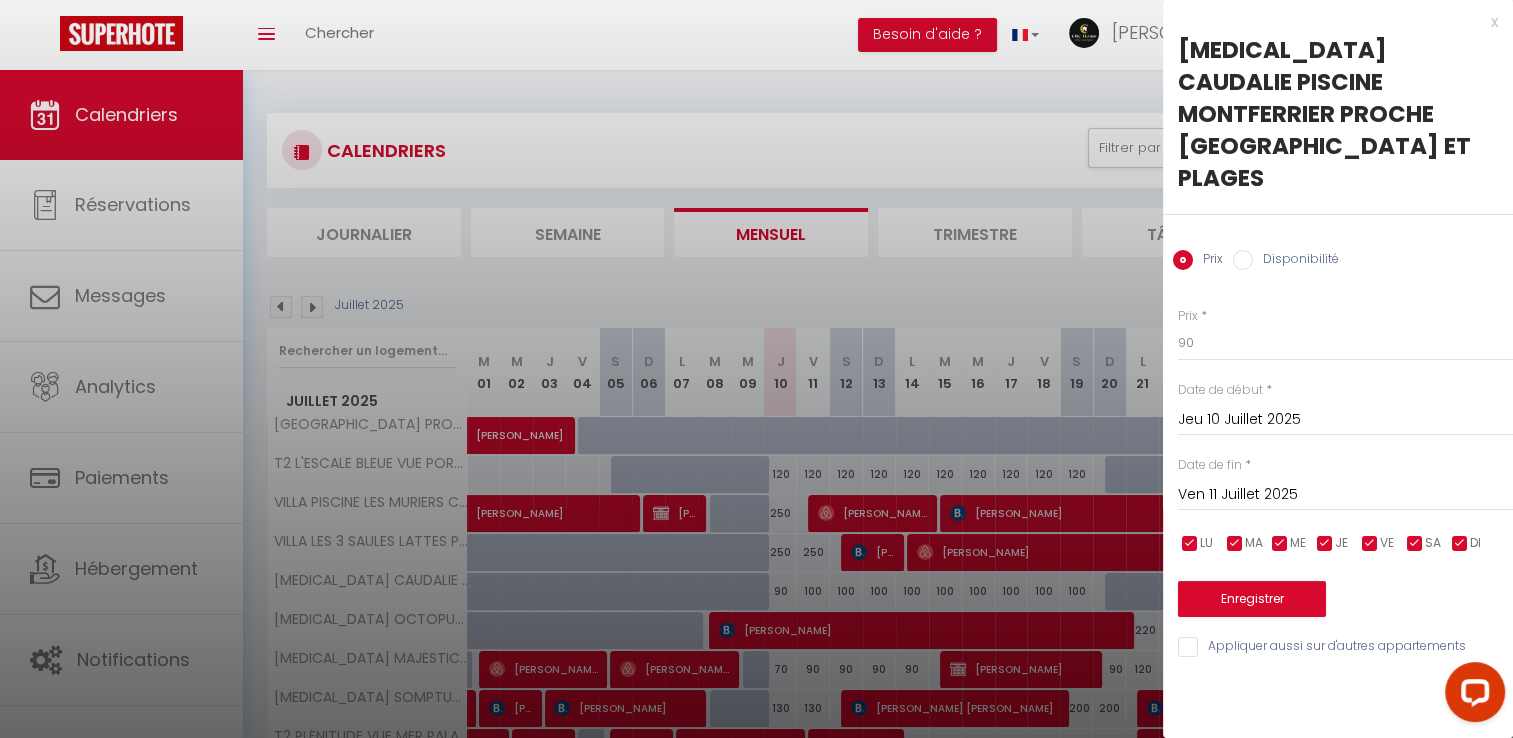 click on "Ven 11 Juillet 2025" at bounding box center (1345, 495) 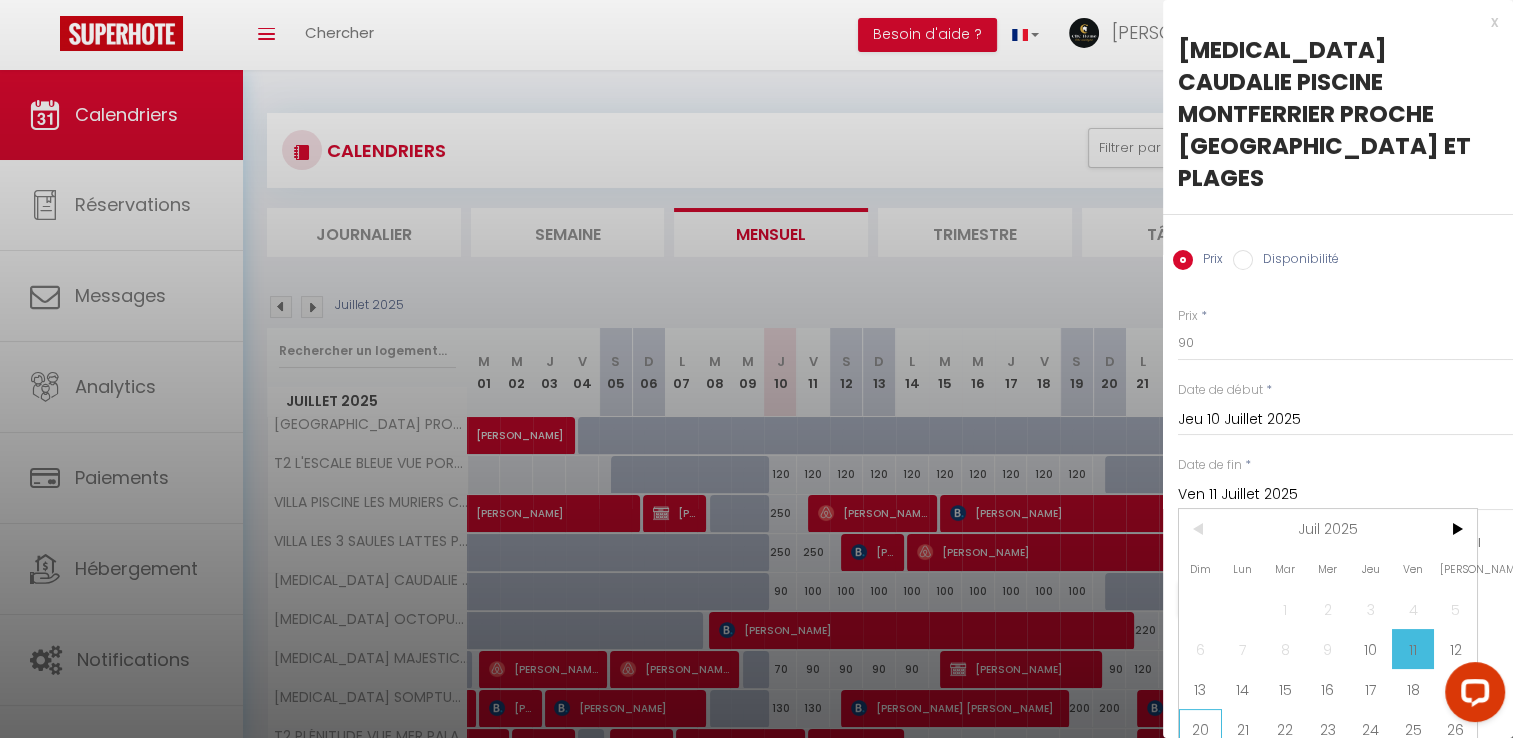 click on "20" at bounding box center [1200, 729] 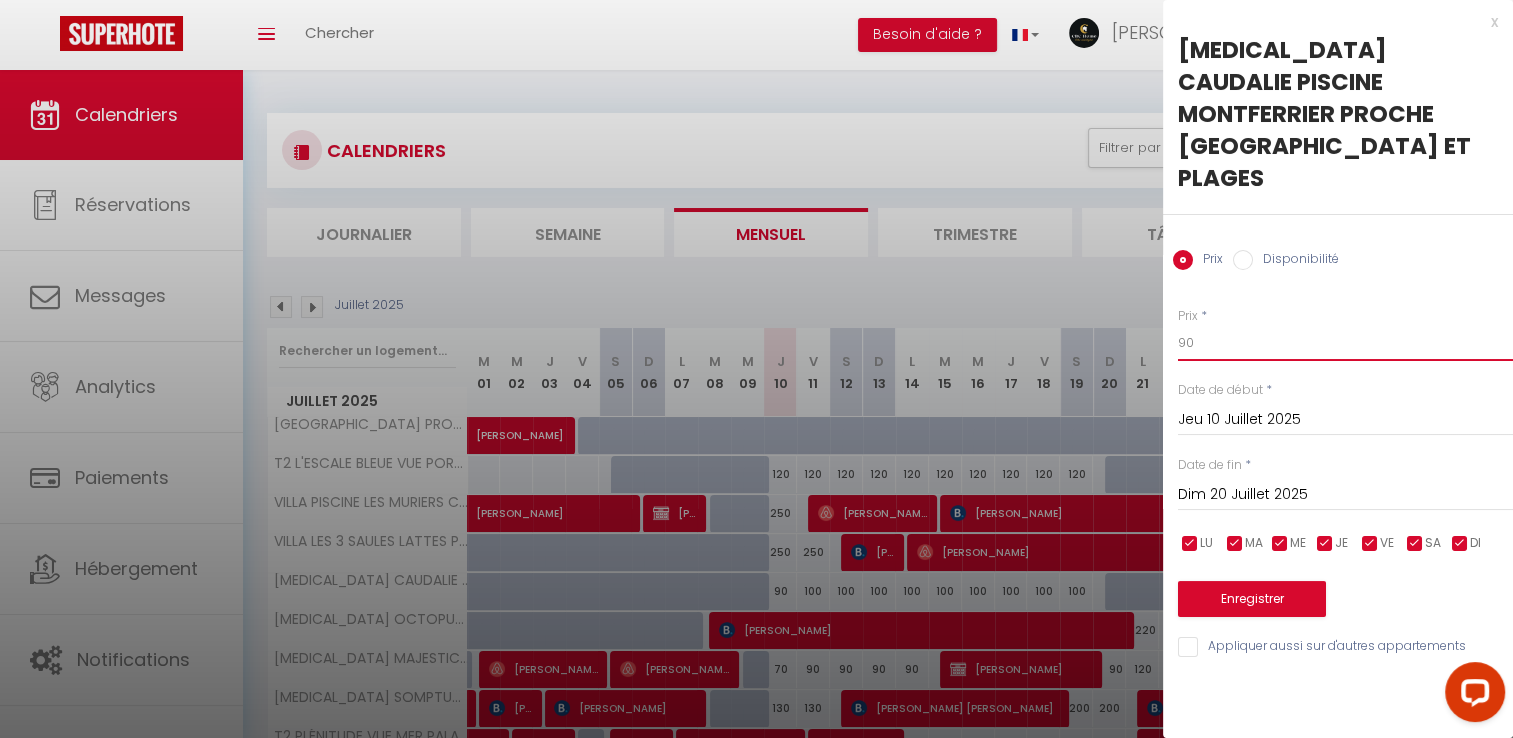 click on "90" at bounding box center (1345, 343) 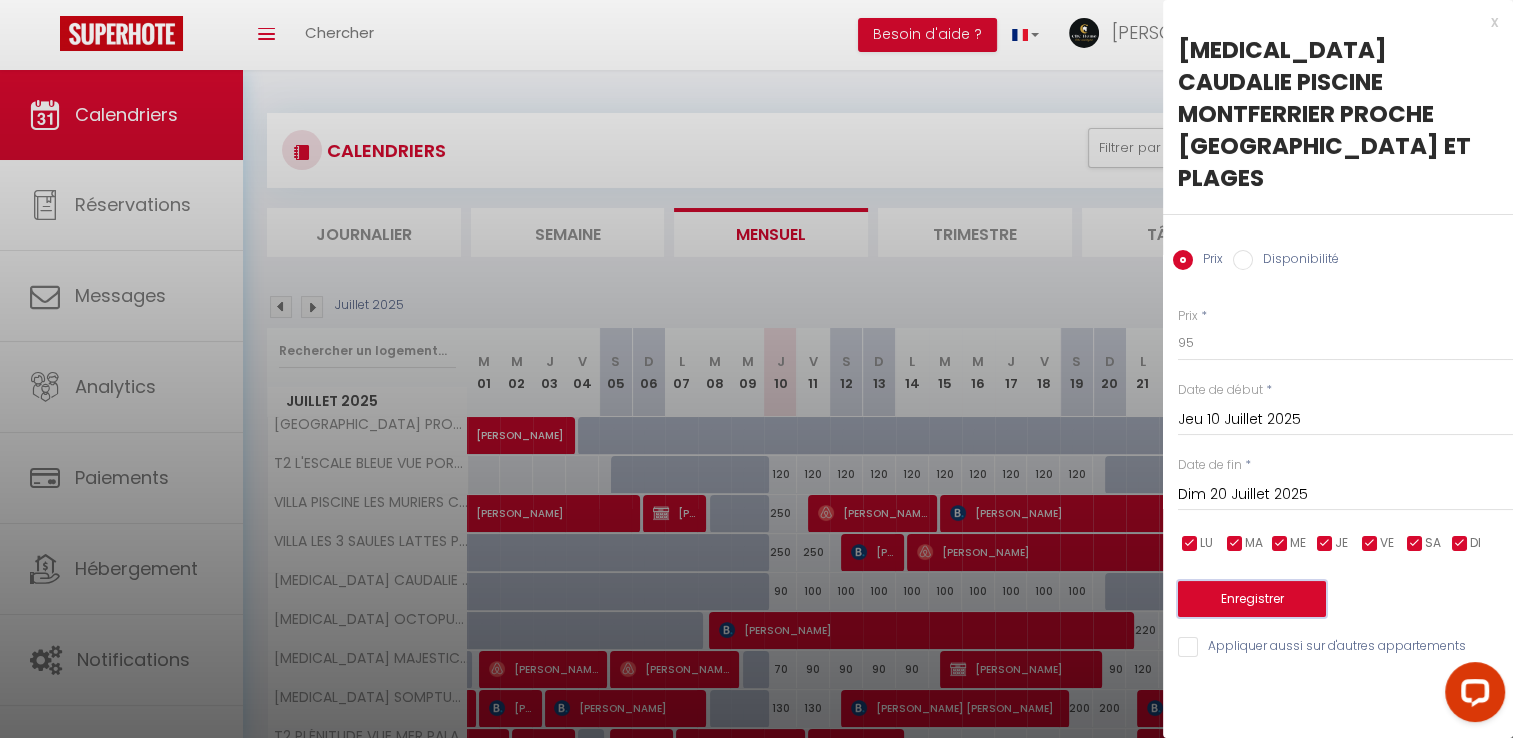 click on "Enregistrer" at bounding box center (1252, 599) 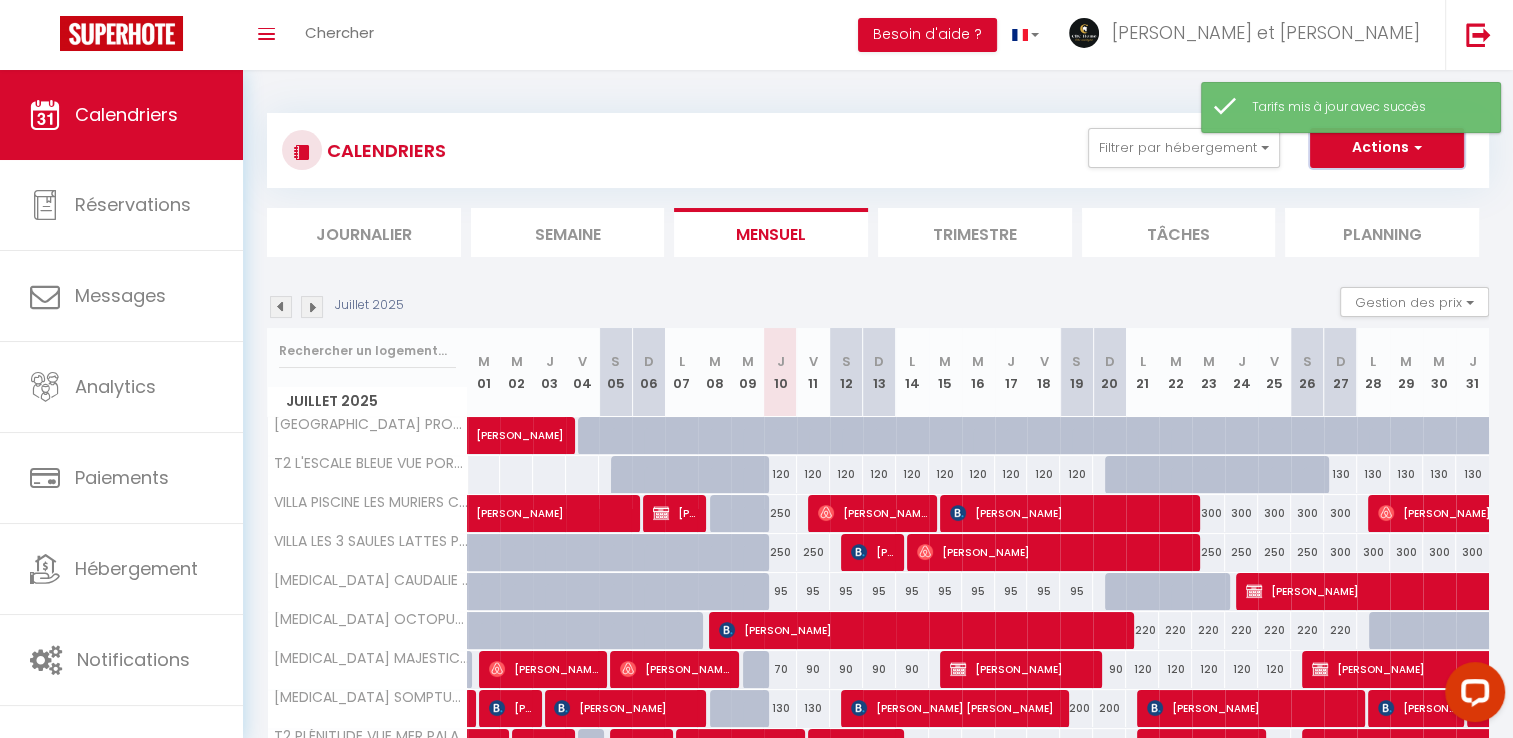 click on "Actions" at bounding box center (1387, 148) 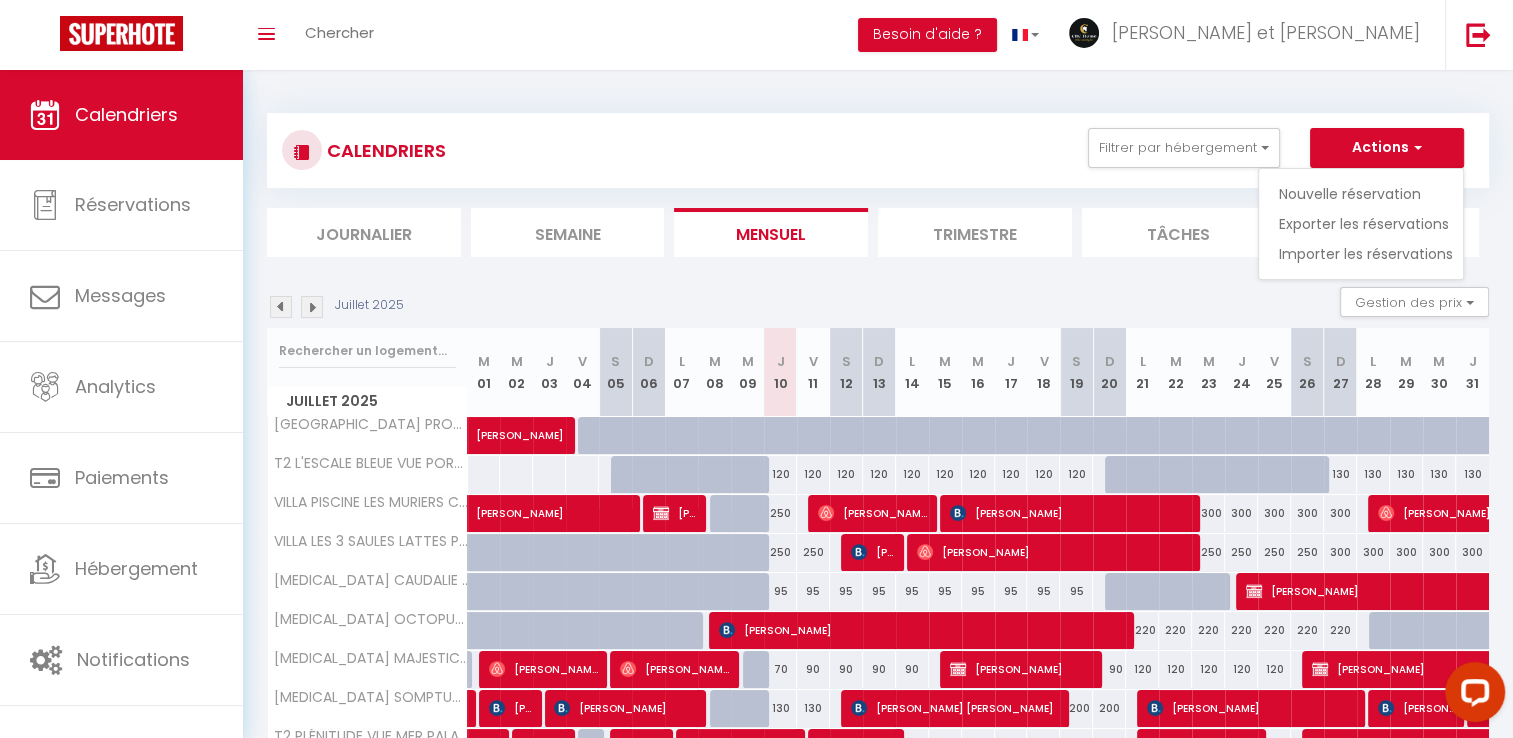 click on "CALENDRIERS
Filtrer par hébergement
Logements Montpellier et ses alentours       VILLA PISCINE LA BASTIDE PROCHE MONTPELLIER ET PLAGES     VILLA PISCINE LES MURIERS CASTELNAU PROCHE MONTPELLIER ET PLAGES     VILLA LES 3 SAULES LATTES PROCHE MONTPELLIER ET PLAGES     T3 CAUDALIE PISCINE MONTFERRIER PROCHE MONTPELLIER ET PLAGES     T3 MAJESTIC CENTRE VILLE ​MONTPELLIER ECUSSON     T2 COEUR DE VILLE MONTPELLIER     T2 PERTICA CENTRE VILLE MONTPELLIER     T2 PRESTANCE PORT MARIANNE MONTPELLIER     L'AUTHENTIQUE DUPLEX PROCHE GARE MONTPELLIER     T2 CUBANO  MONTPELLIER PORT MARIANNE PARKING     T2 FLORESCENCE PROCHE MONTPELLIER ET PLAGES     GRAND STUDIO MOANA PEROLS PROCHE PARC EXPOSITION     TRIOMPHA MONTPELLIER CENTRE VILLE     Logements Palavas-les-Flots       T3 OCTOPUS VUE MER PALAVAS     T3 SOMPTUOSA VUE MER 1 ERE LIGNE PALAVAS     T2 PLÉNITUDE VUE MER PALAVAS     T2 HORIZON VUE MER PALAVAS     T2 ELEGANCE VUE DE MER PALAVAS" at bounding box center (878, 150) 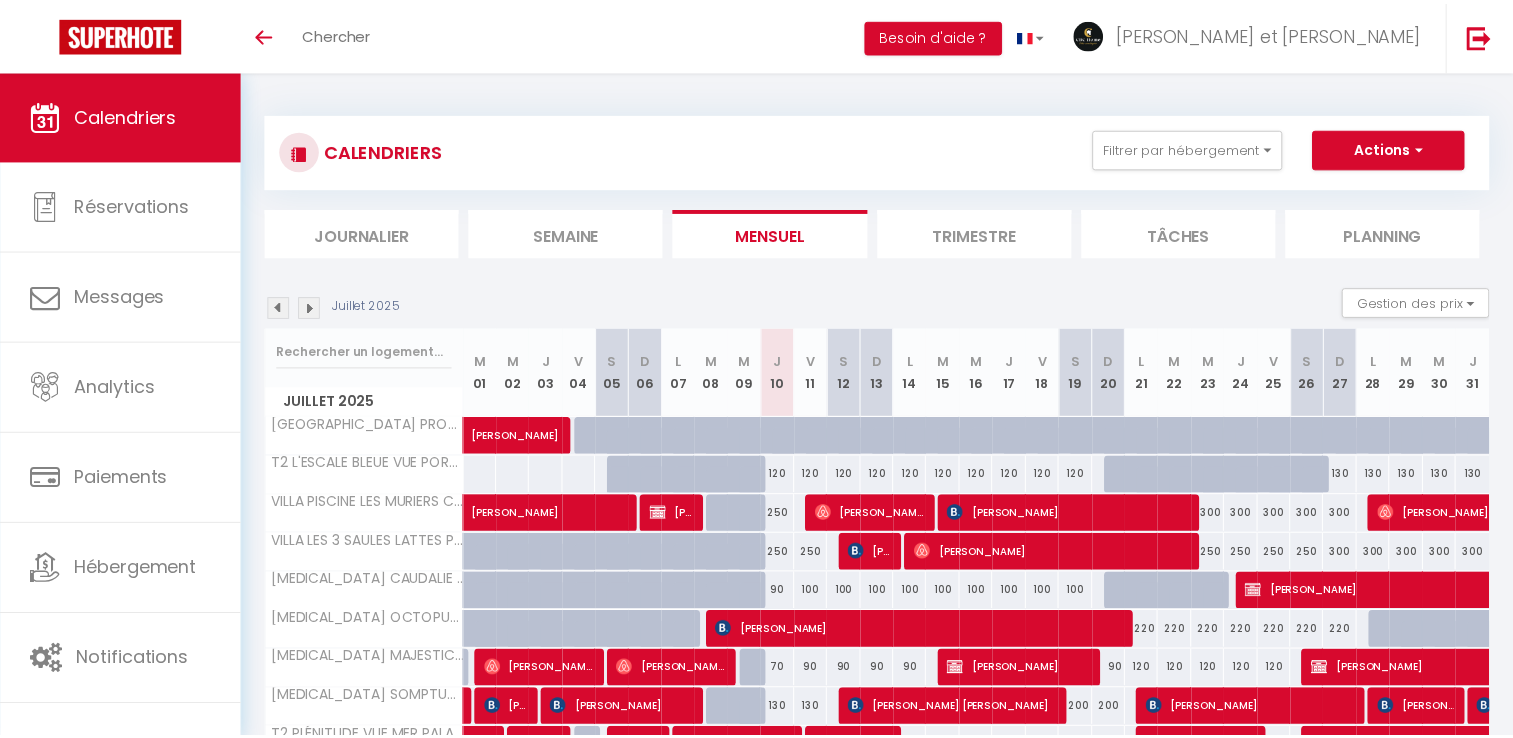 scroll, scrollTop: 0, scrollLeft: 0, axis: both 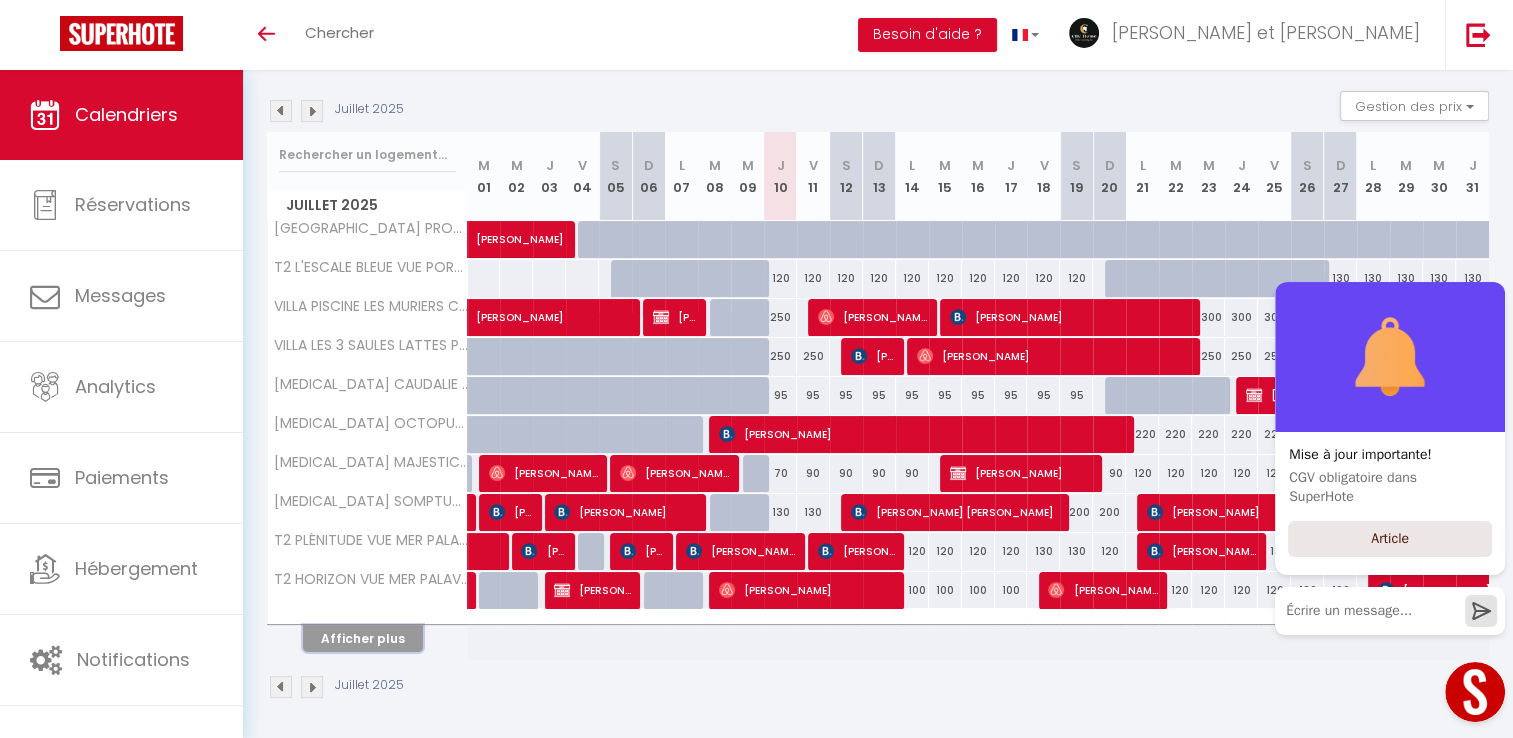 click on "Afficher plus" at bounding box center [363, 638] 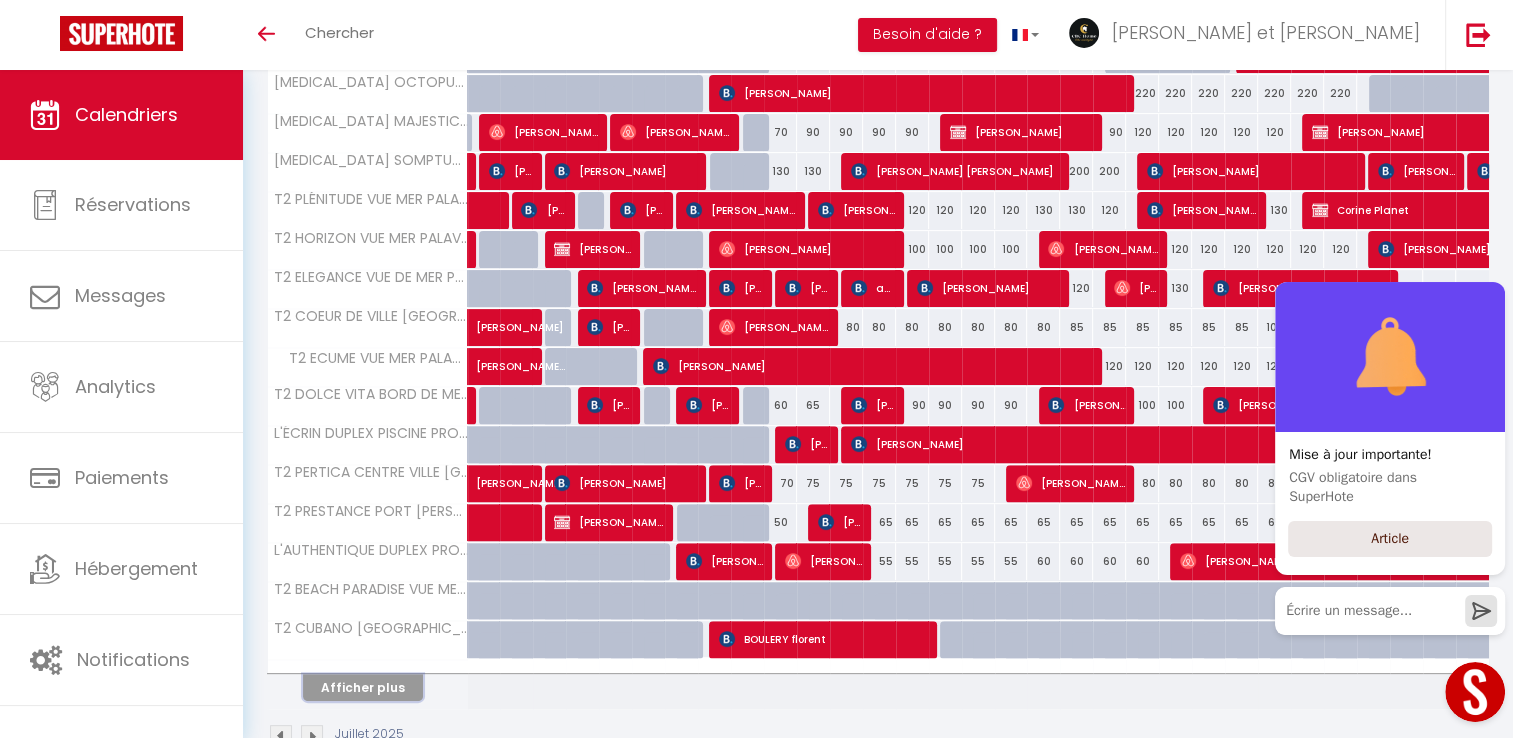 scroll, scrollTop: 539, scrollLeft: 0, axis: vertical 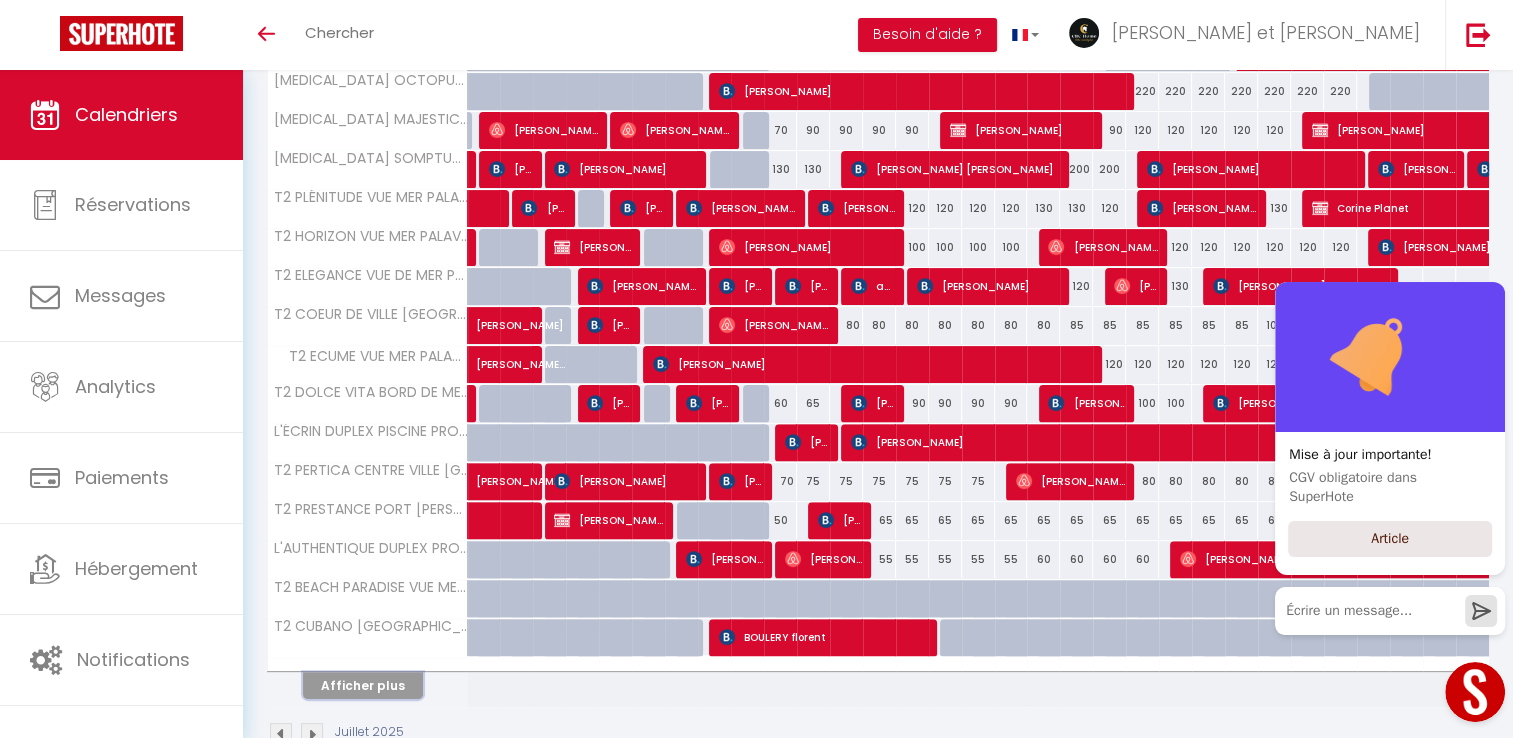 click on "Afficher plus" at bounding box center [363, 685] 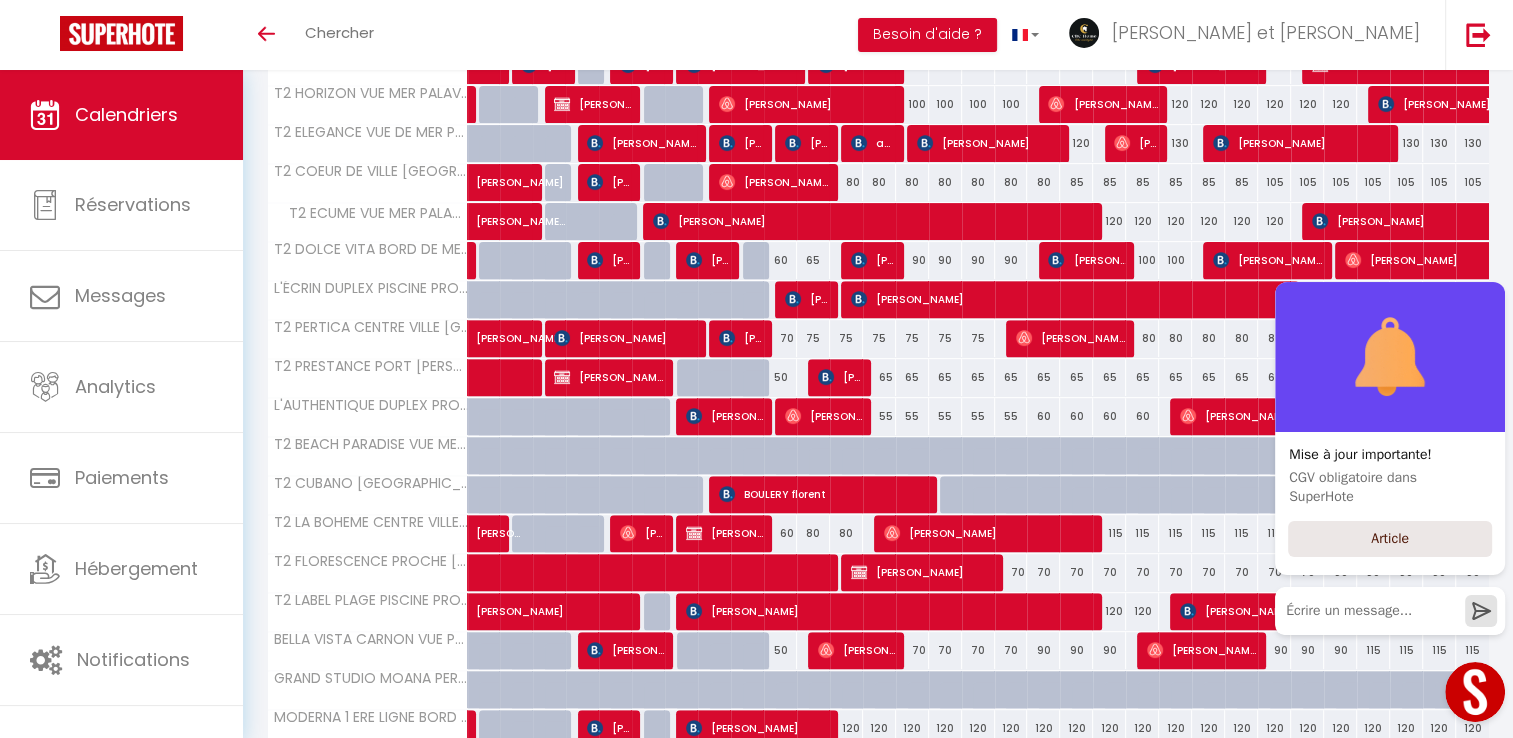 scroll, scrollTop: 838, scrollLeft: 0, axis: vertical 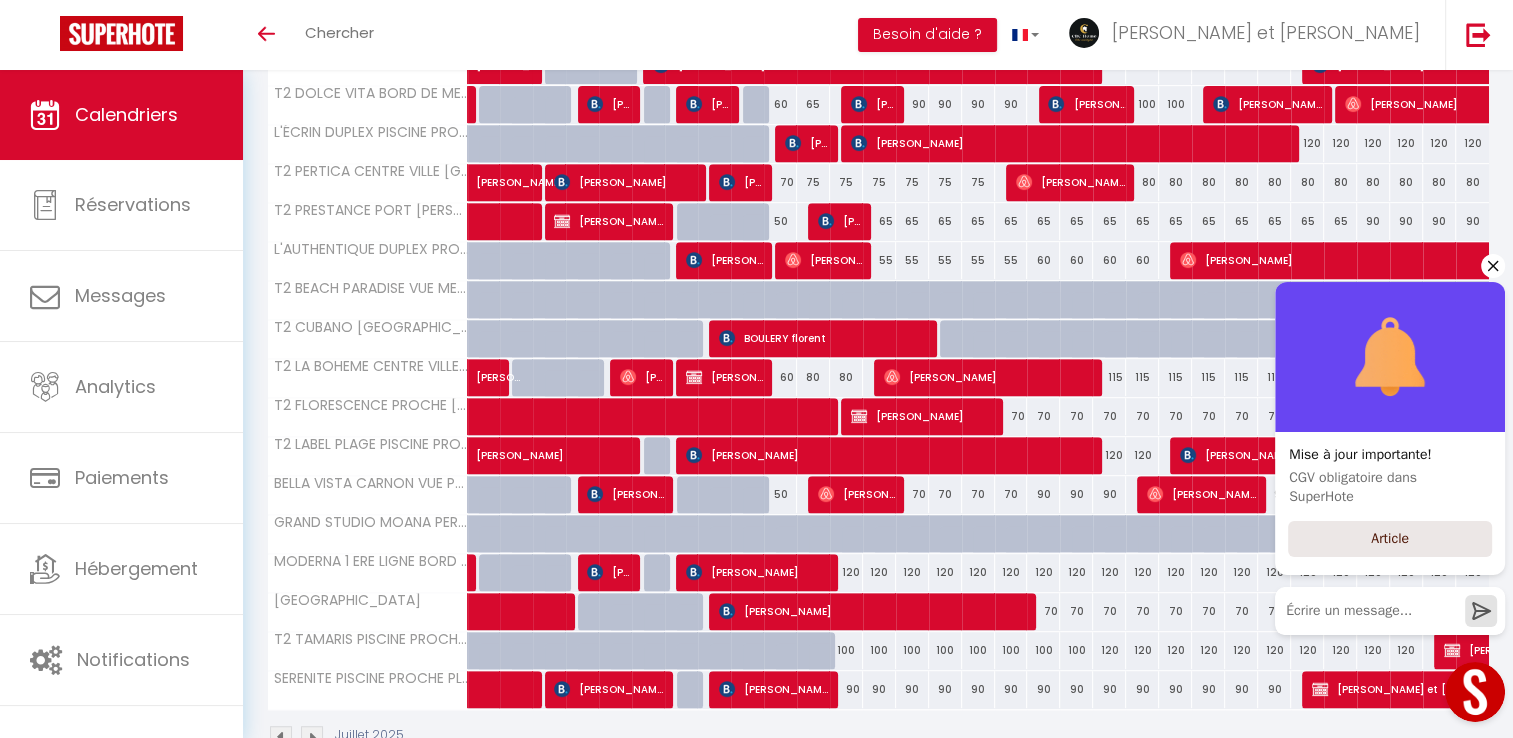click 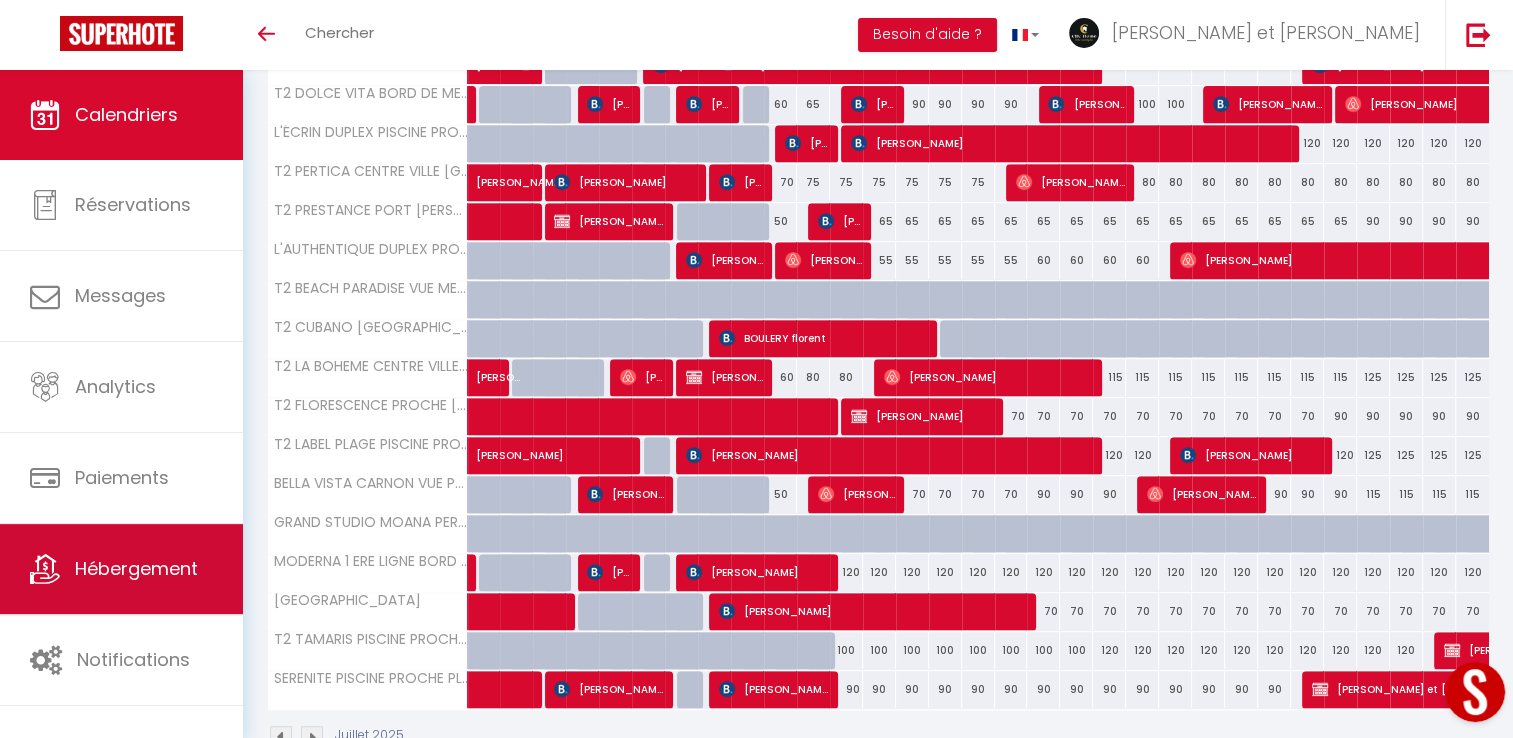 click on "Hébergement" at bounding box center [121, 569] 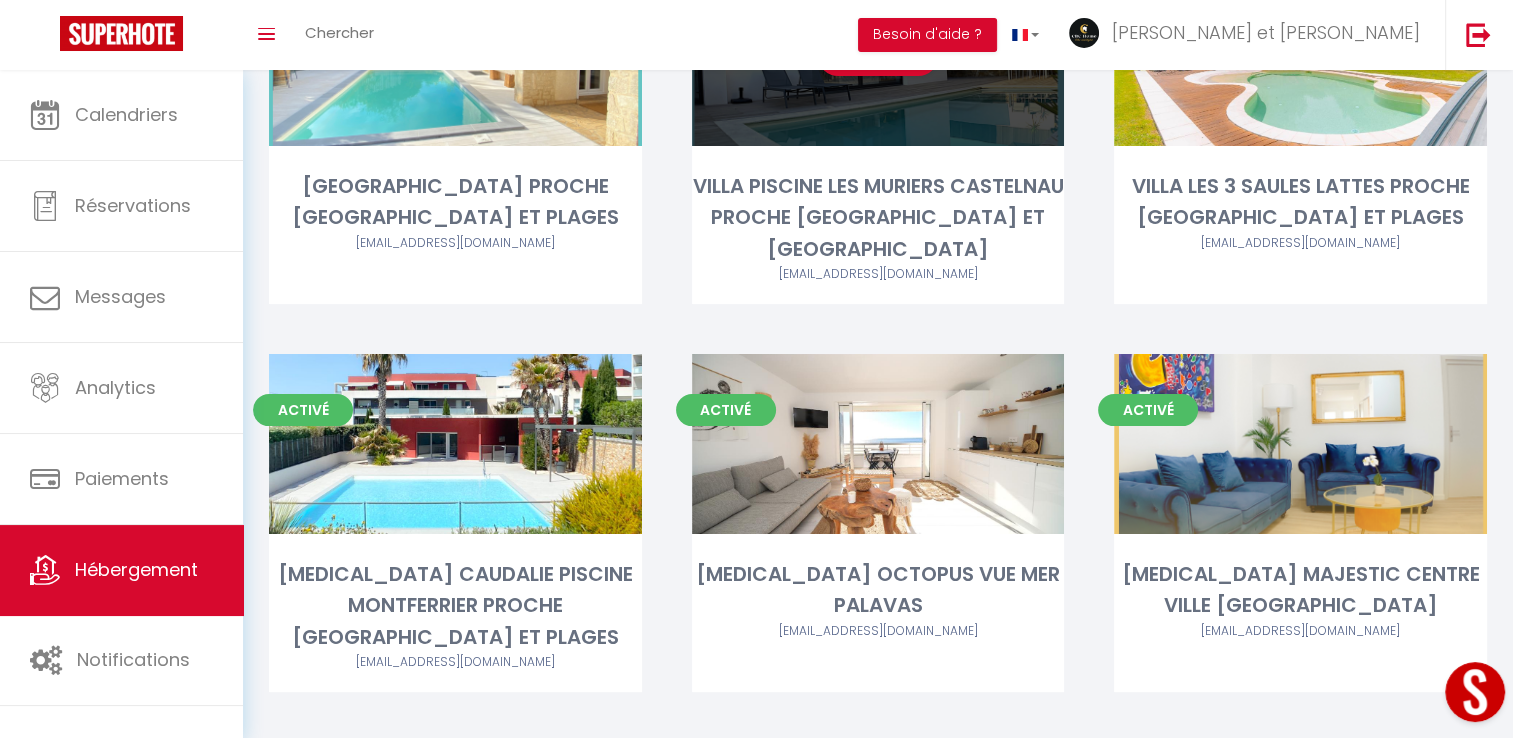 scroll, scrollTop: 260, scrollLeft: 0, axis: vertical 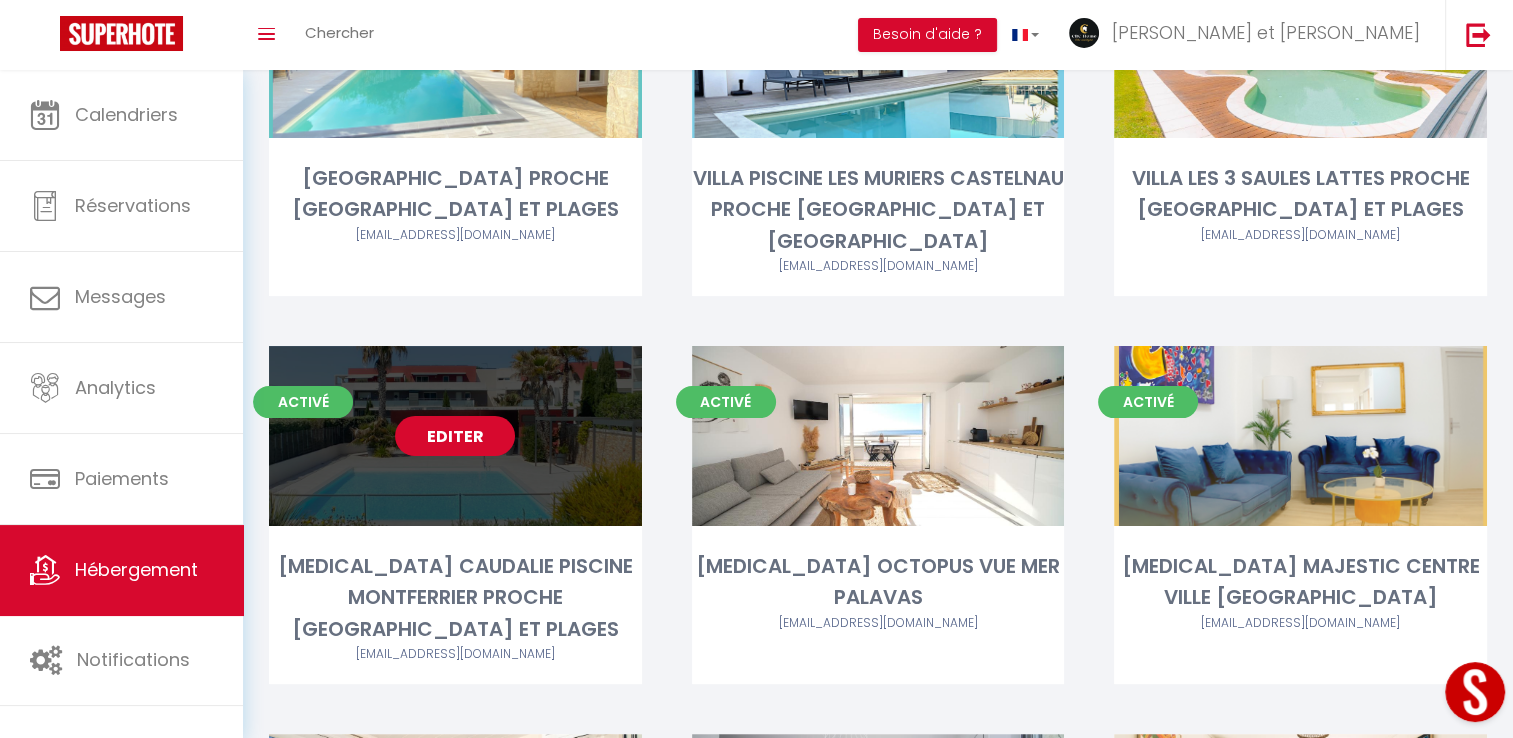 click on "Editer" at bounding box center (455, 436) 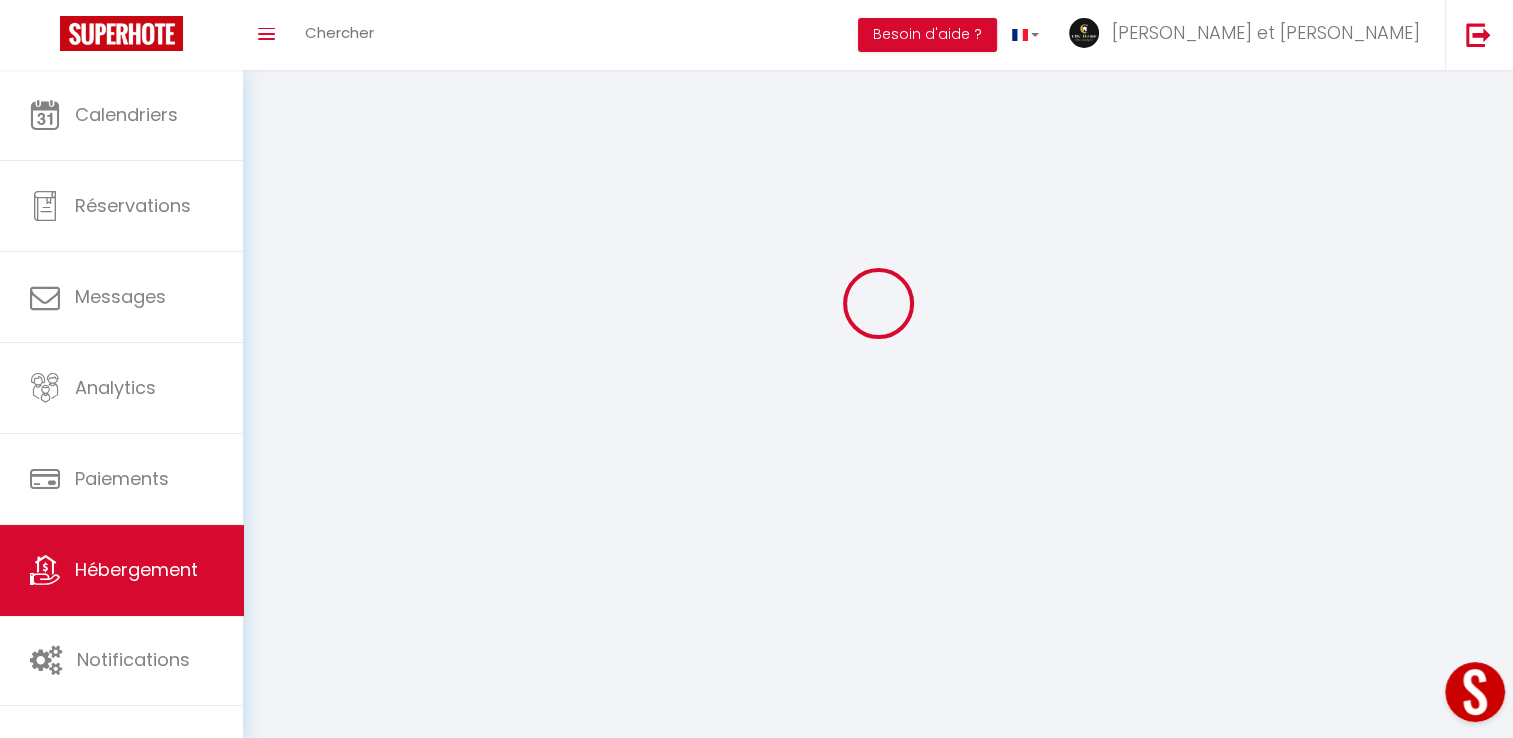 scroll, scrollTop: 0, scrollLeft: 0, axis: both 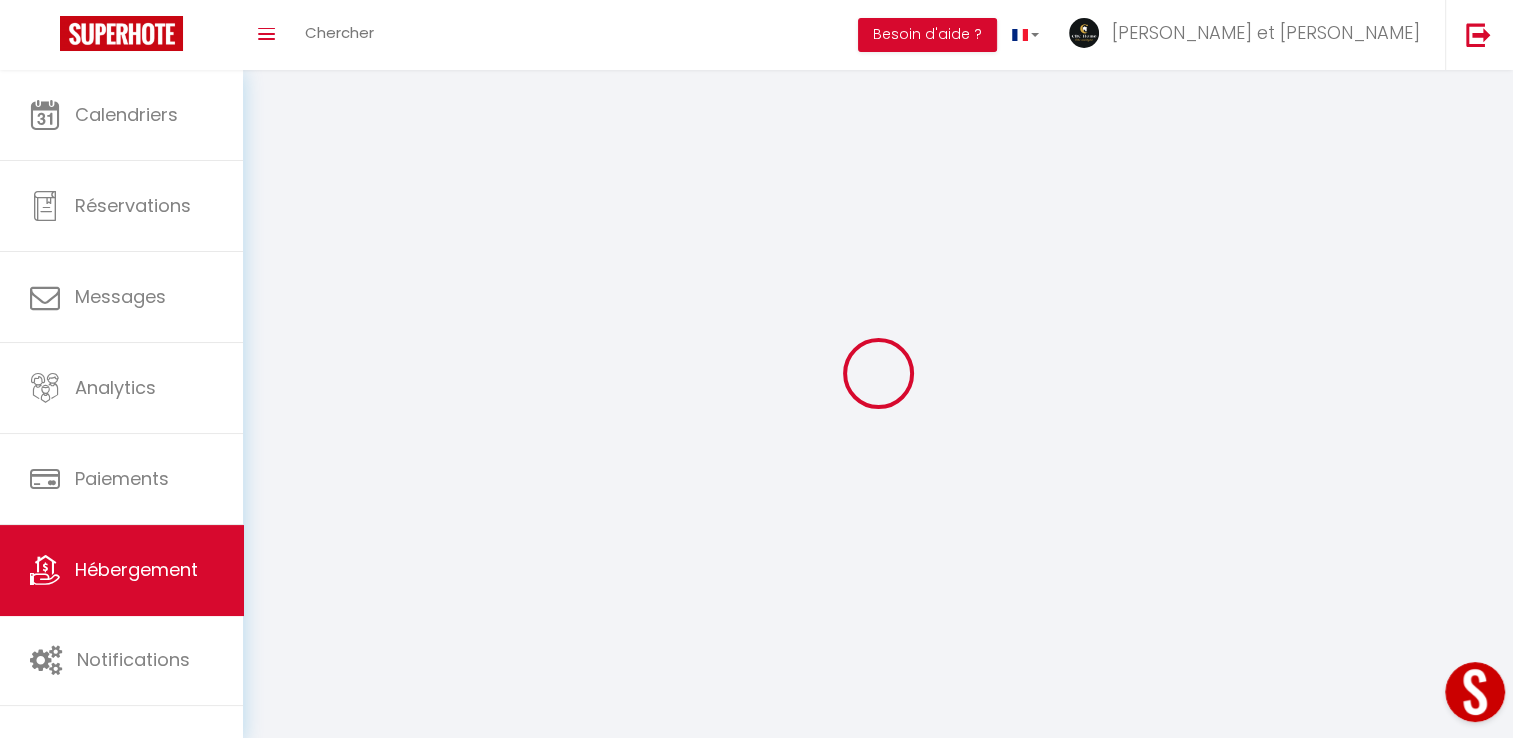 select on "+ 20 %" 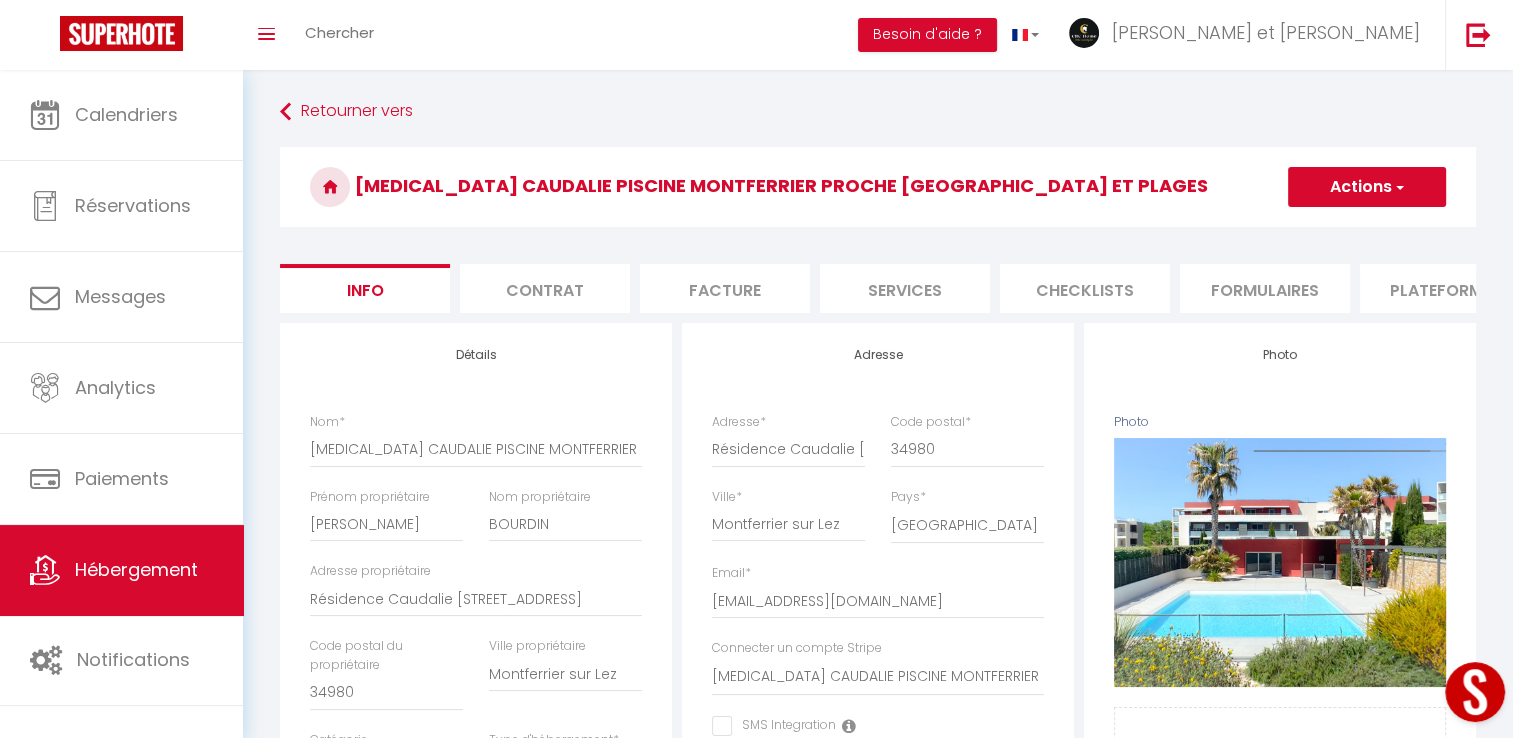 click on "Plateformes" at bounding box center [1445, 288] 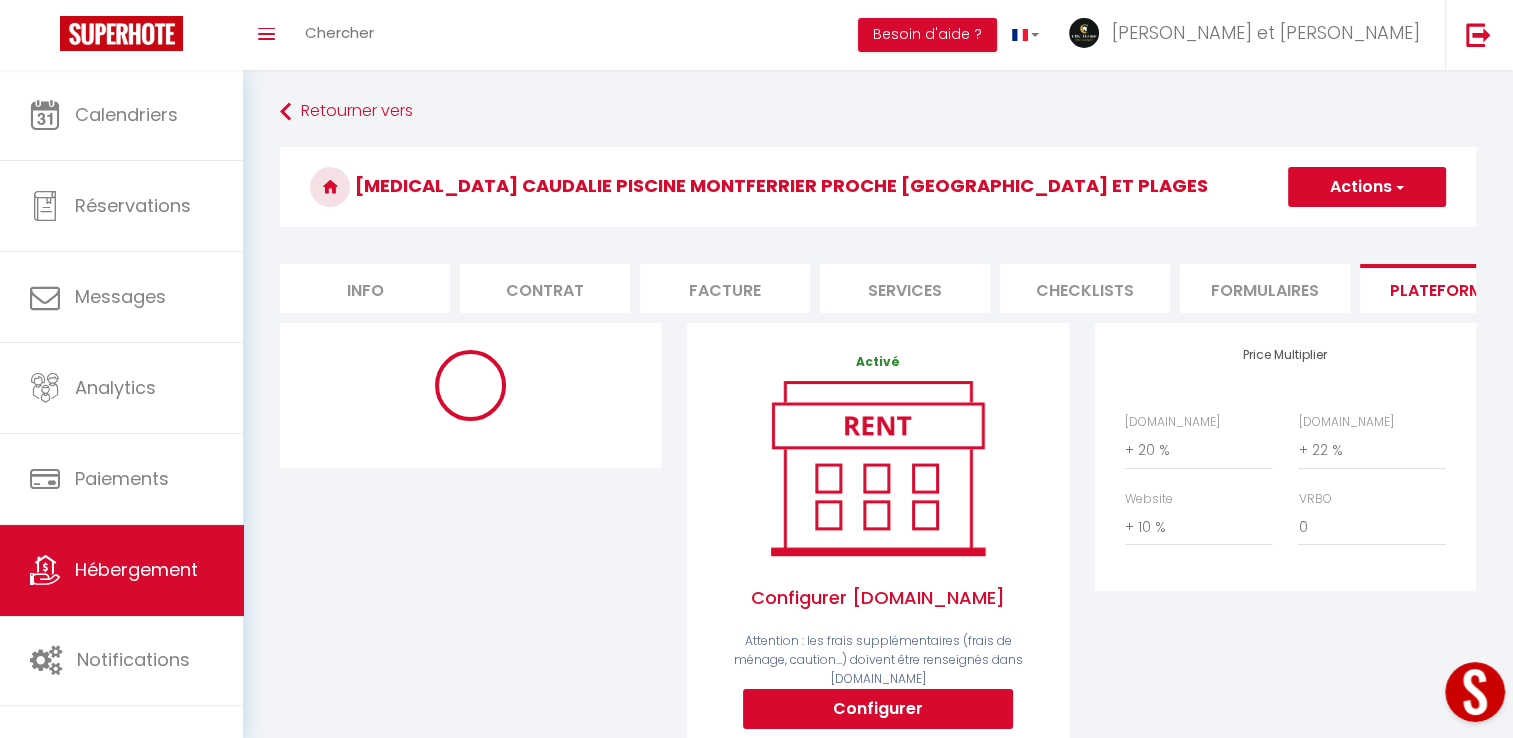 select on "6532-1144131094492189361" 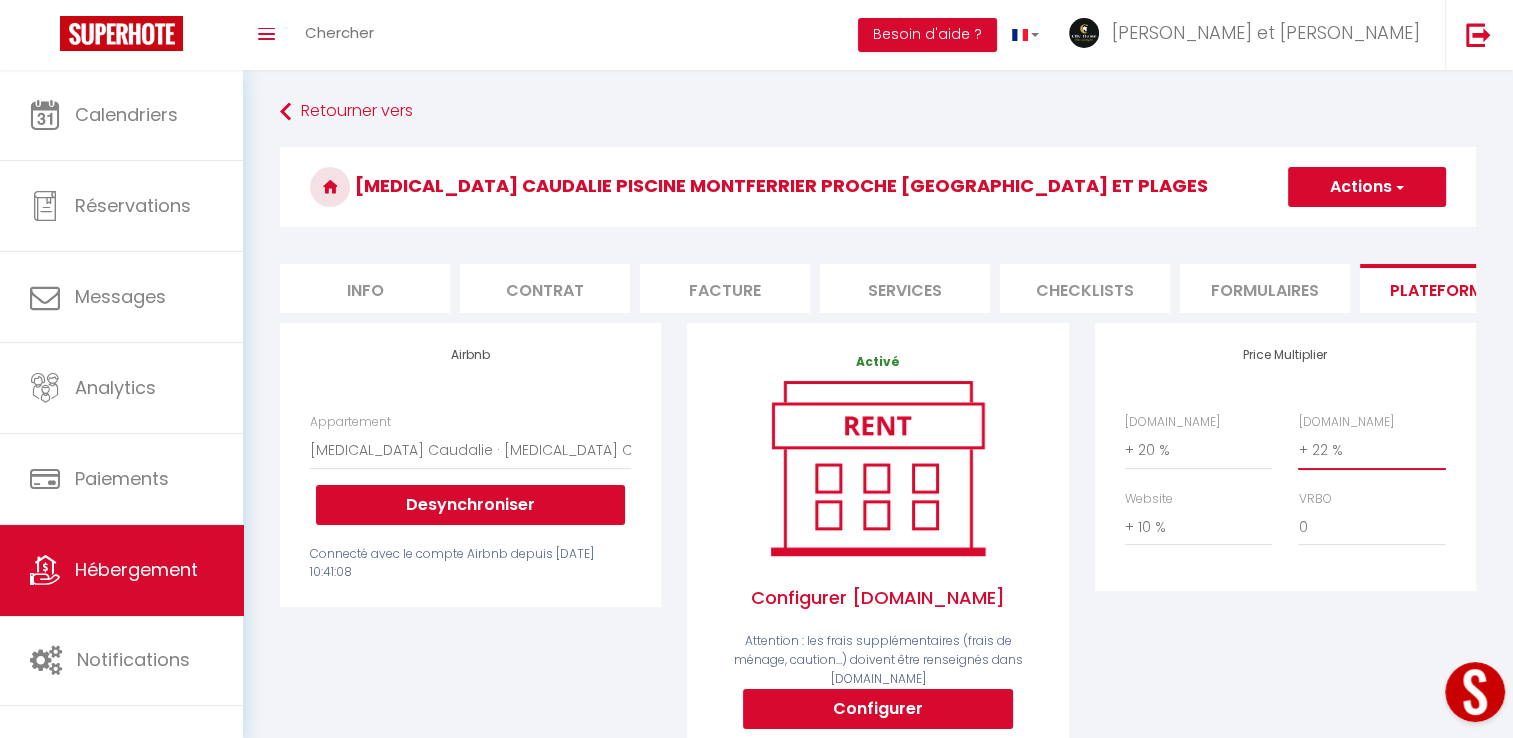 click on "0
+ 1 %
+ 2 %
+ 3 %
+ 4 %
+ 5 %
+ 6 %
+ 7 %
+ 8 %
+ 9 %" at bounding box center (1371, 450) 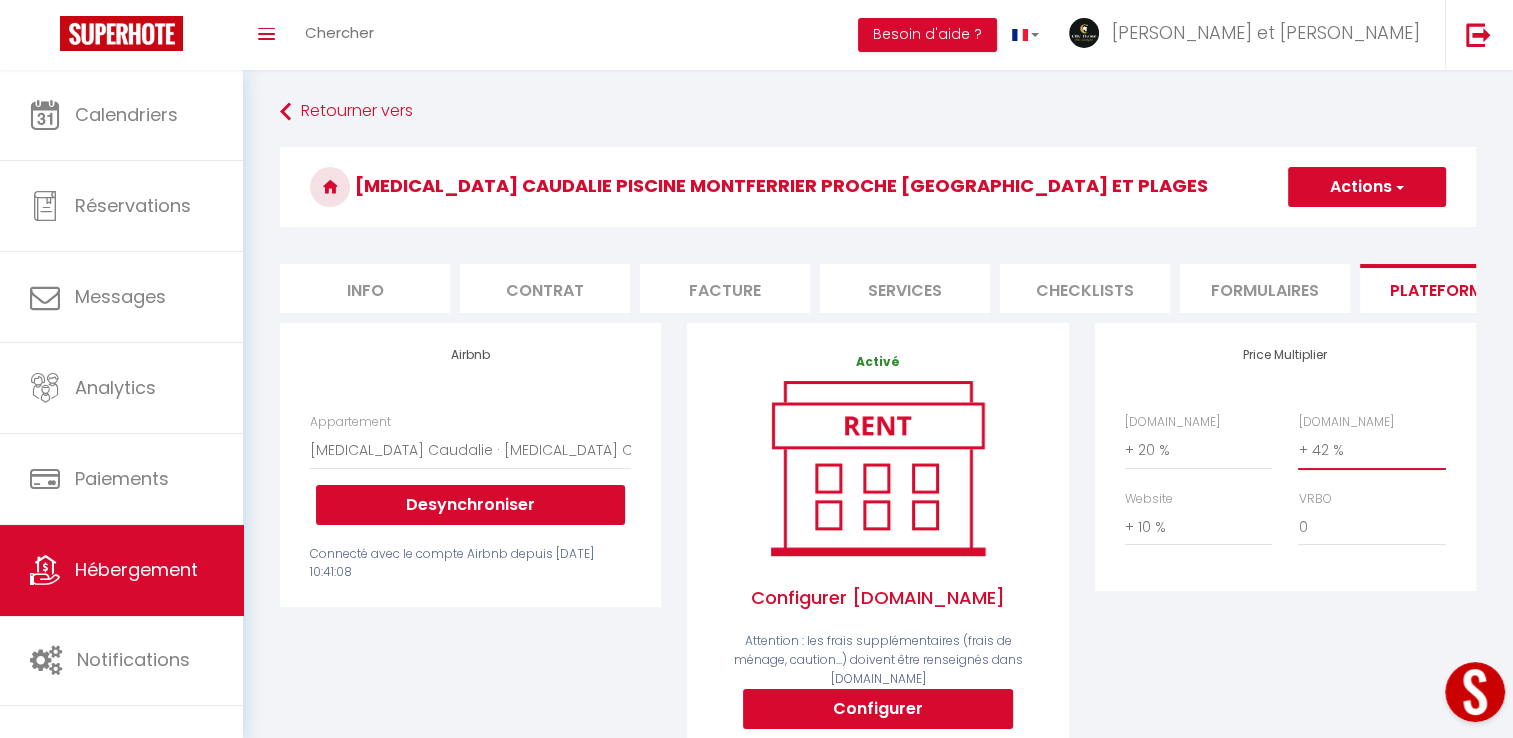 click on "0
+ 1 %
+ 2 %
+ 3 %
+ 4 %
+ 5 %
+ 6 %
+ 7 %
+ 8 %
+ 9 %" at bounding box center [1371, 450] 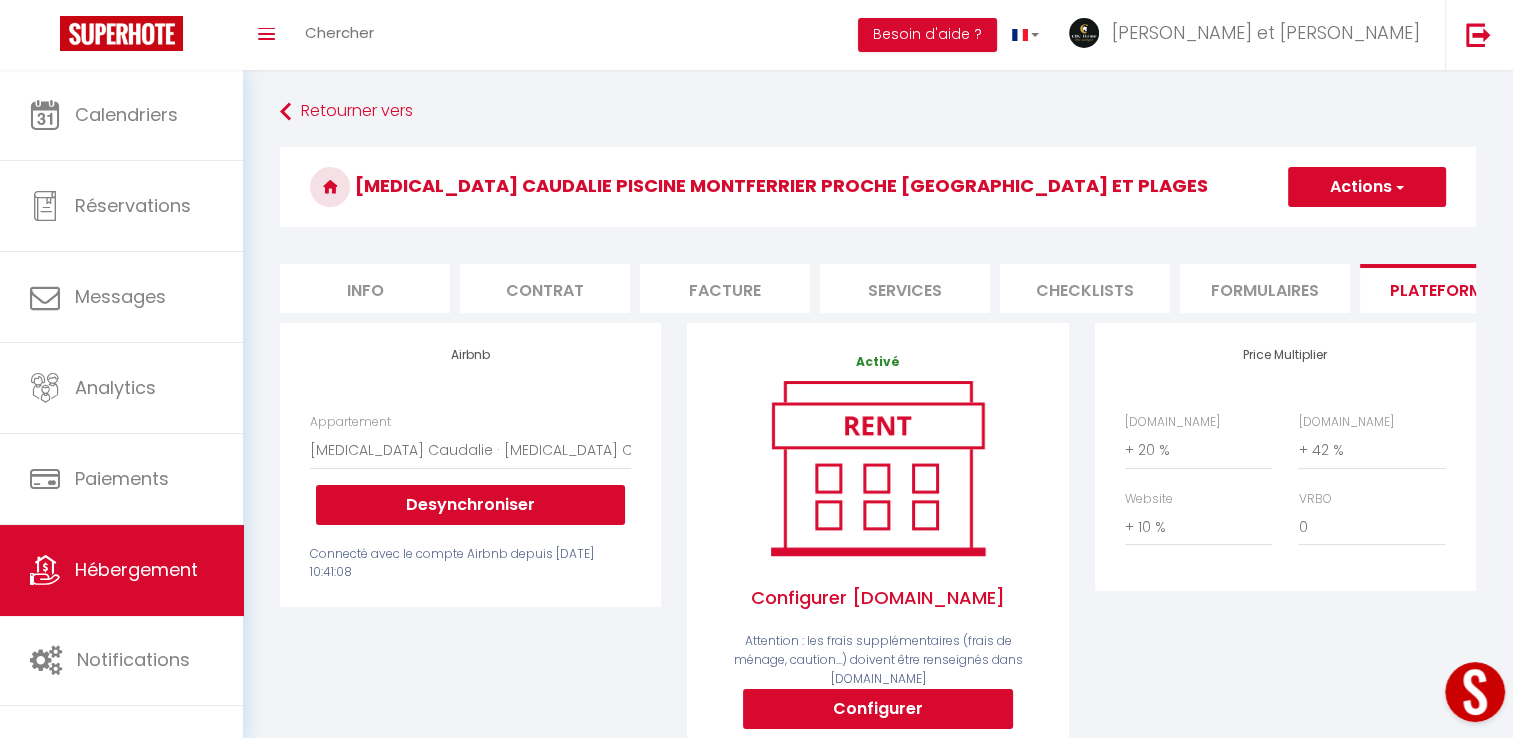 click on "Actions" at bounding box center [1367, 187] 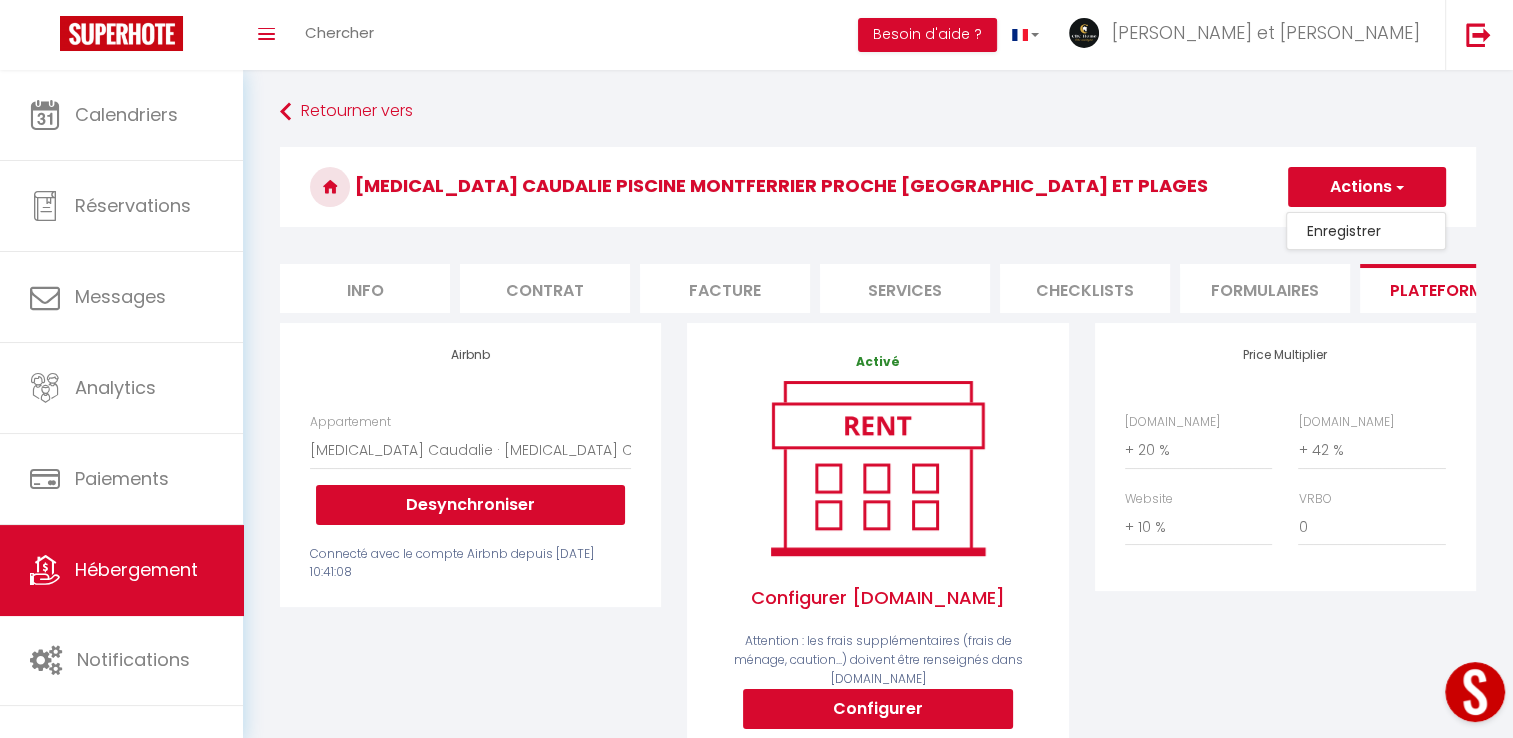 click on "Enregistrer" at bounding box center [1366, 231] 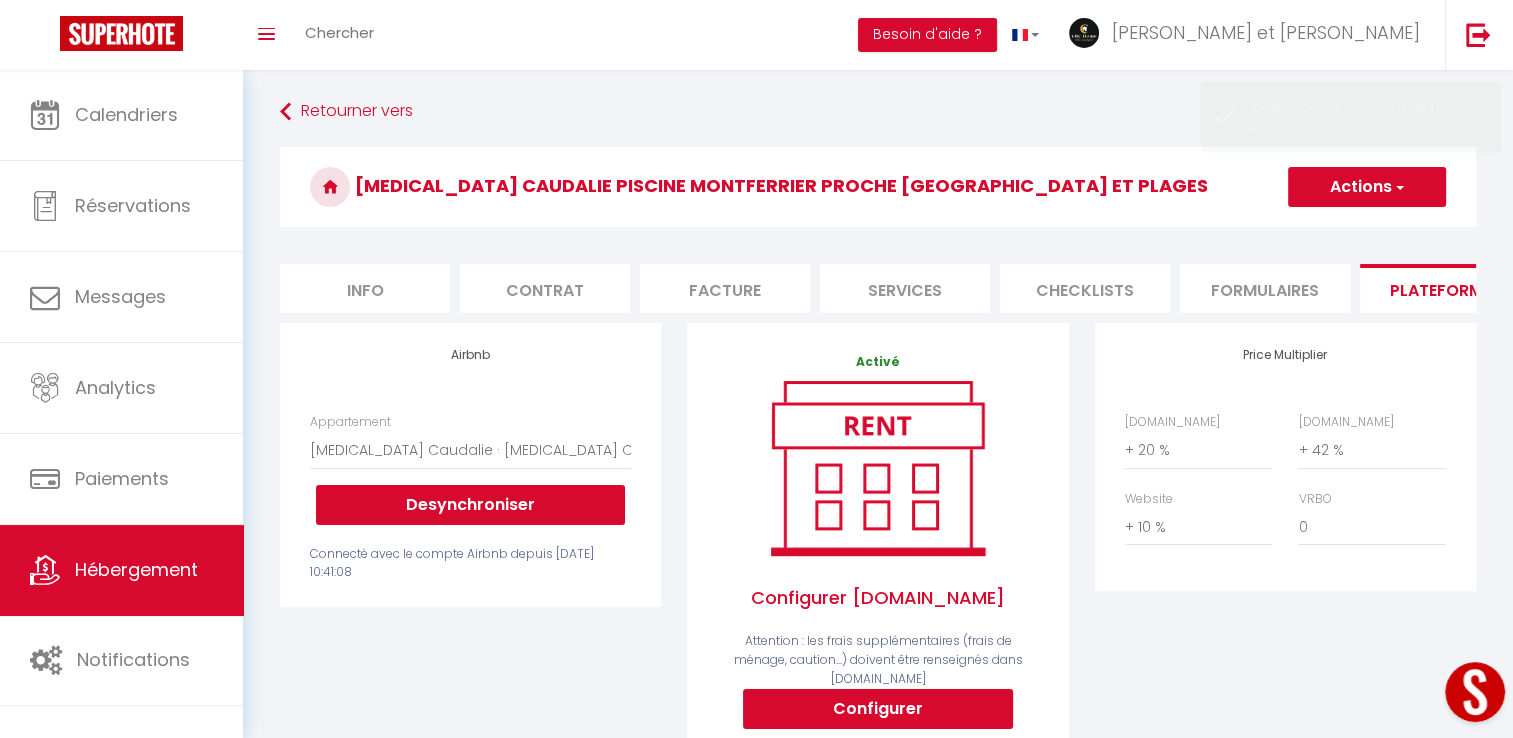 click on "Actions" at bounding box center (1367, 187) 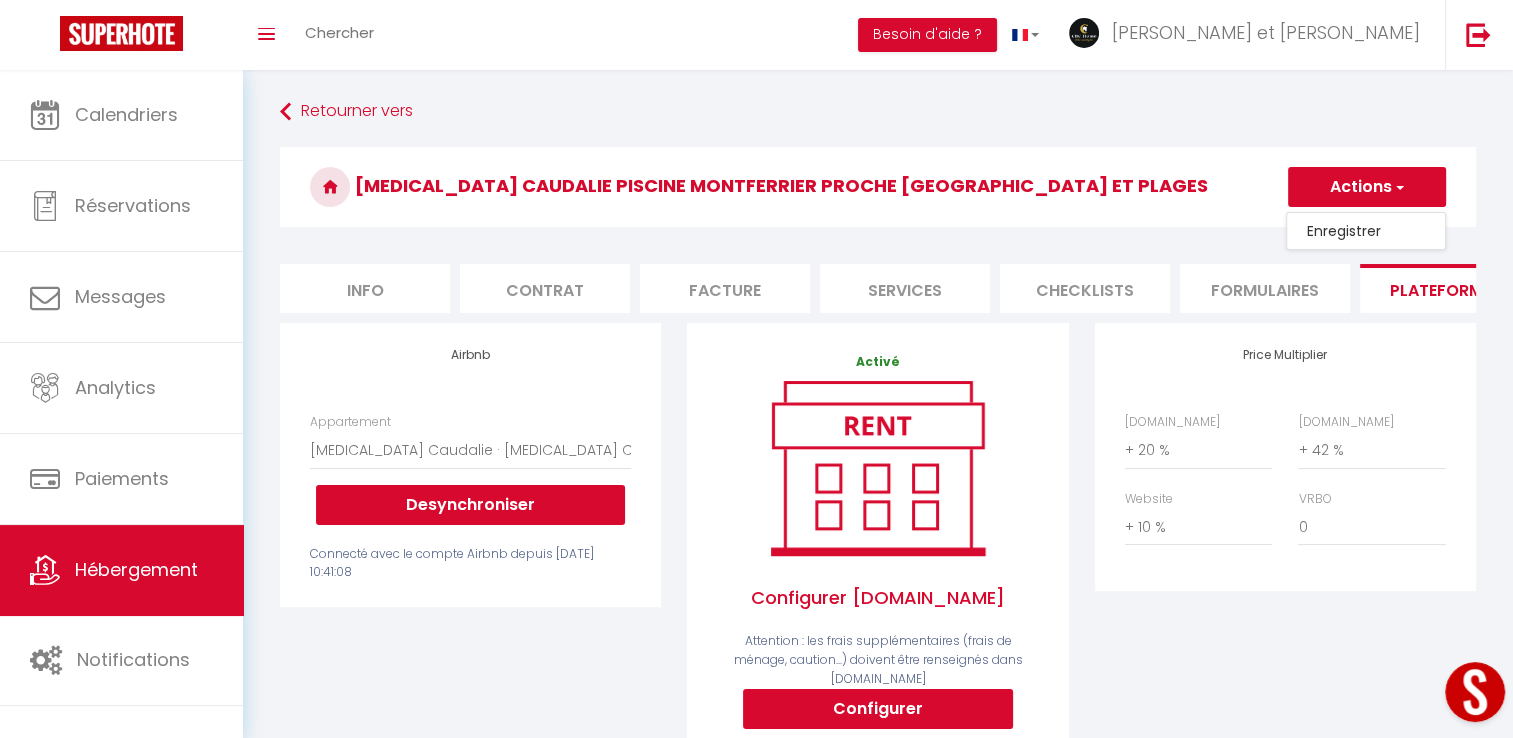 click on "Enregistrer" at bounding box center [1366, 231] 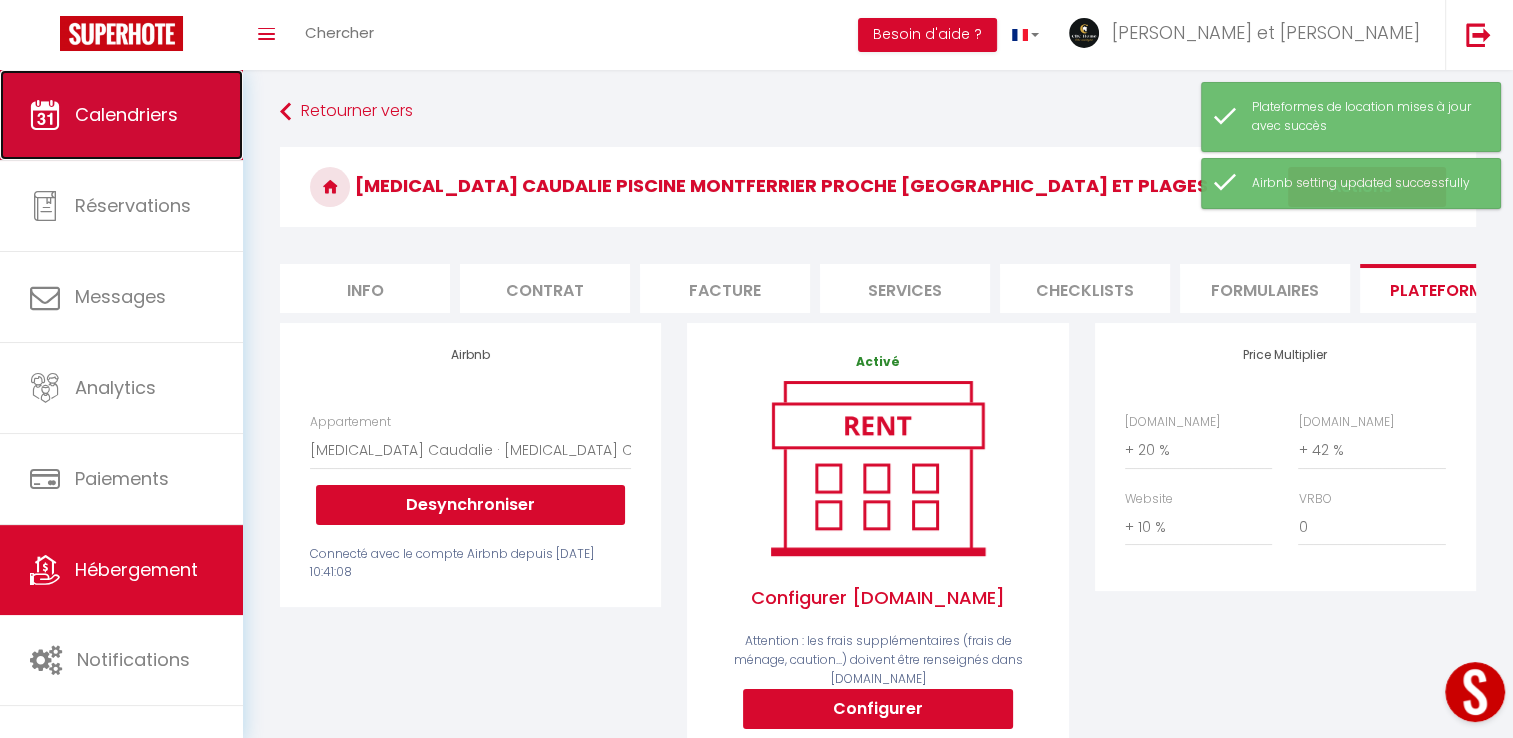 click on "Calendriers" at bounding box center (126, 114) 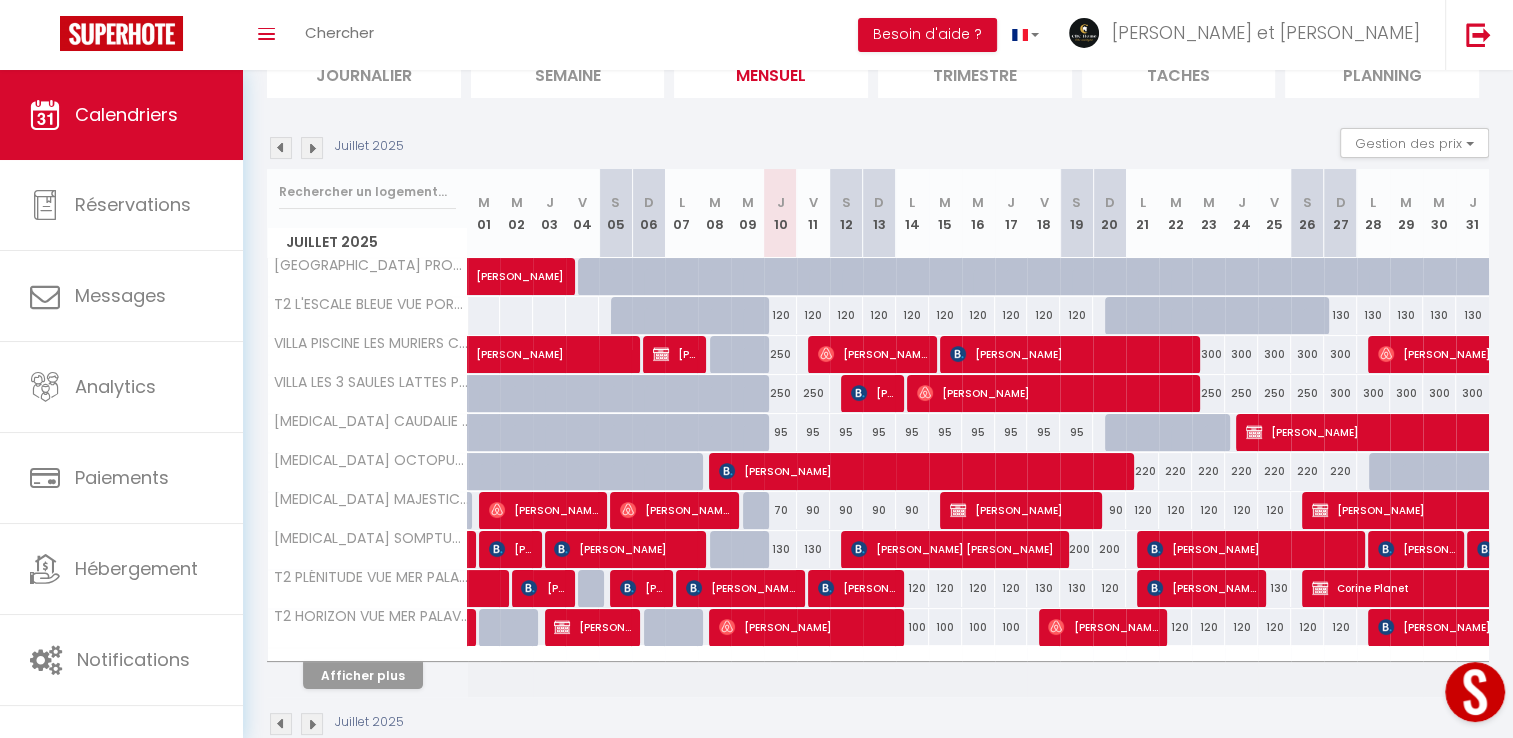 scroll, scrollTop: 160, scrollLeft: 0, axis: vertical 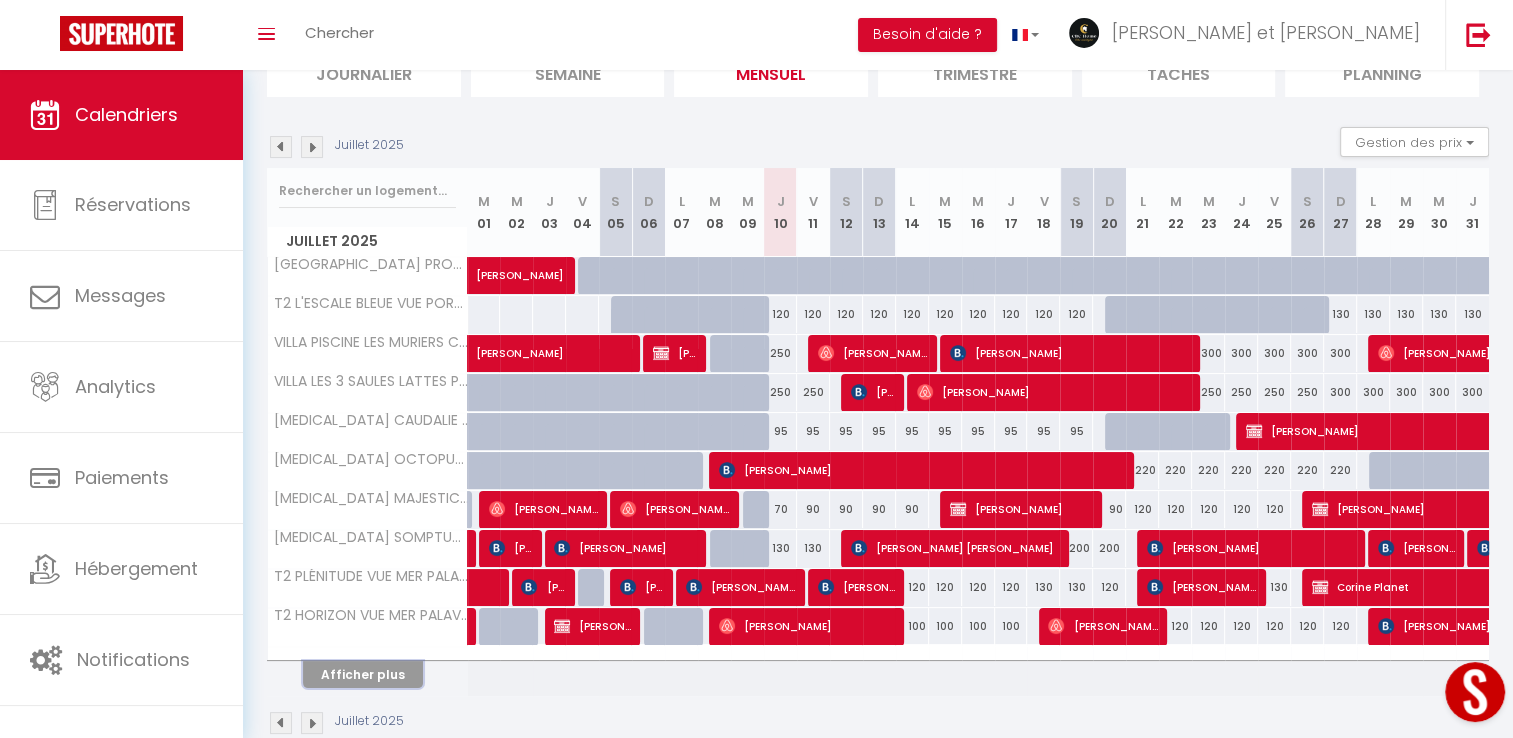 click on "Afficher plus" at bounding box center (363, 674) 